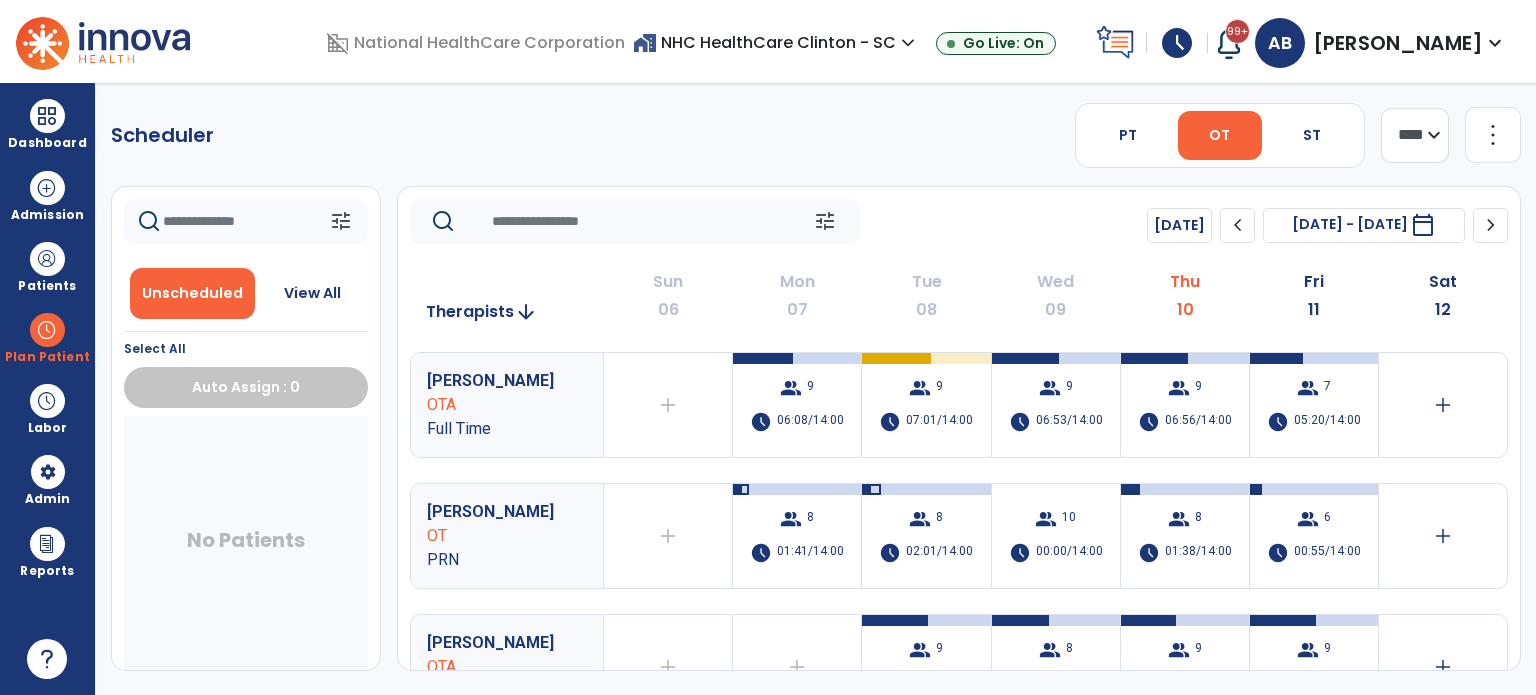 scroll, scrollTop: 0, scrollLeft: 0, axis: both 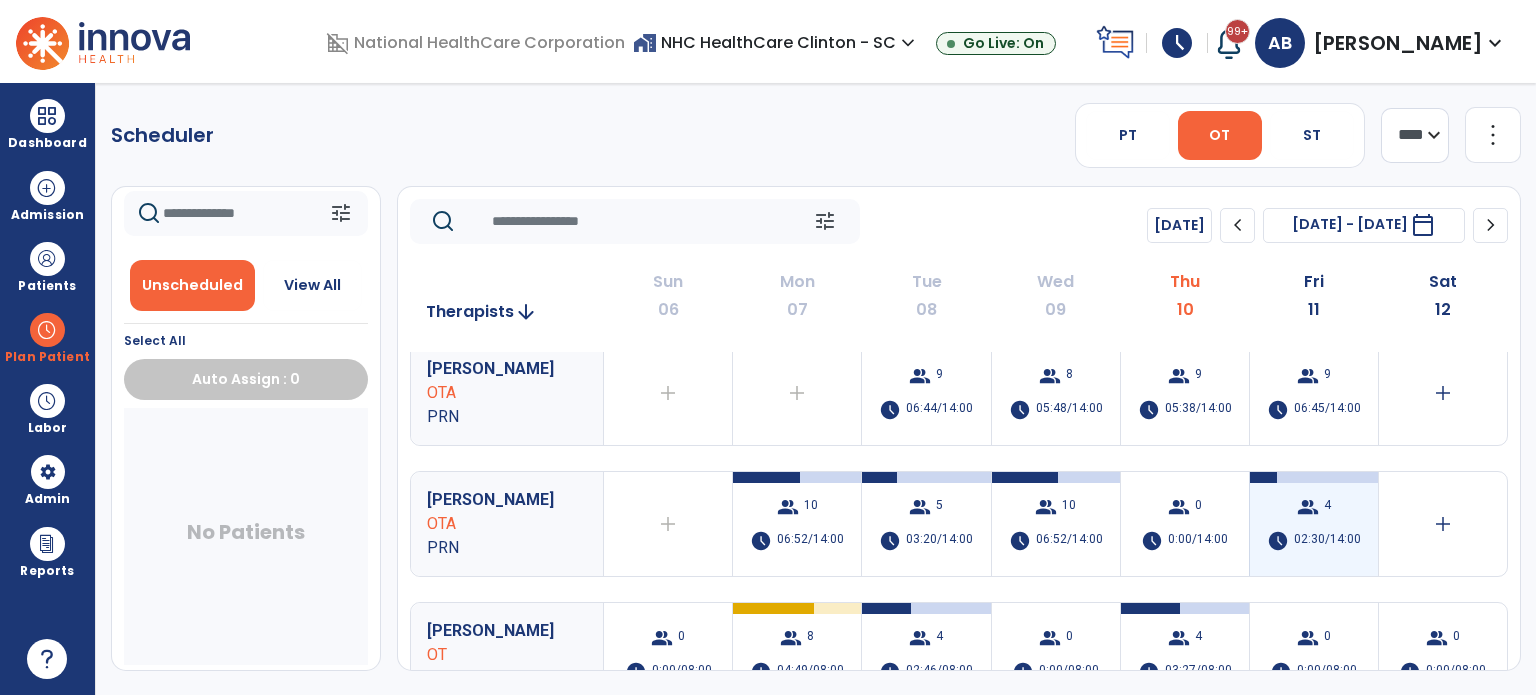 click on "group  4  schedule  02:30/14:00" at bounding box center (1314, 524) 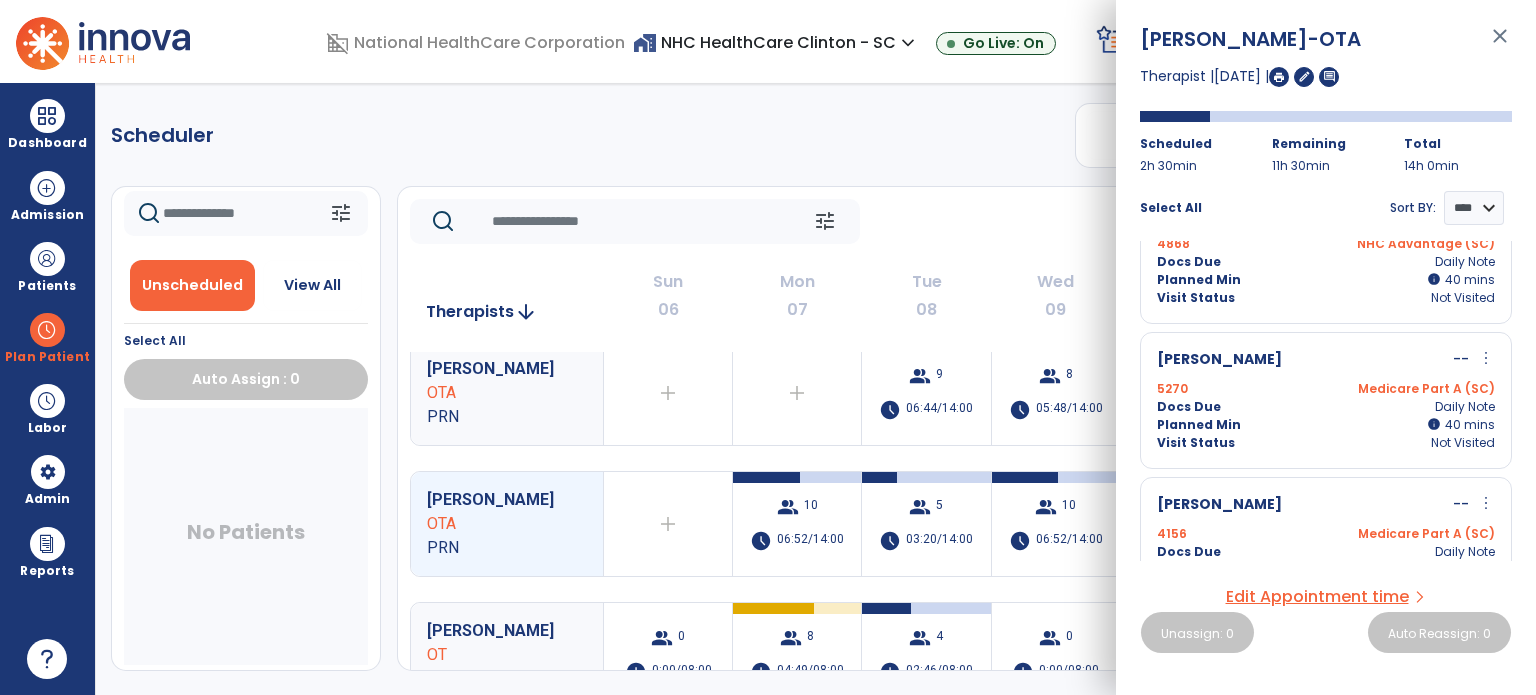 scroll, scrollTop: 257, scrollLeft: 0, axis: vertical 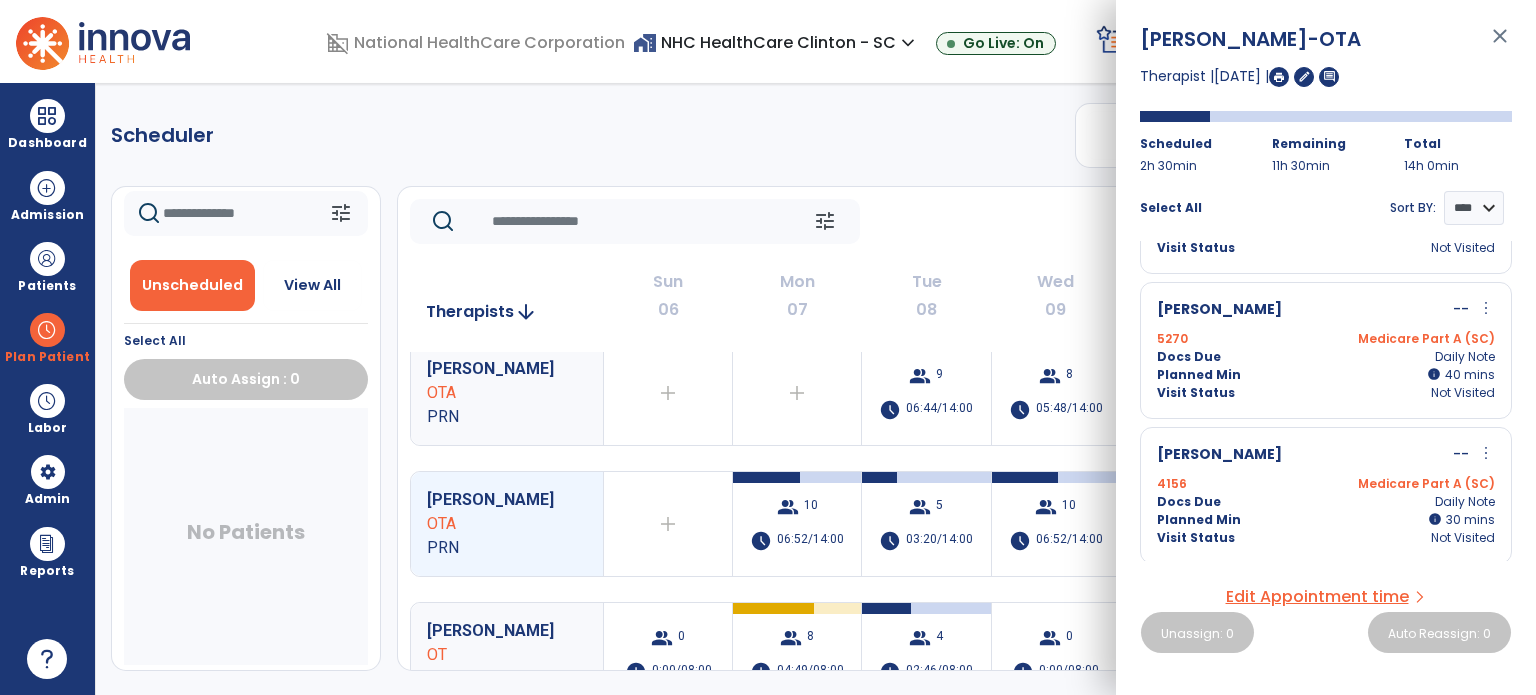 click on "more_vert" at bounding box center [1486, 453] 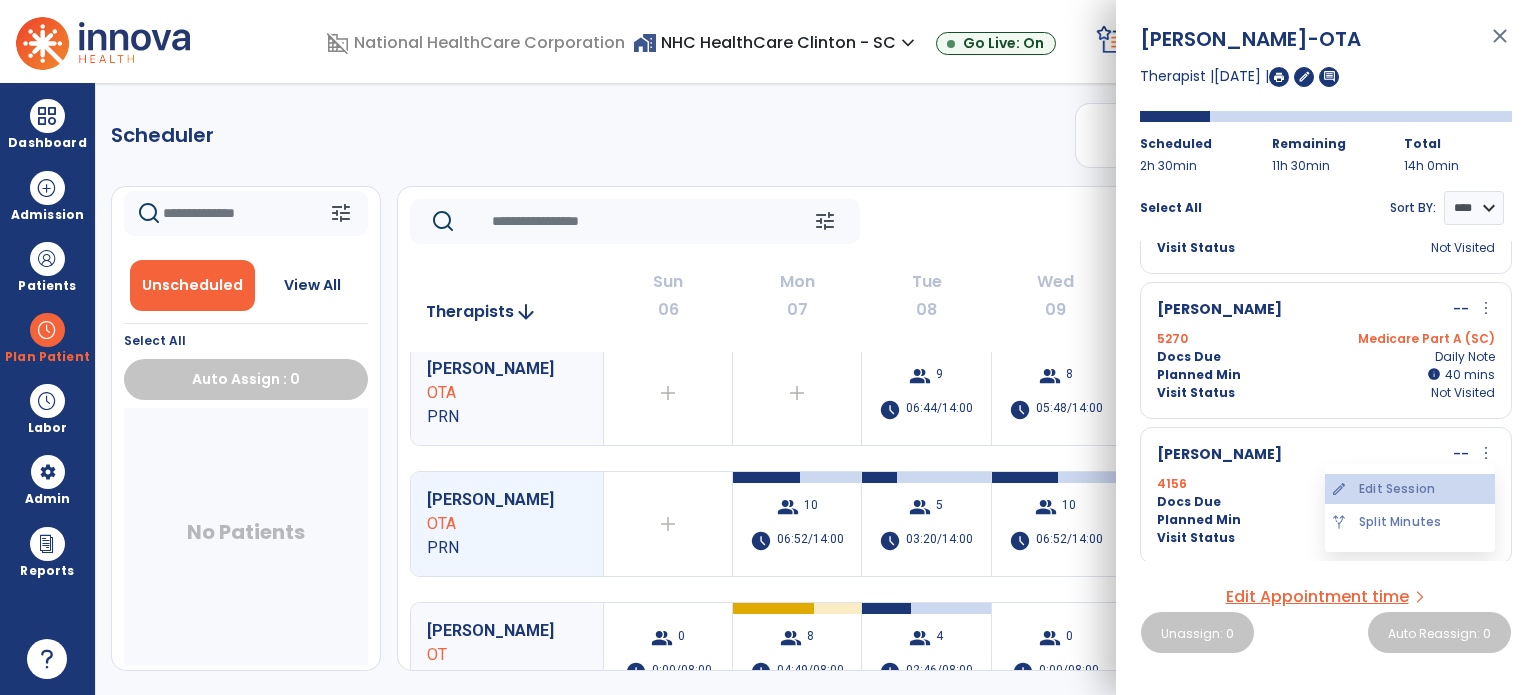 click on "edit   Edit Session" at bounding box center [1410, 489] 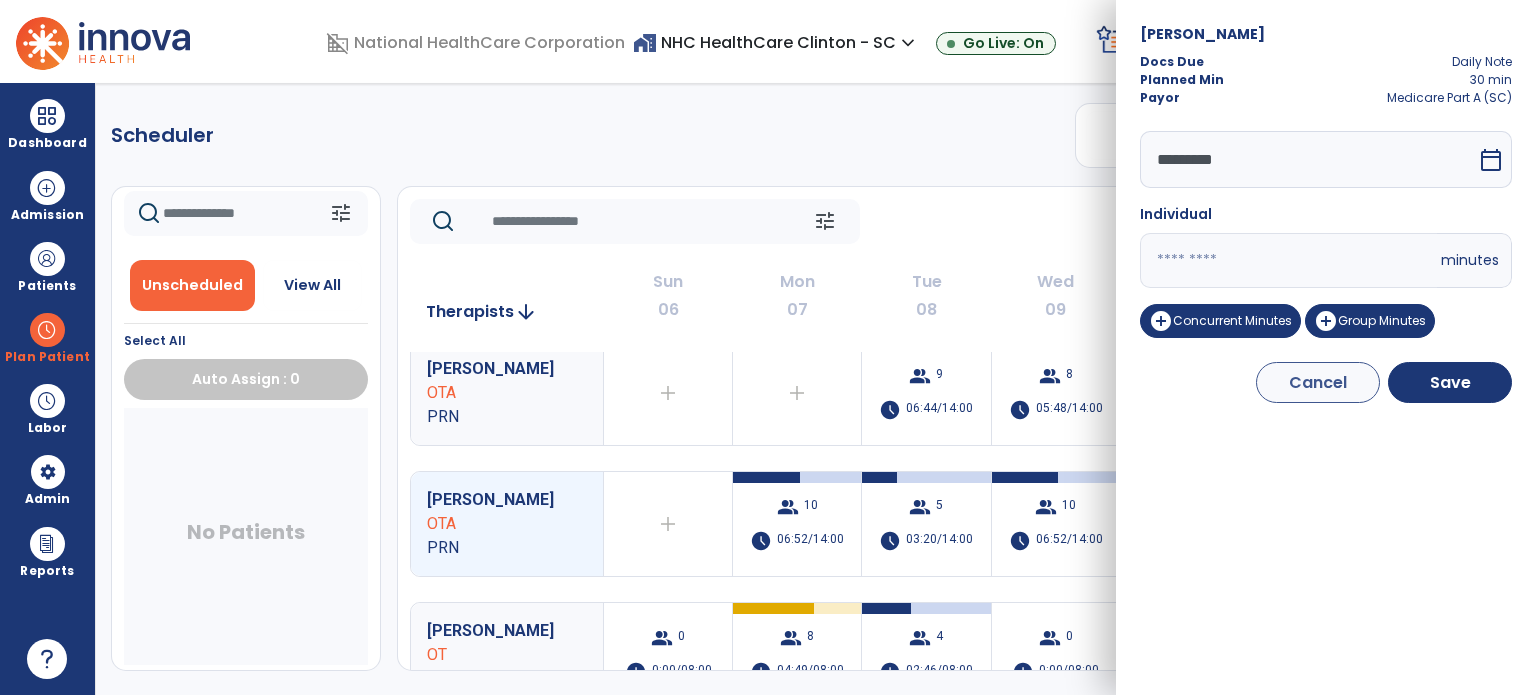 drag, startPoint x: 1169, startPoint y: 255, endPoint x: 1144, endPoint y: 249, distance: 25.70992 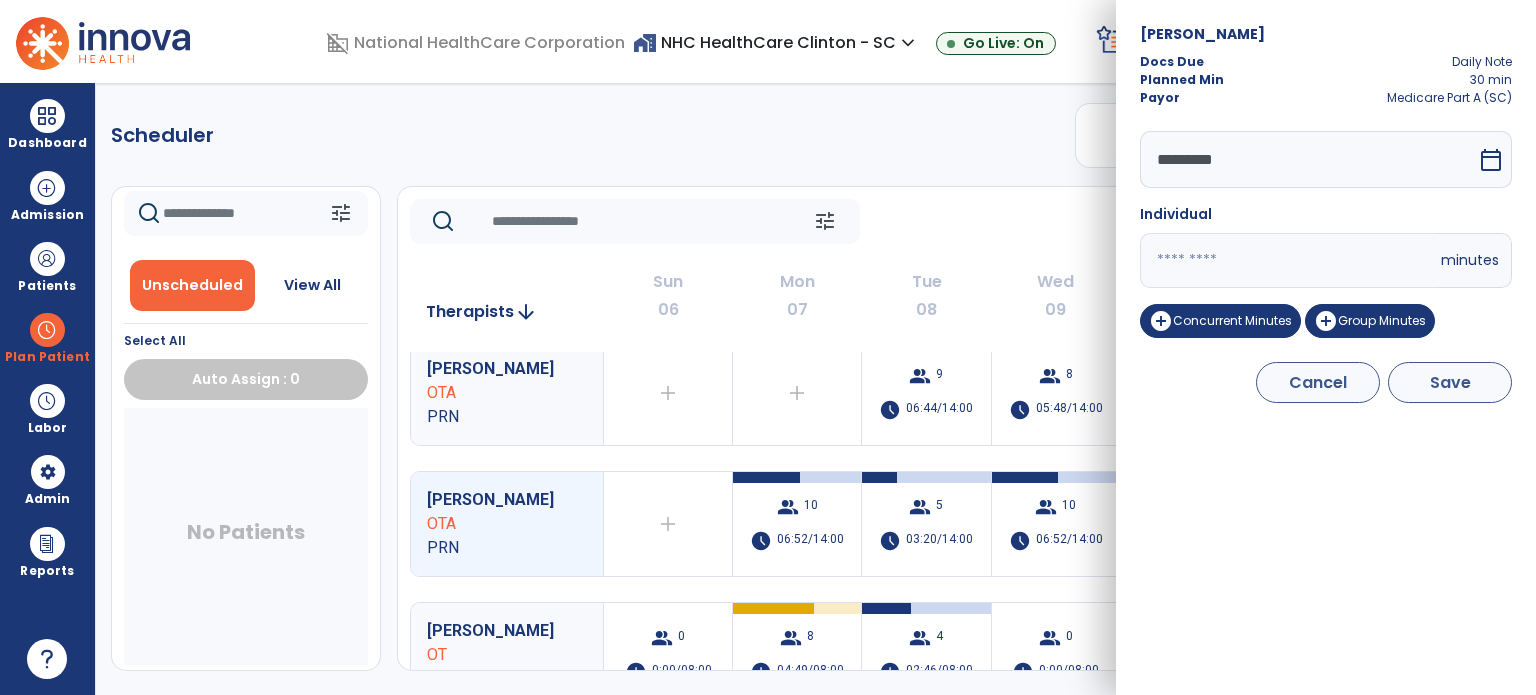 type on "**" 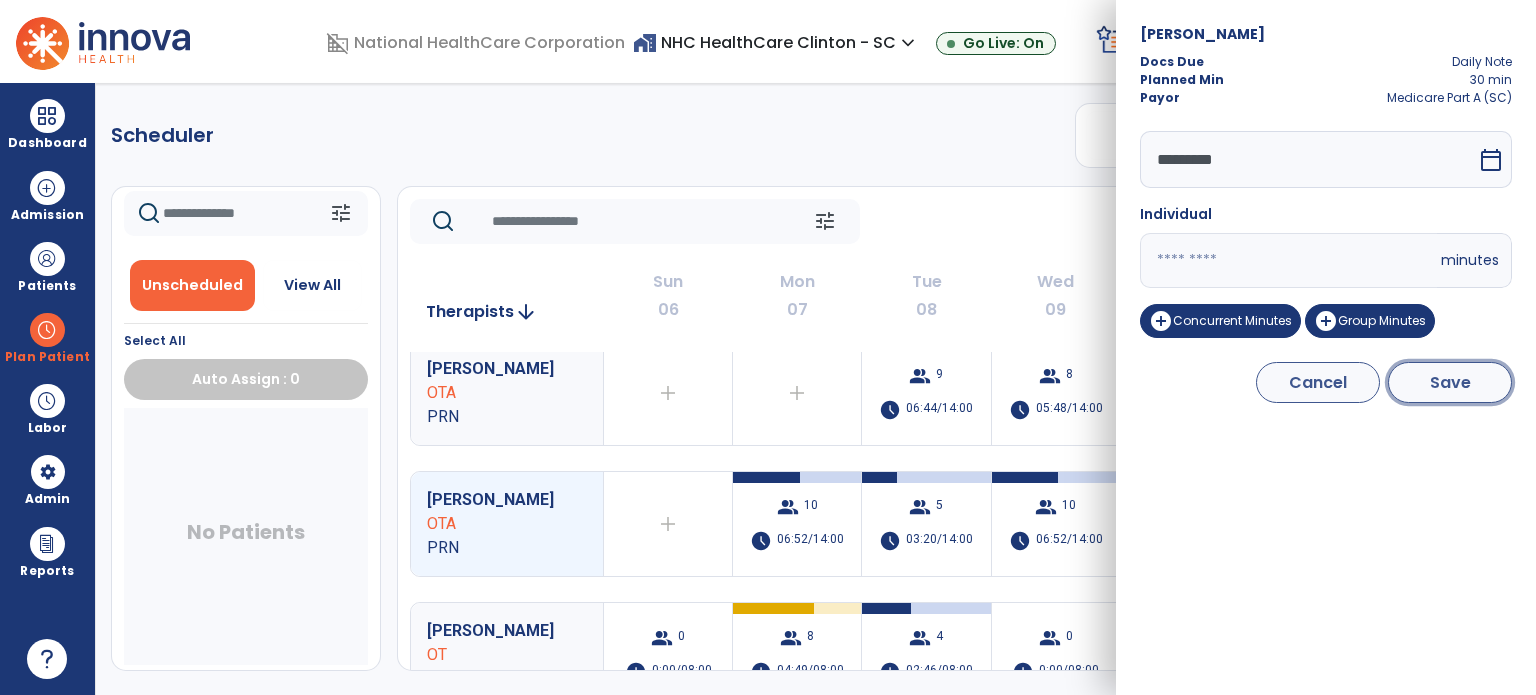 click on "Save" at bounding box center [1450, 382] 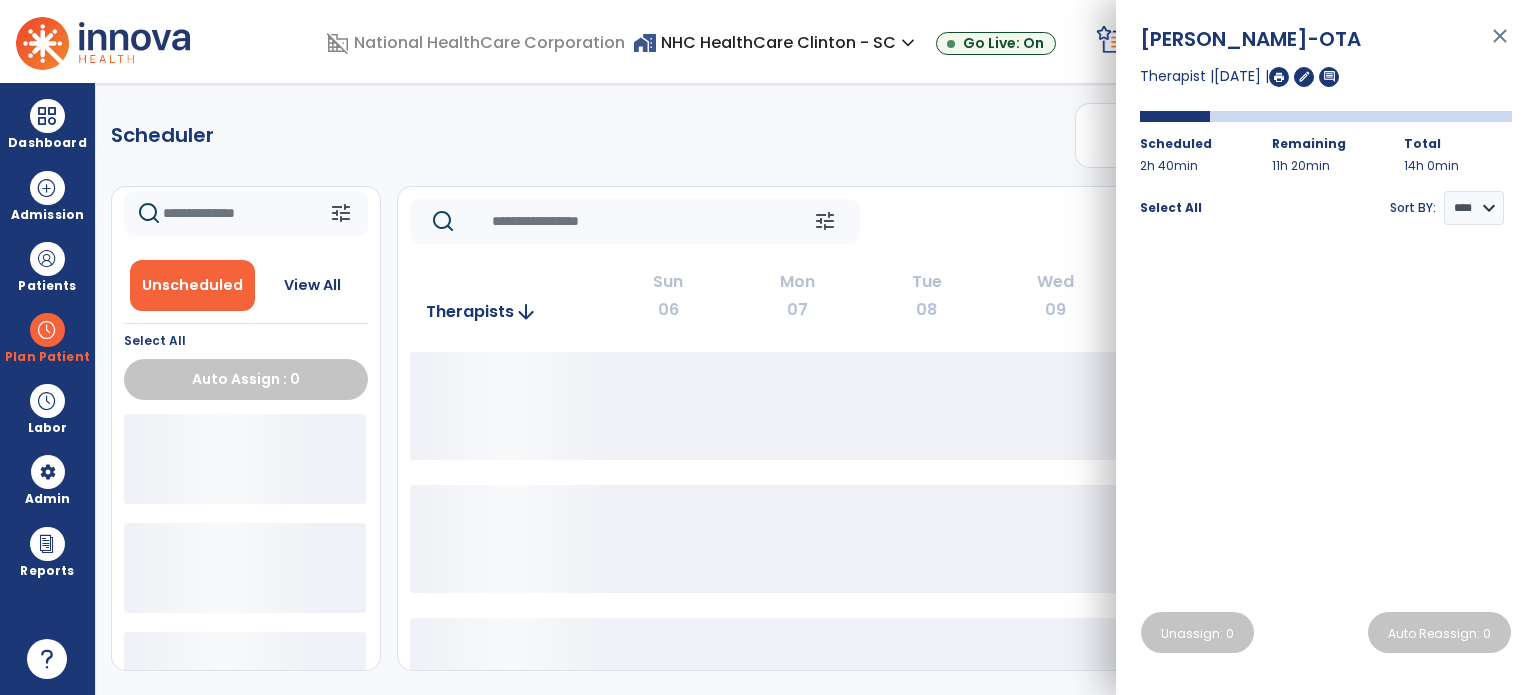 click on "Scheduler   PT   OT   ST  **** *** more_vert  Manage Labor   View All Therapists   Print" 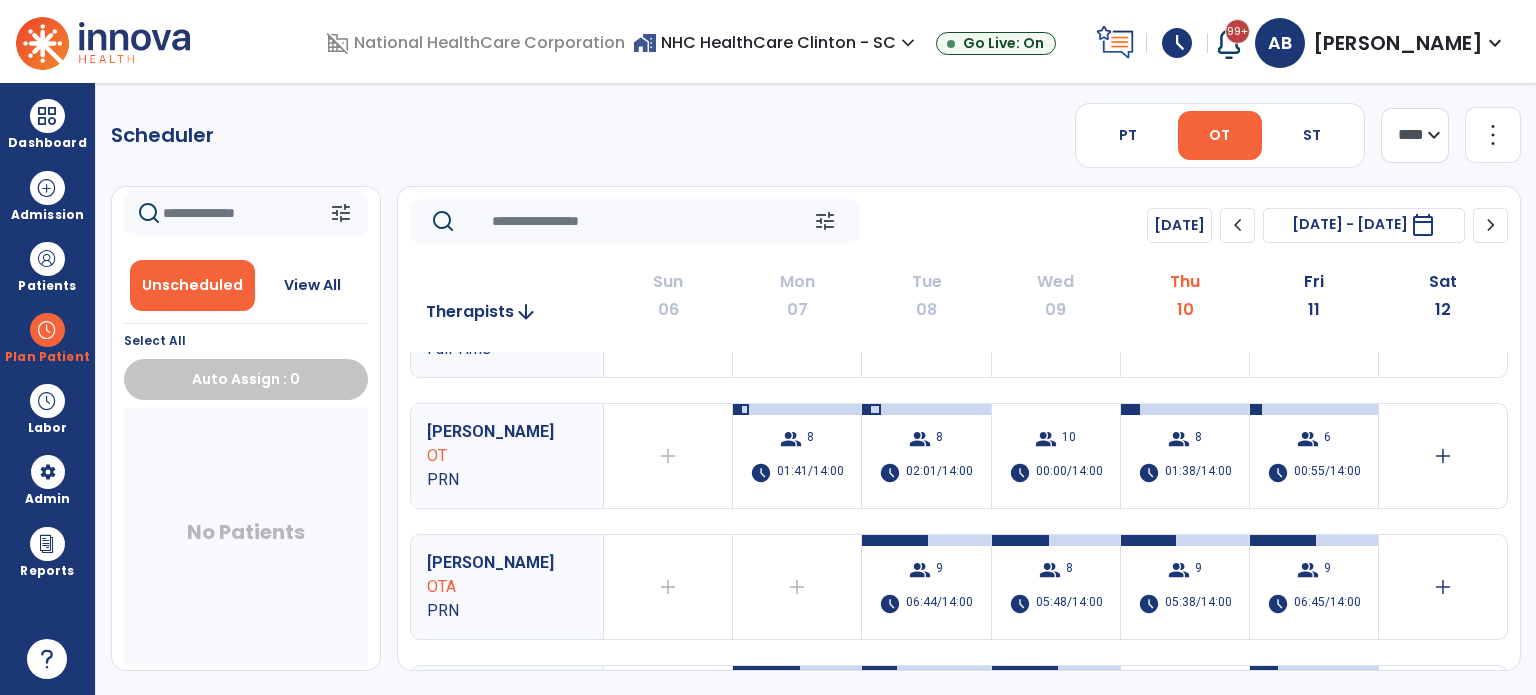 scroll, scrollTop: 0, scrollLeft: 0, axis: both 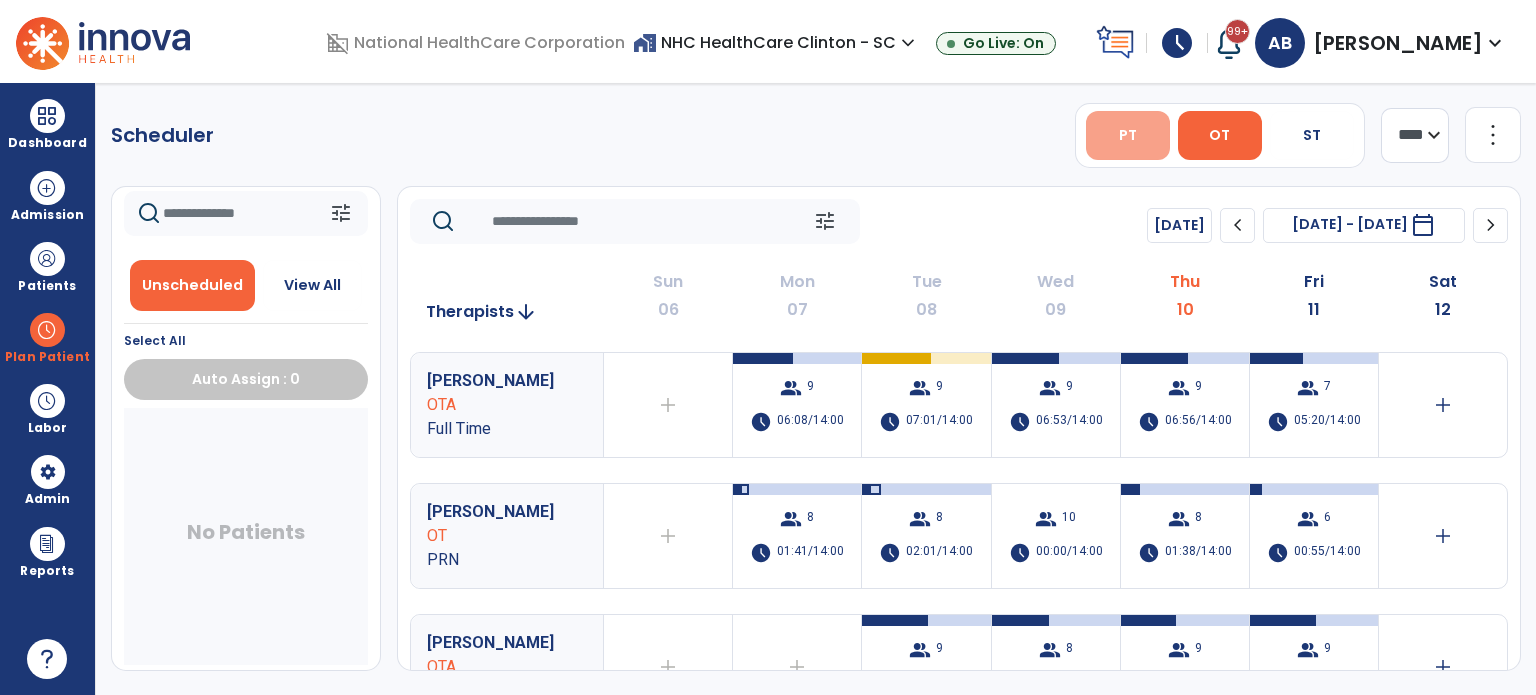 click on "PT" at bounding box center [1128, 135] 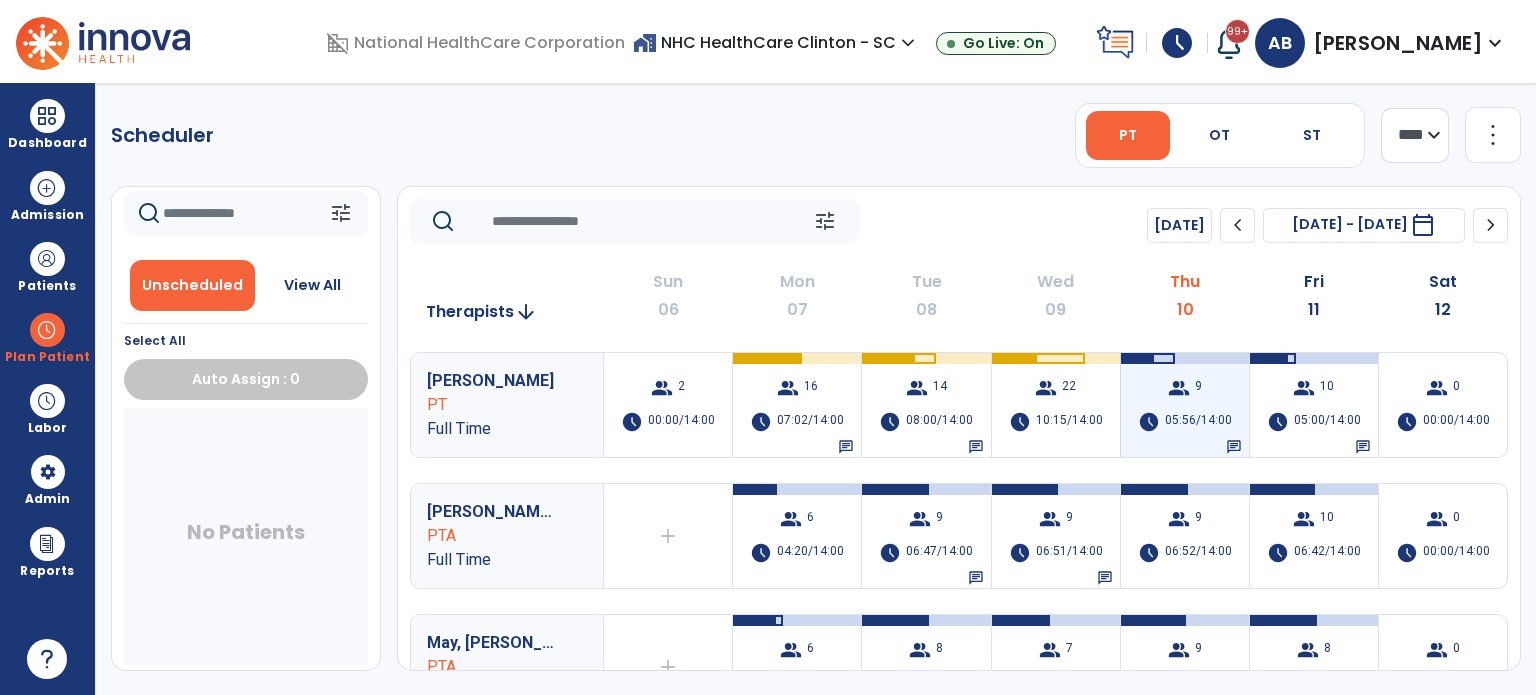 click on "group  9  schedule  05:56/14:00   chat" at bounding box center [1185, 405] 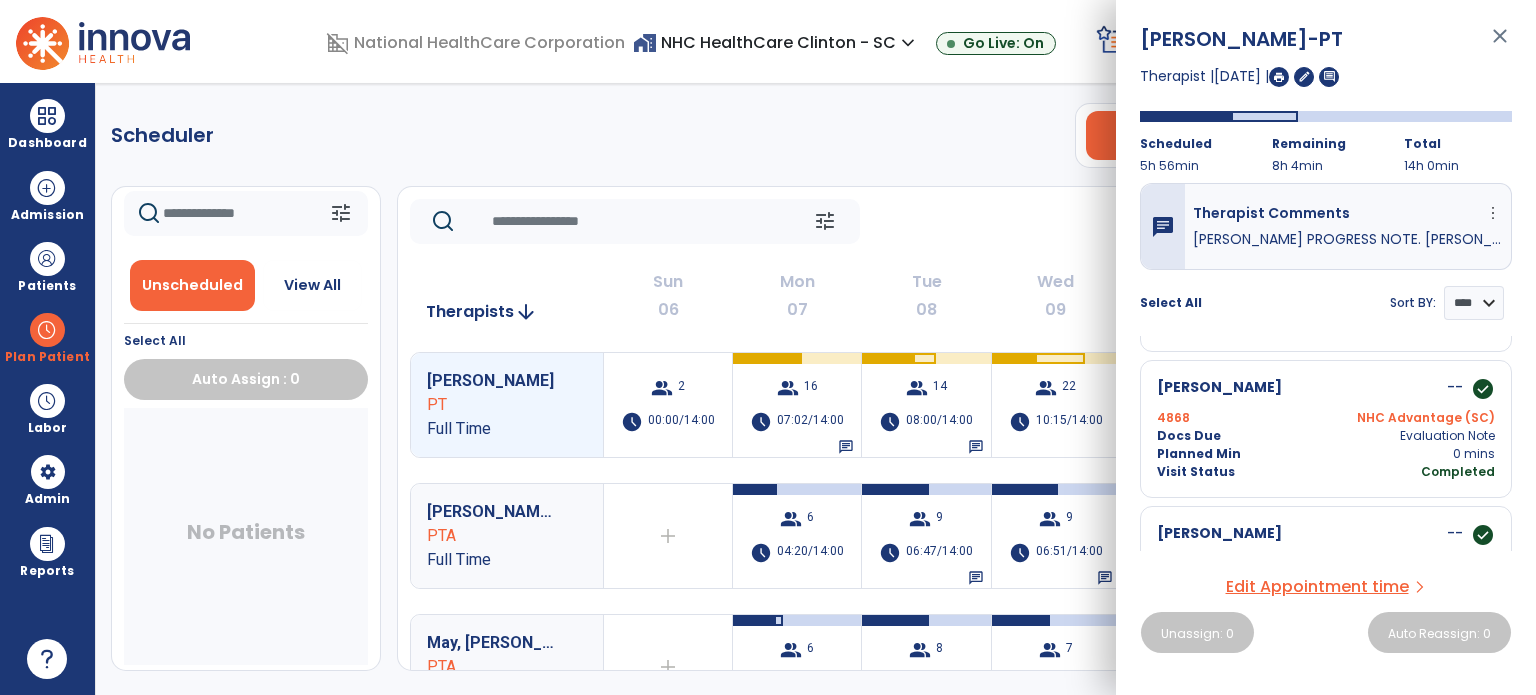 scroll, scrollTop: 1188, scrollLeft: 0, axis: vertical 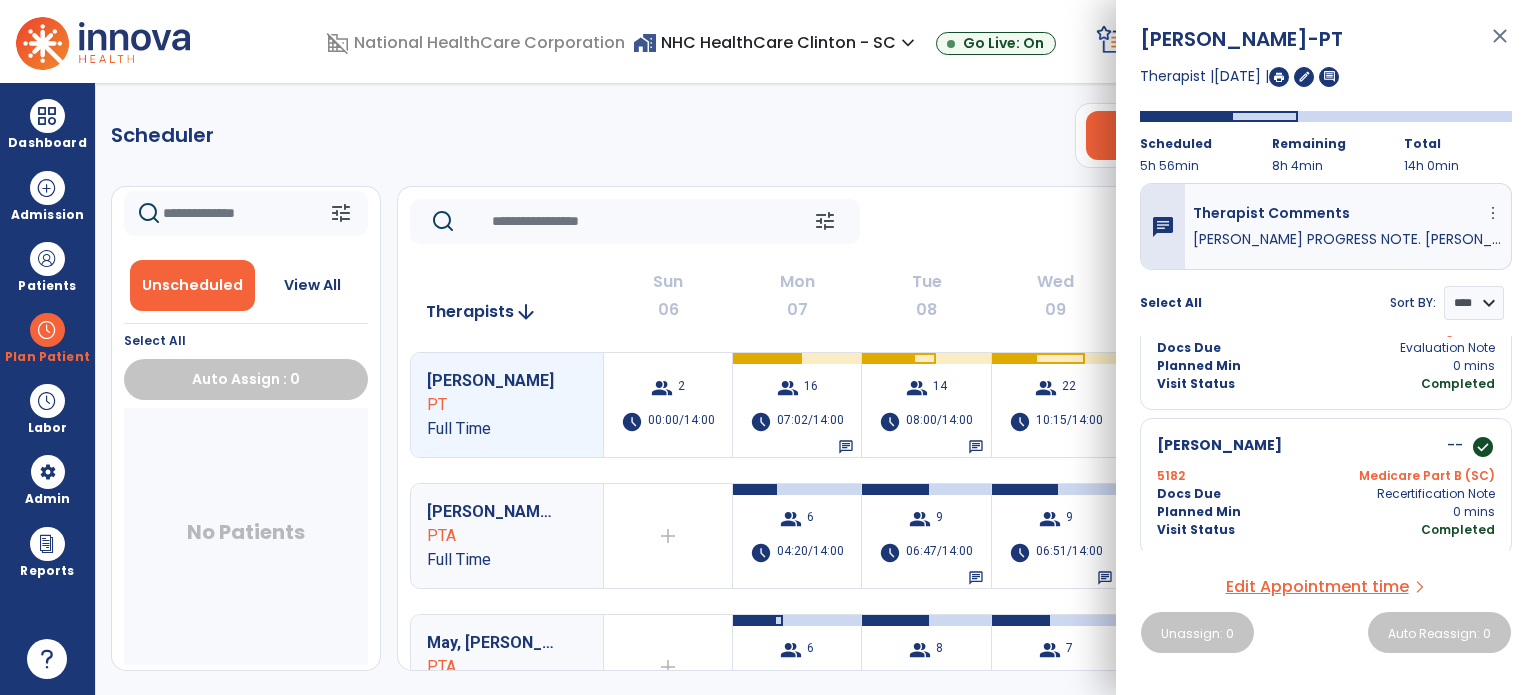 click on "tune   [DATE]  chevron_left [DATE] - [DATE]  *********  calendar_today  chevron_right" 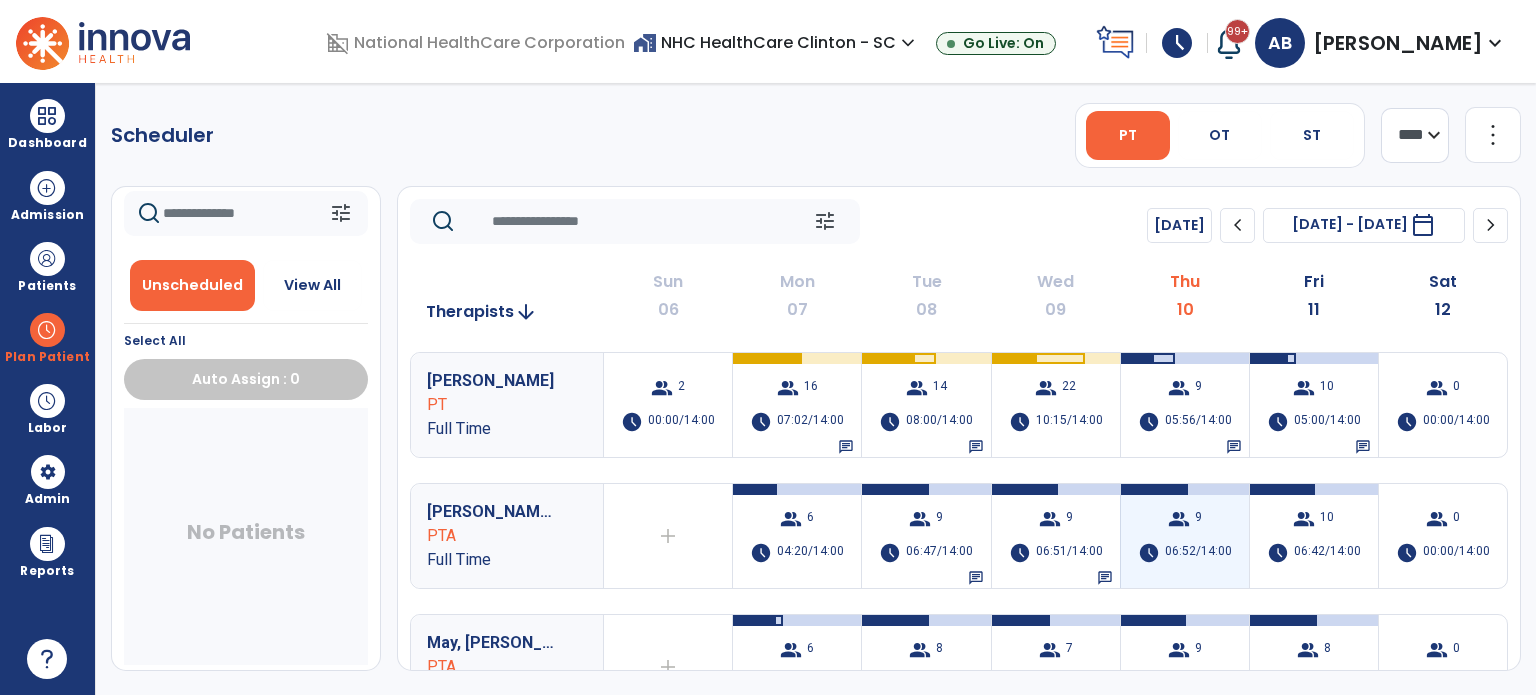 click on "group  9  schedule  06:52/14:00" at bounding box center (1185, 536) 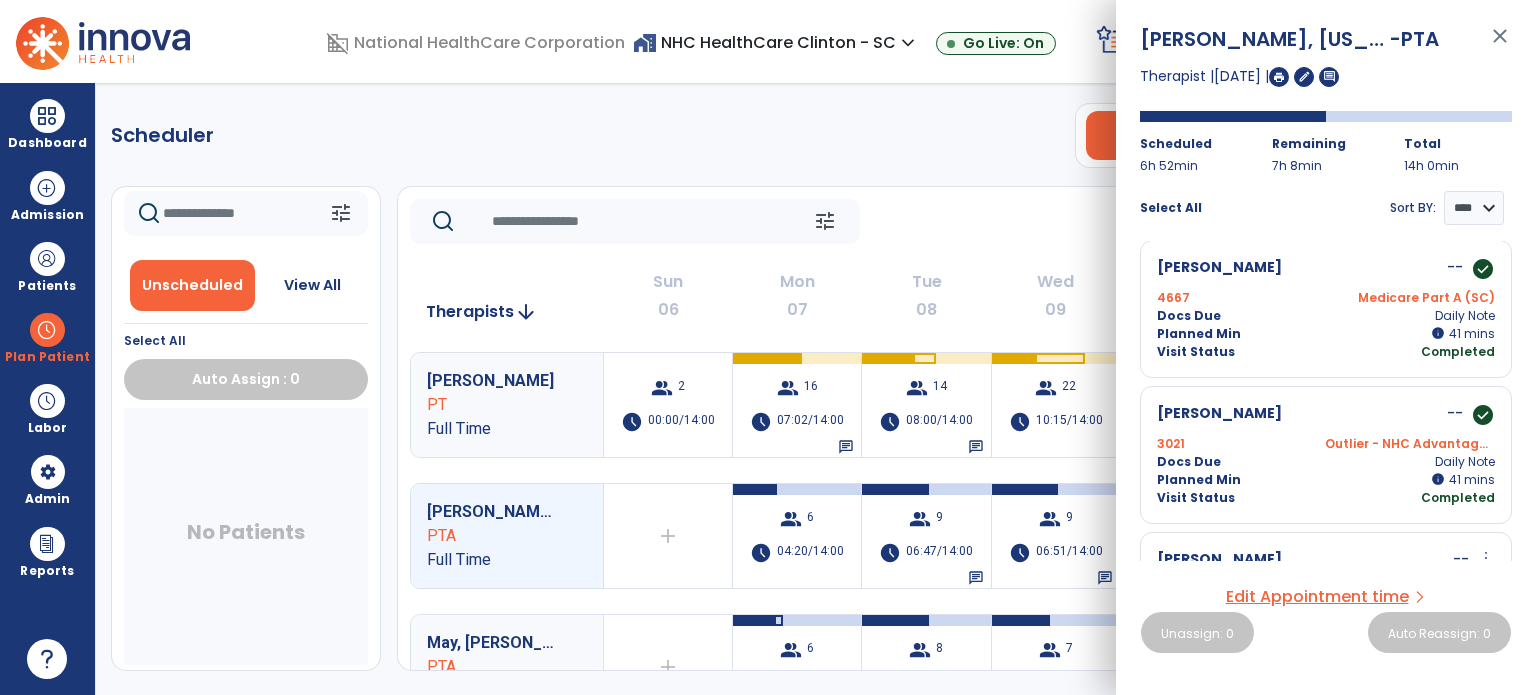 scroll, scrollTop: 986, scrollLeft: 0, axis: vertical 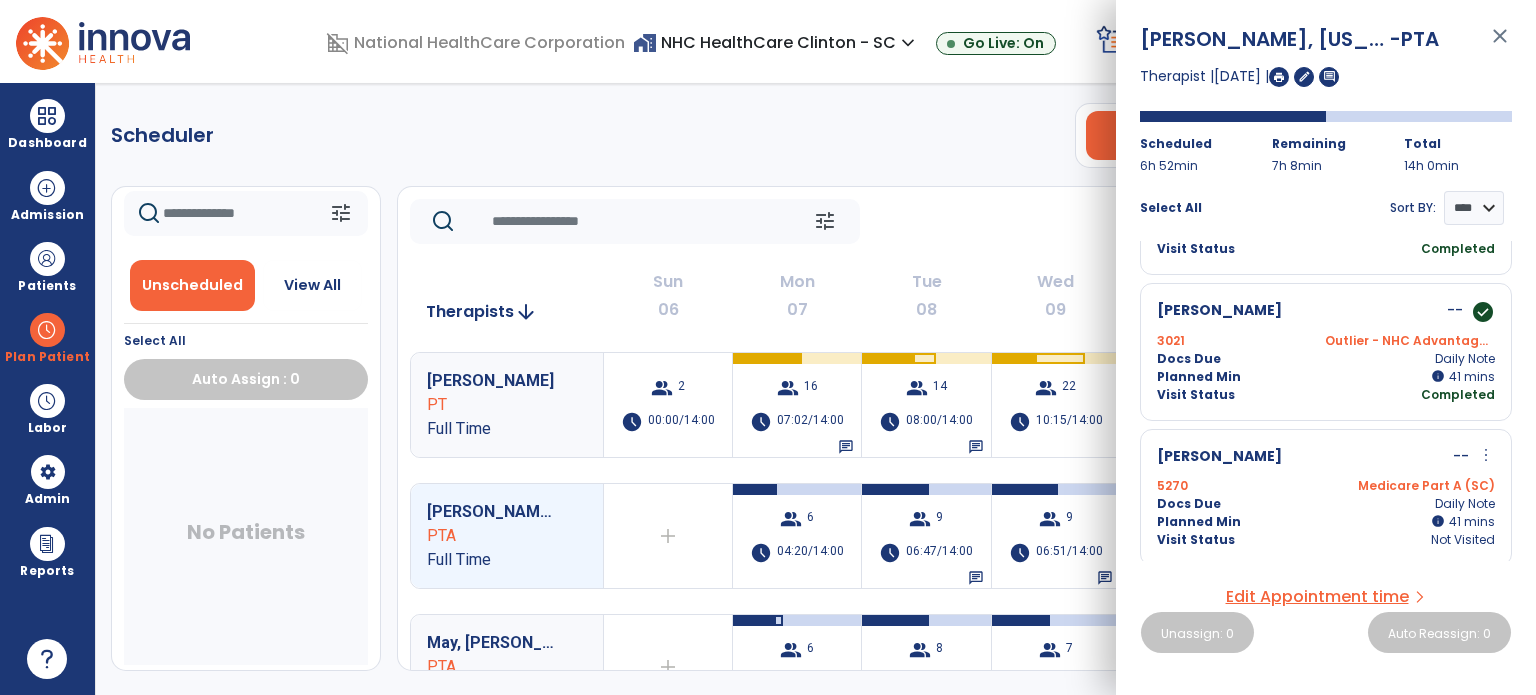 click on "Scheduler   PT   OT   ST  **** *** more_vert  Manage Labor   View All Therapists   Print" 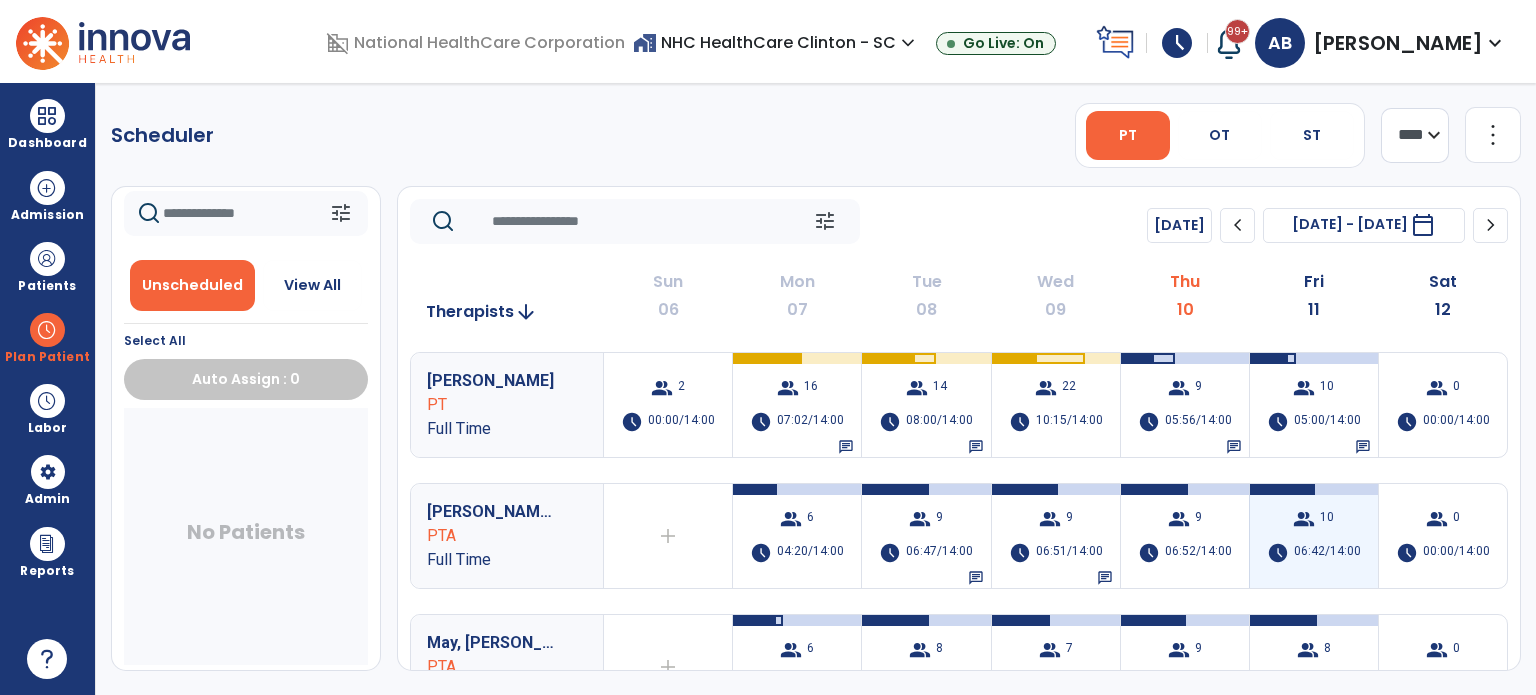 scroll, scrollTop: 148, scrollLeft: 0, axis: vertical 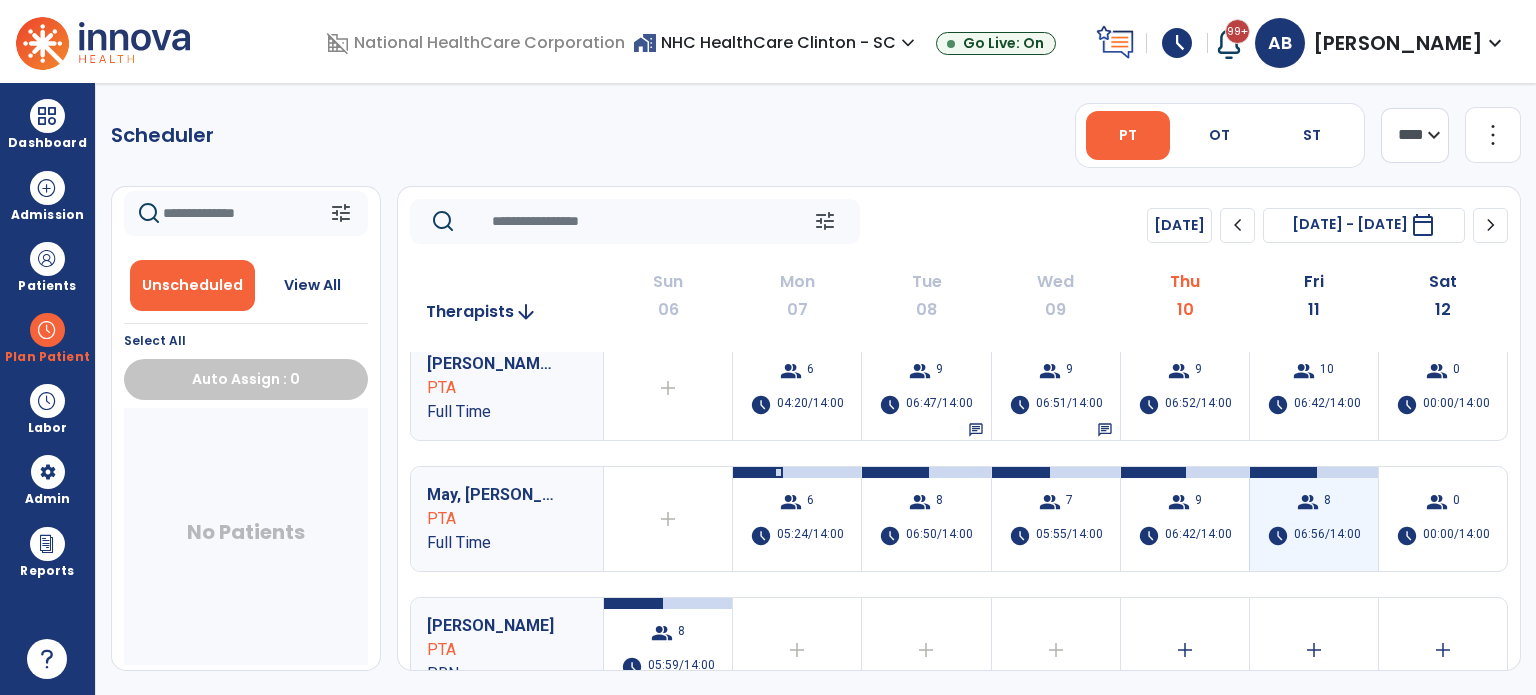 click on "06:56/14:00" at bounding box center (1327, 536) 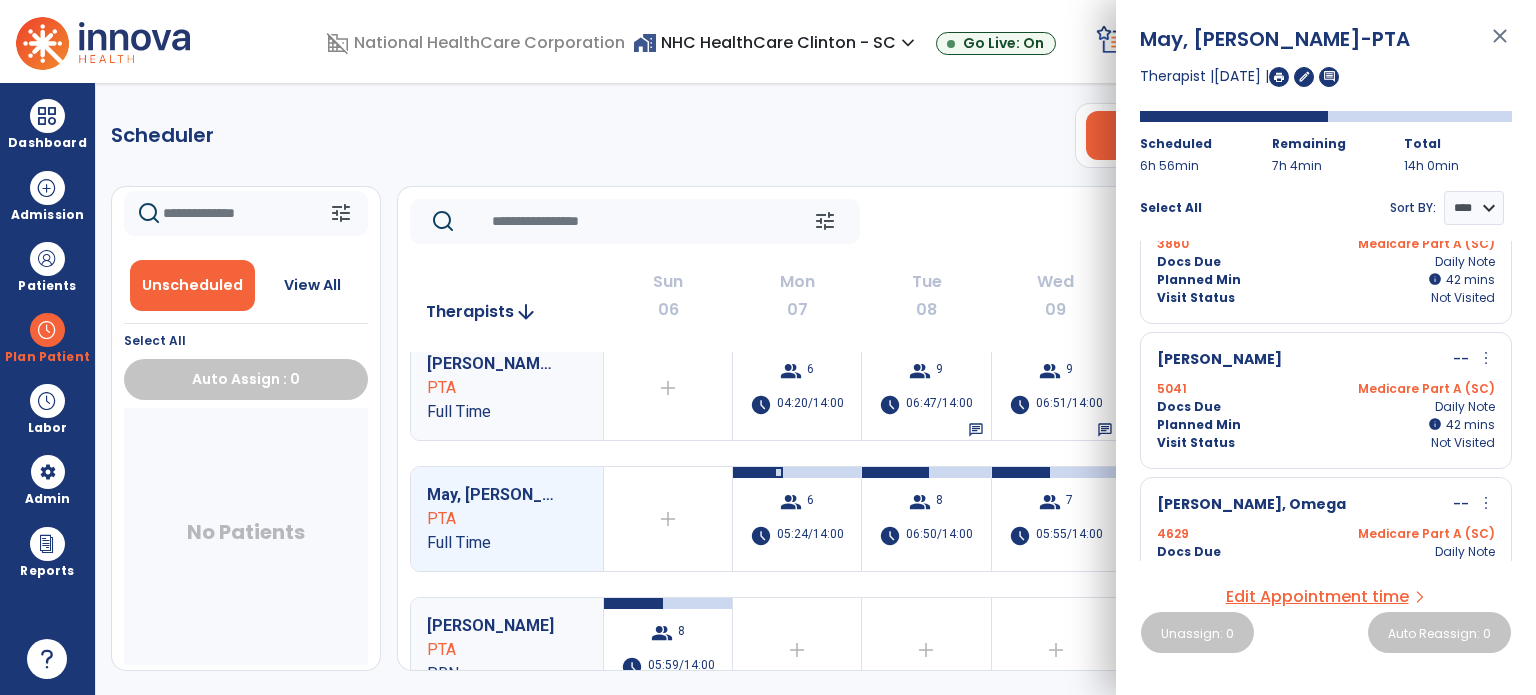 scroll, scrollTop: 835, scrollLeft: 0, axis: vertical 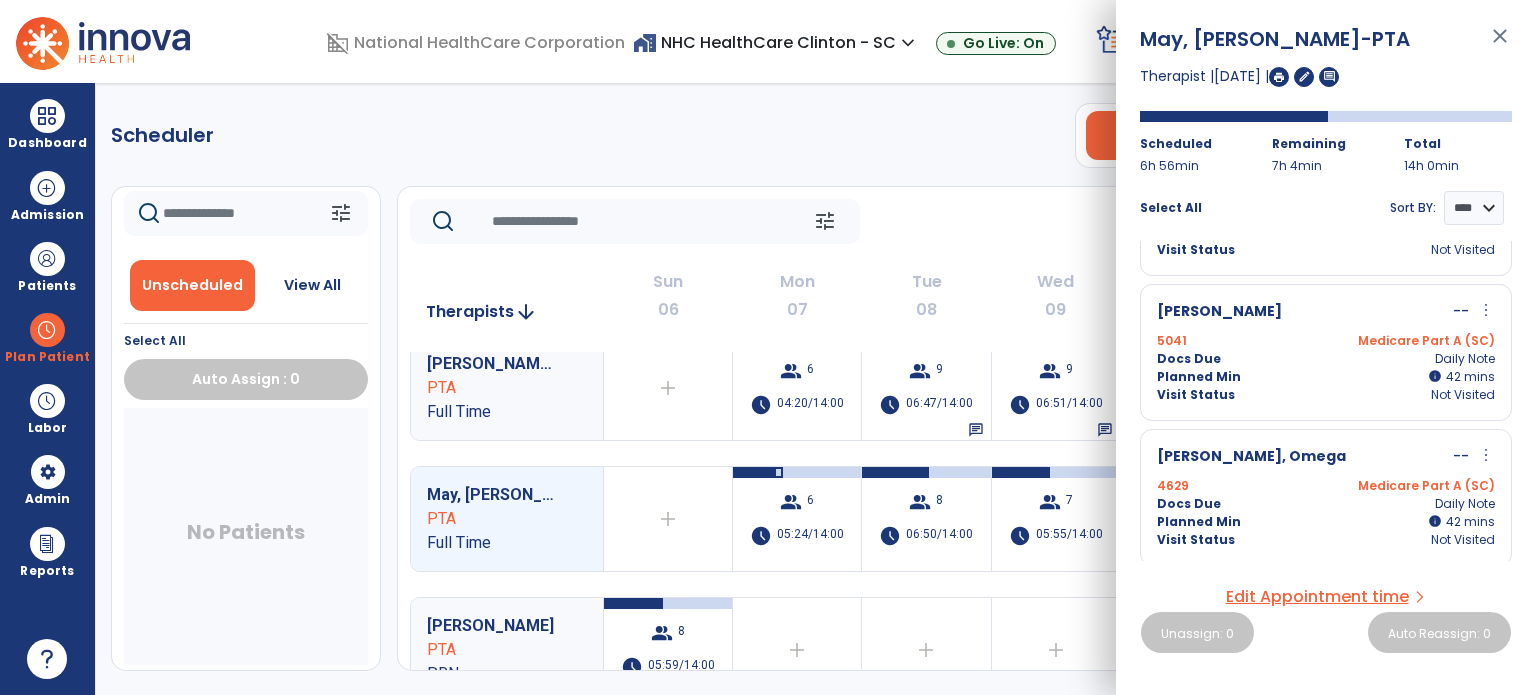 click on "Scheduler   PT   OT   ST  **** *** more_vert  Manage Labor   View All Therapists   Print" 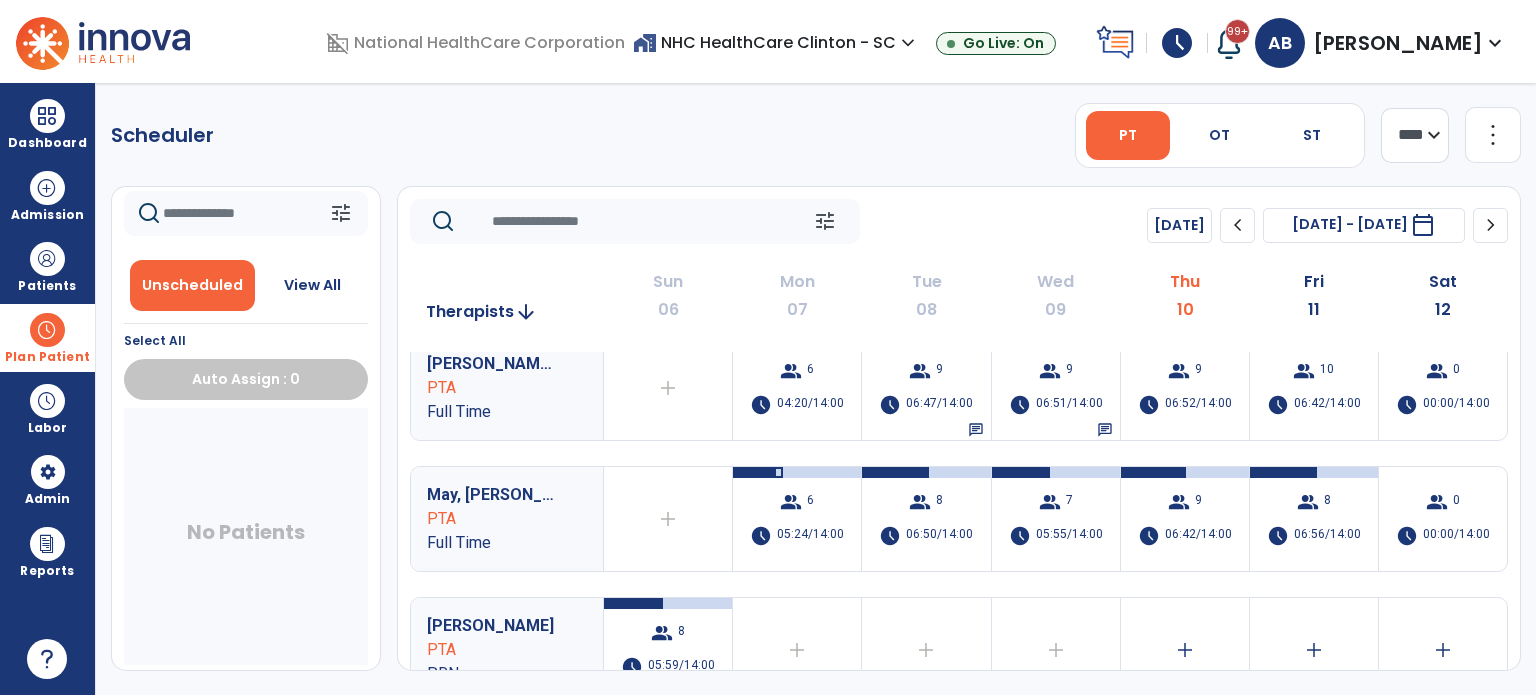 click at bounding box center (47, 330) 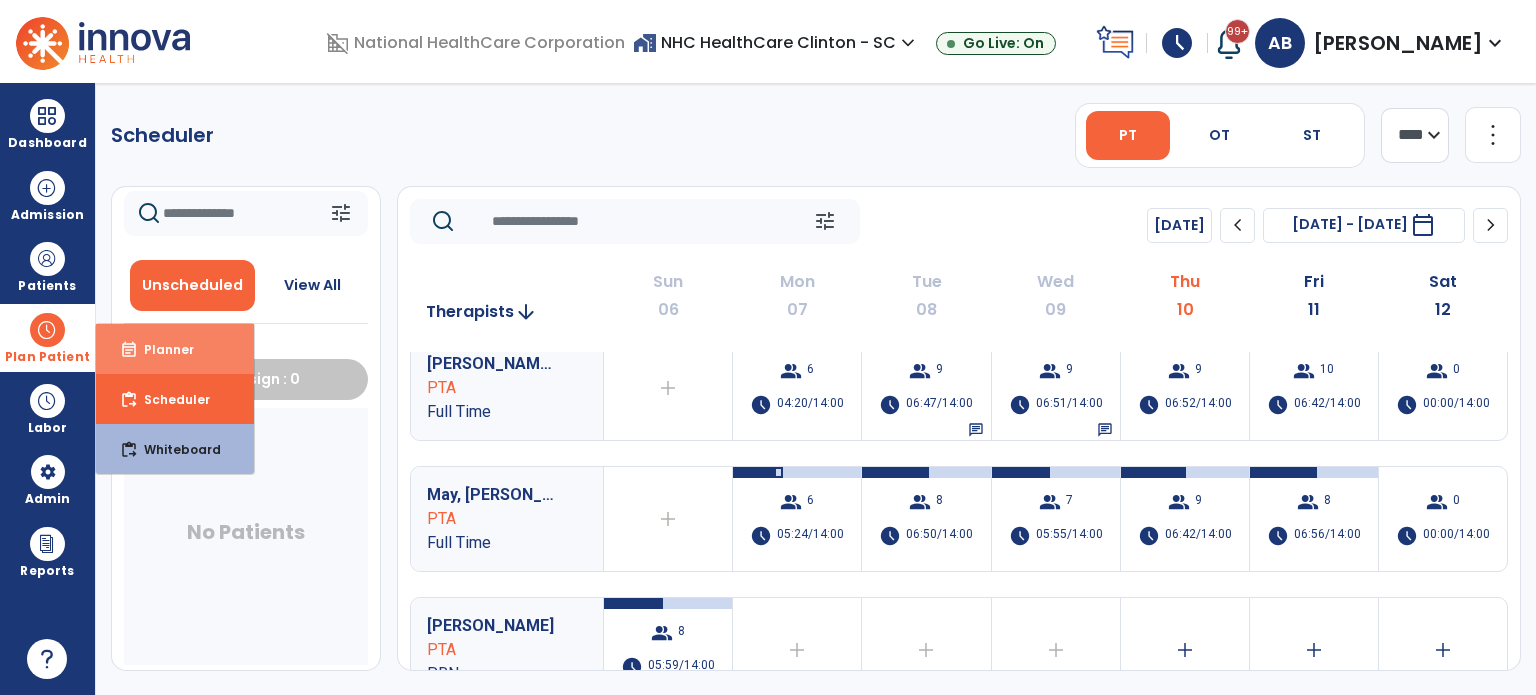 click on "event_note" at bounding box center [129, 350] 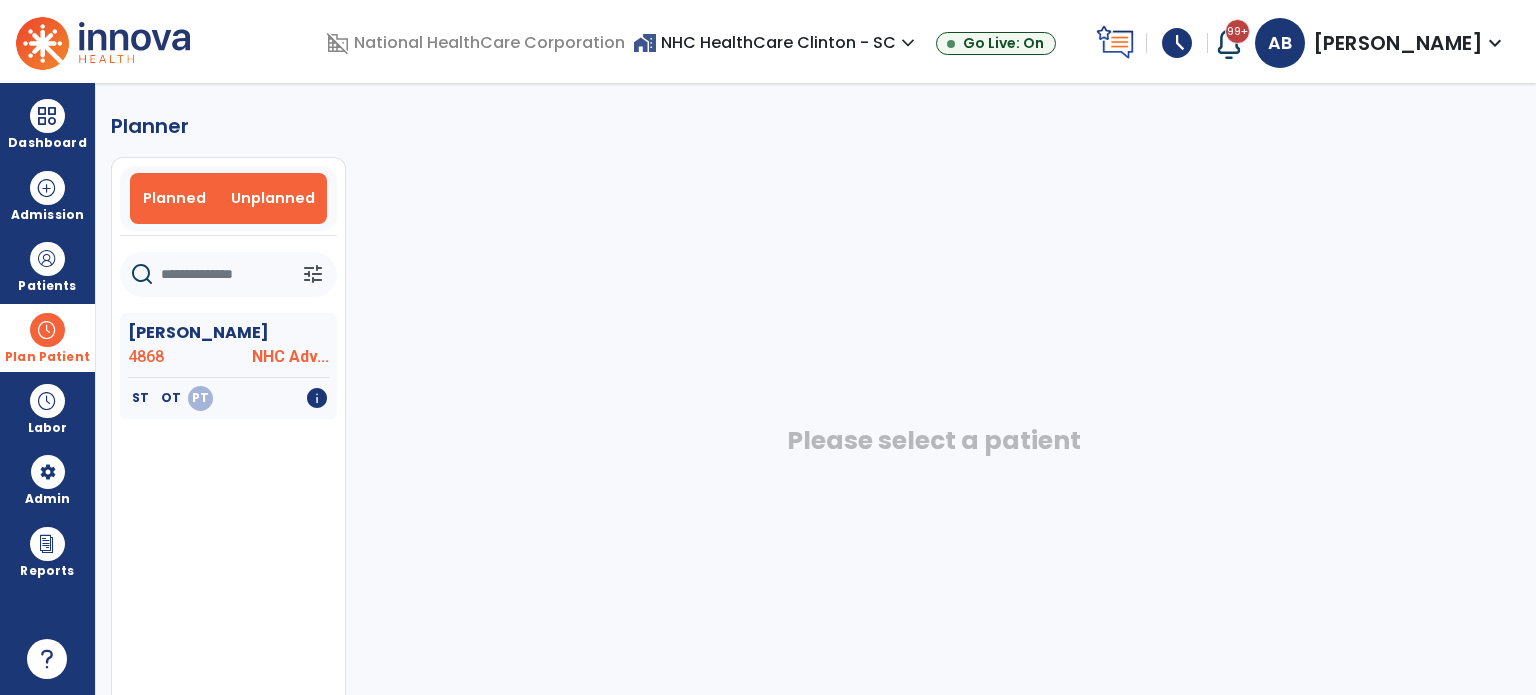 click on "Planned" at bounding box center (175, 198) 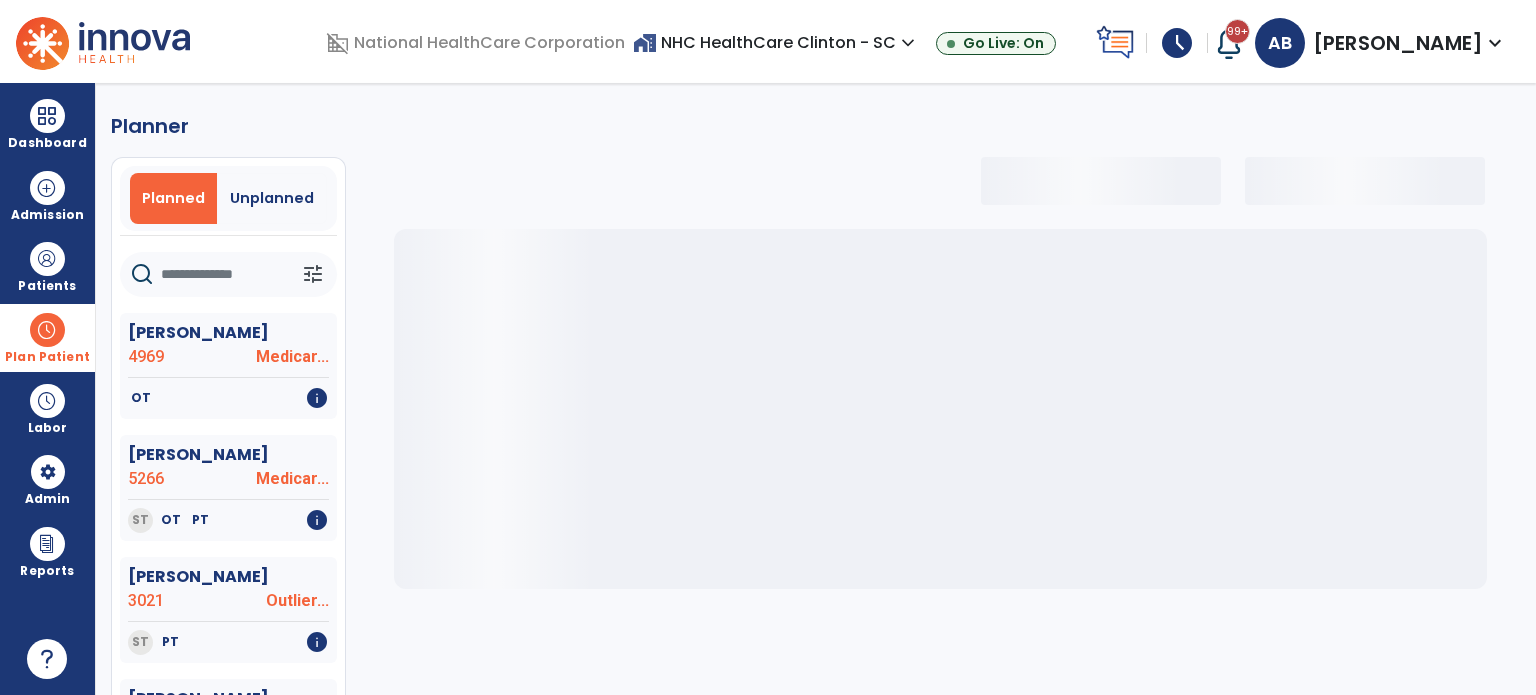 click 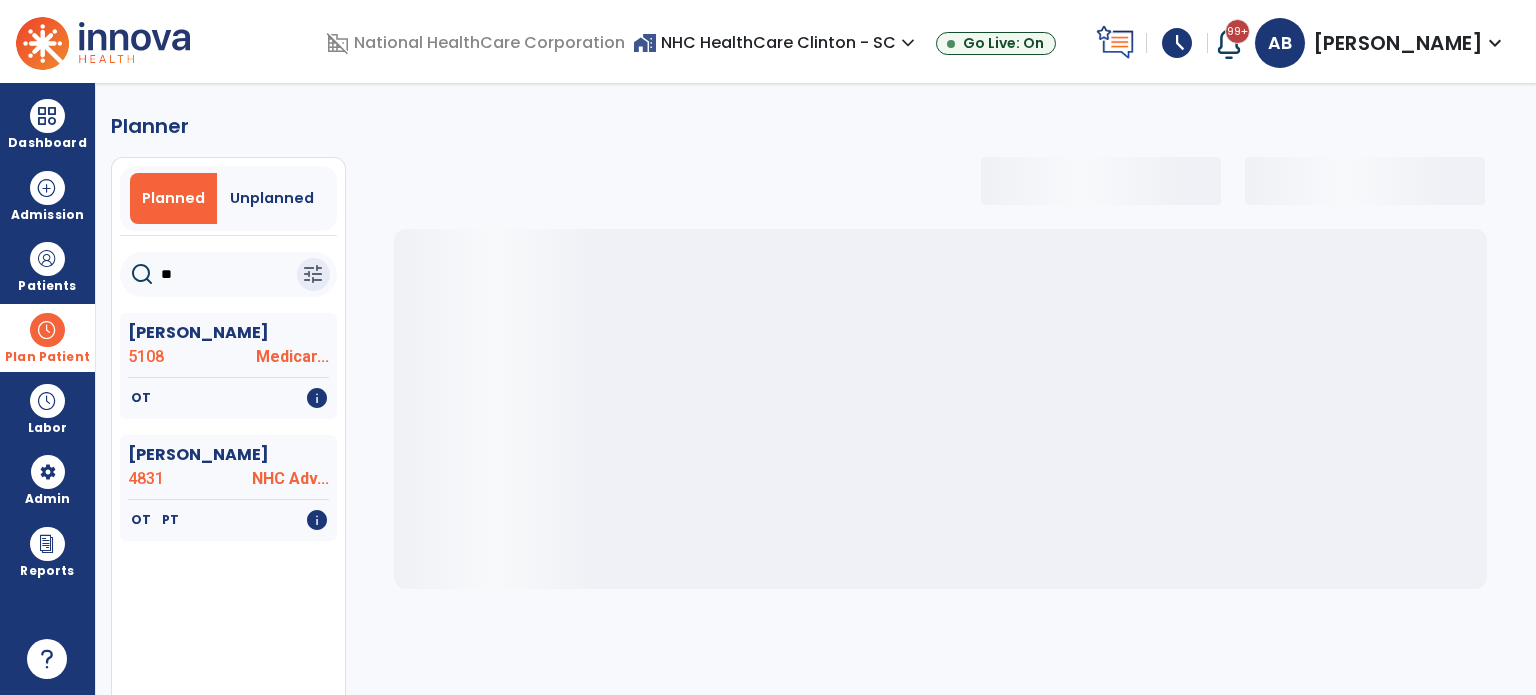type on "***" 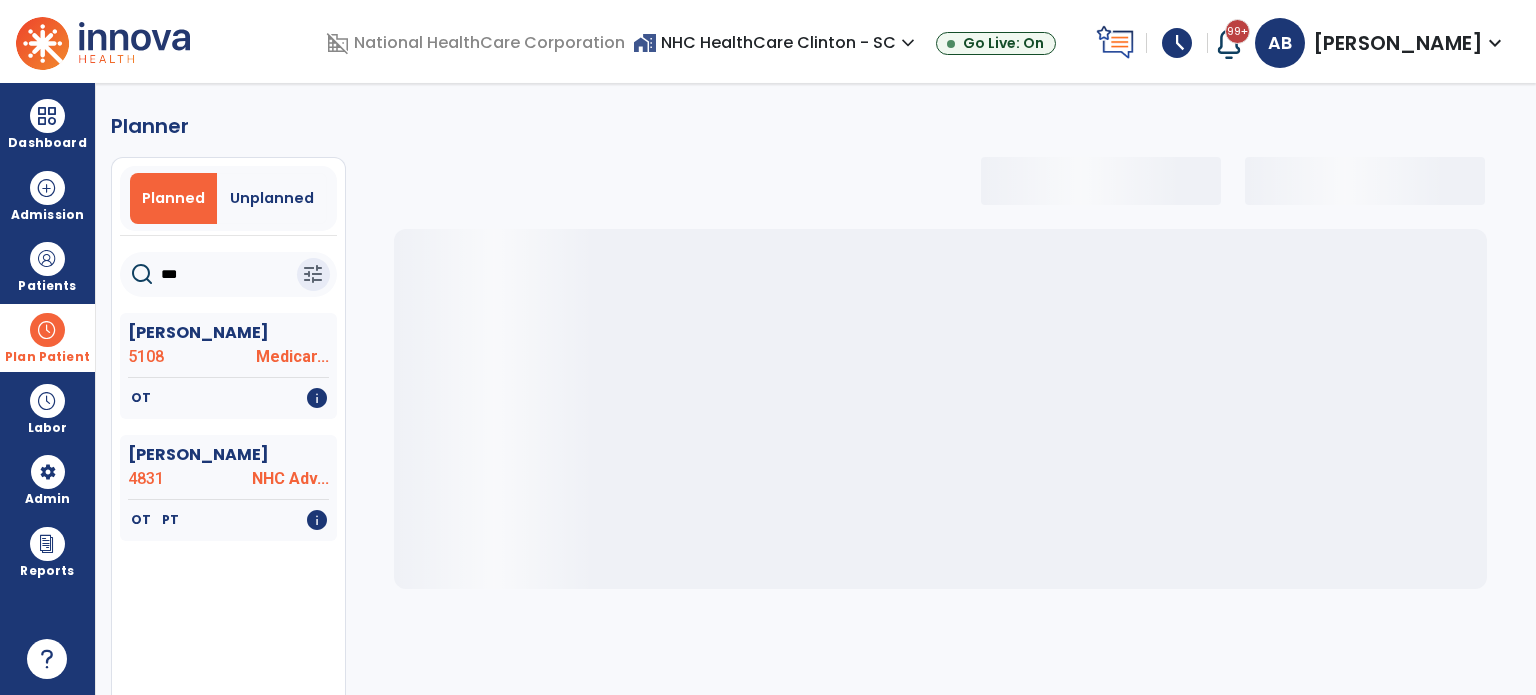 select on "***" 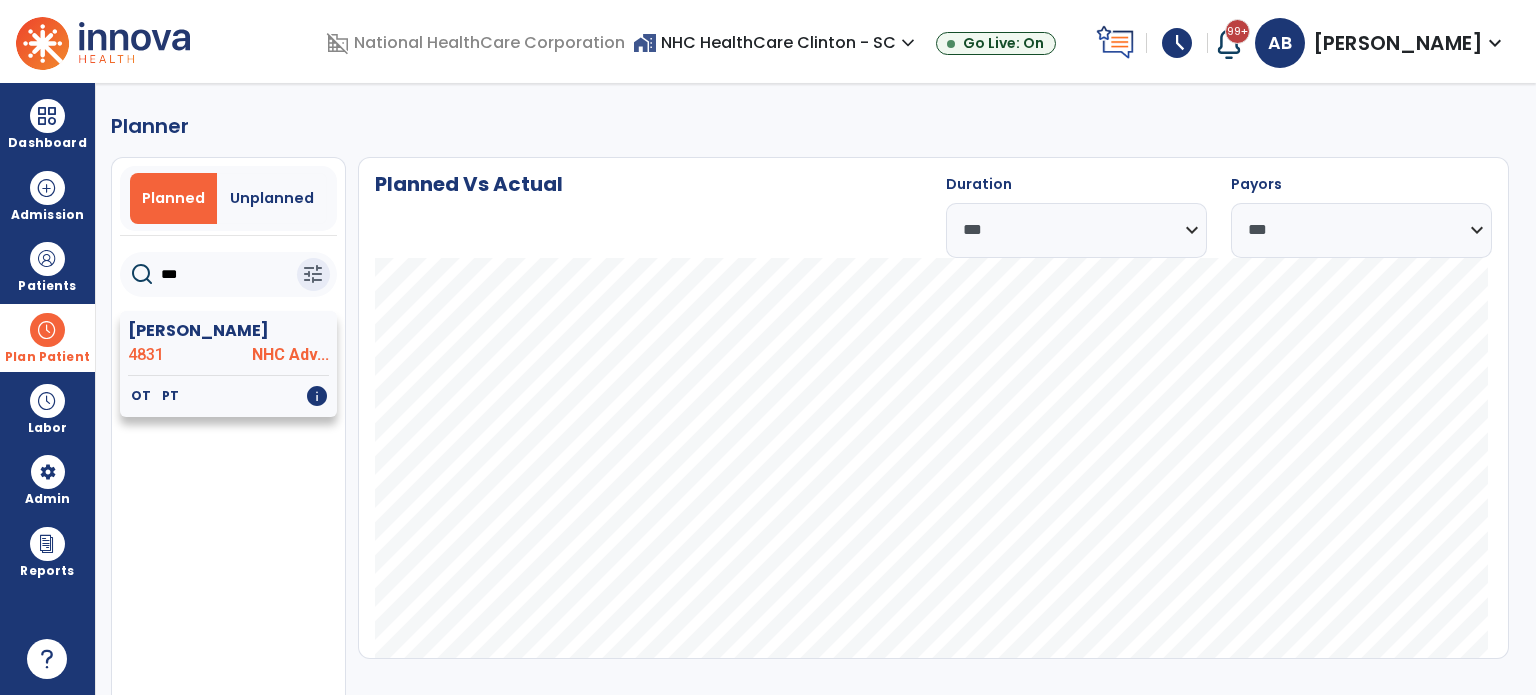 type on "***" 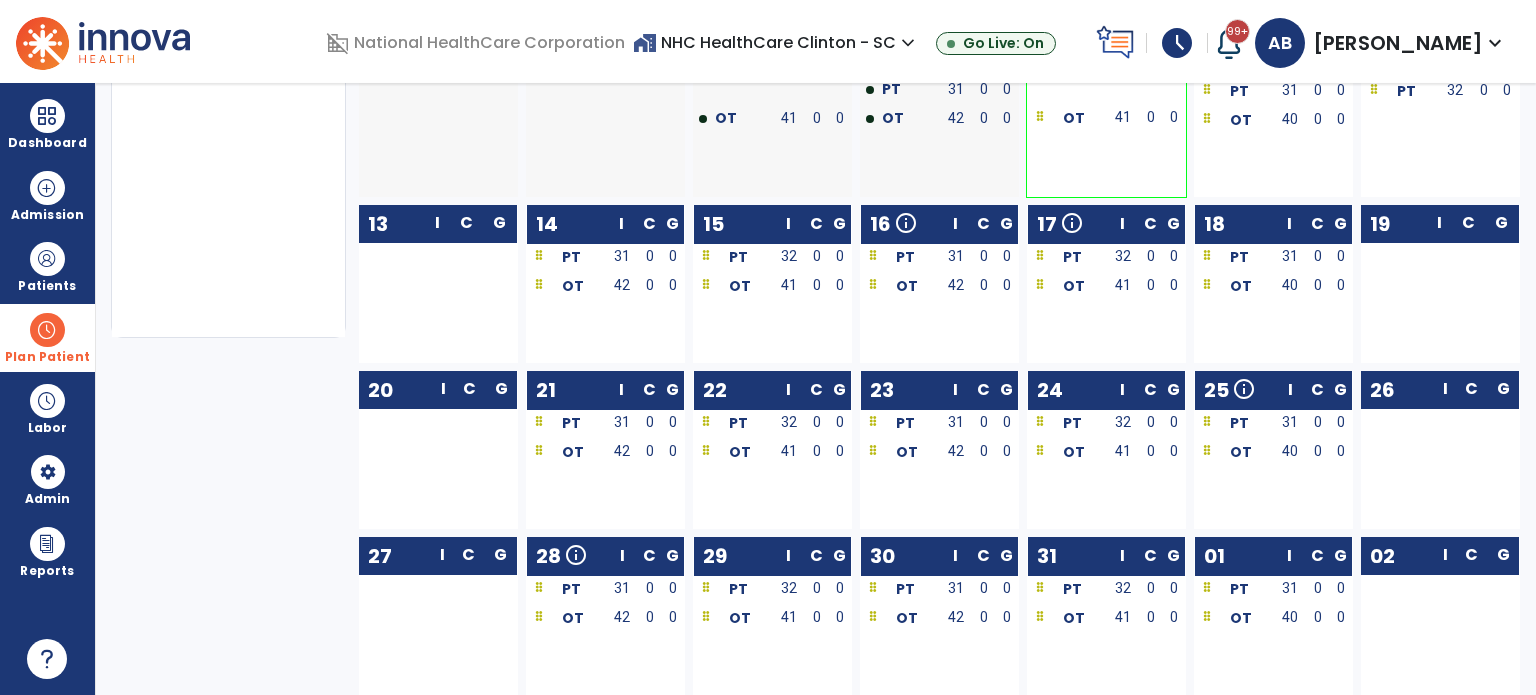scroll, scrollTop: 0, scrollLeft: 0, axis: both 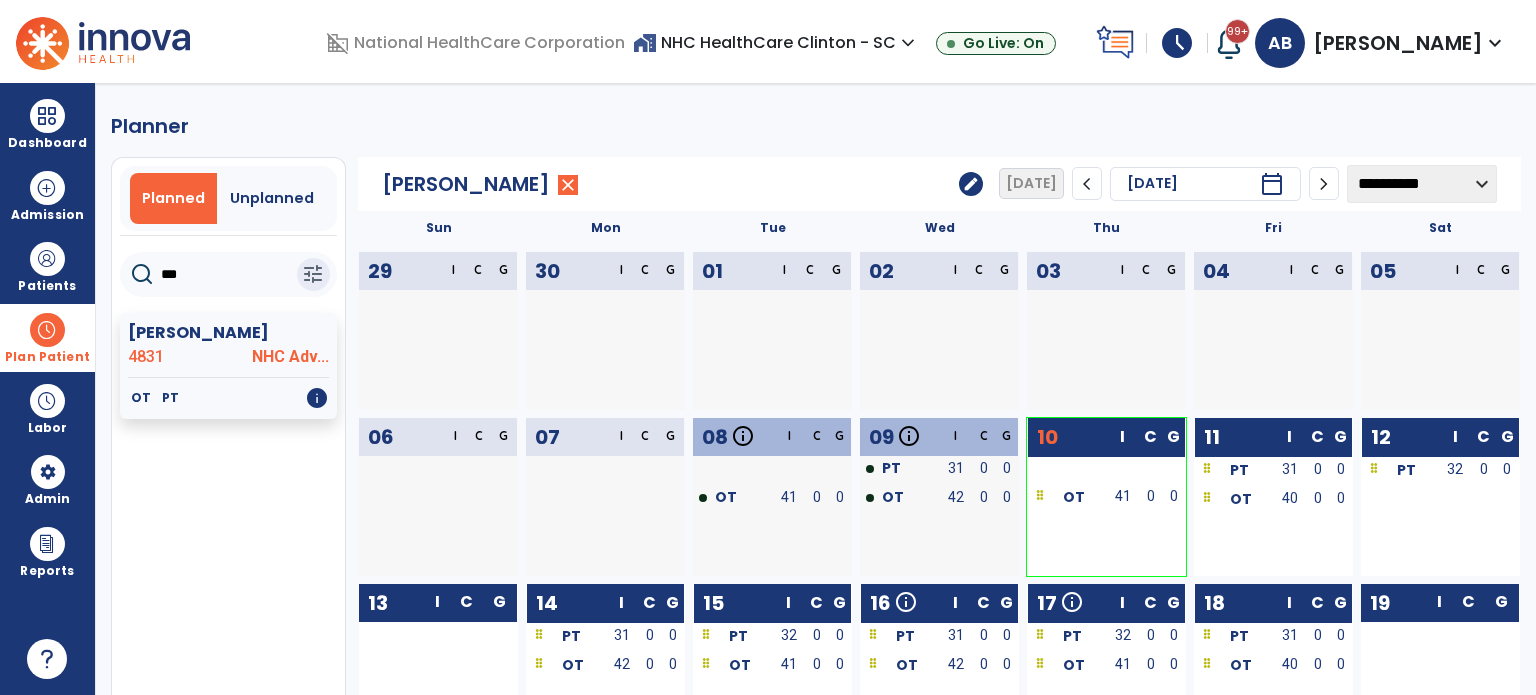 click on "Plan Patient" at bounding box center (47, 337) 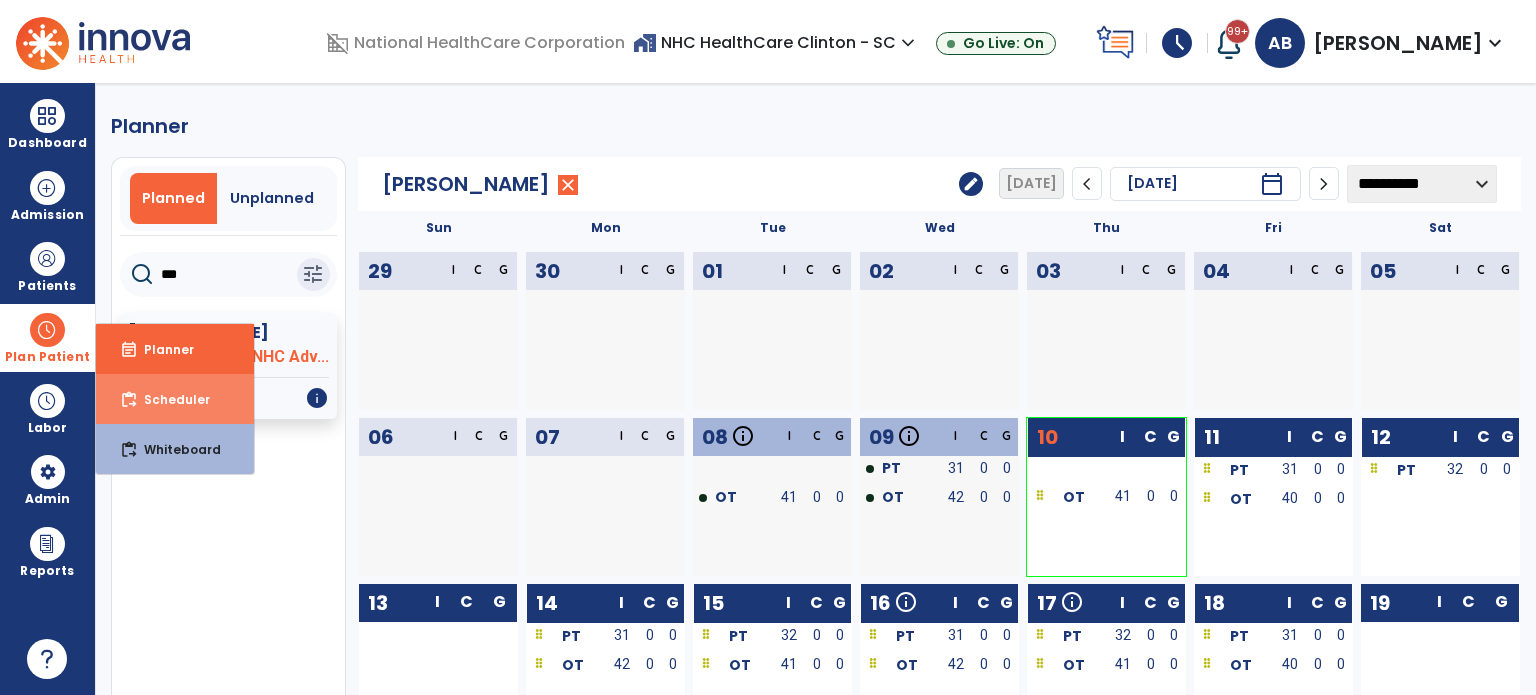 click on "Scheduler" at bounding box center (169, 399) 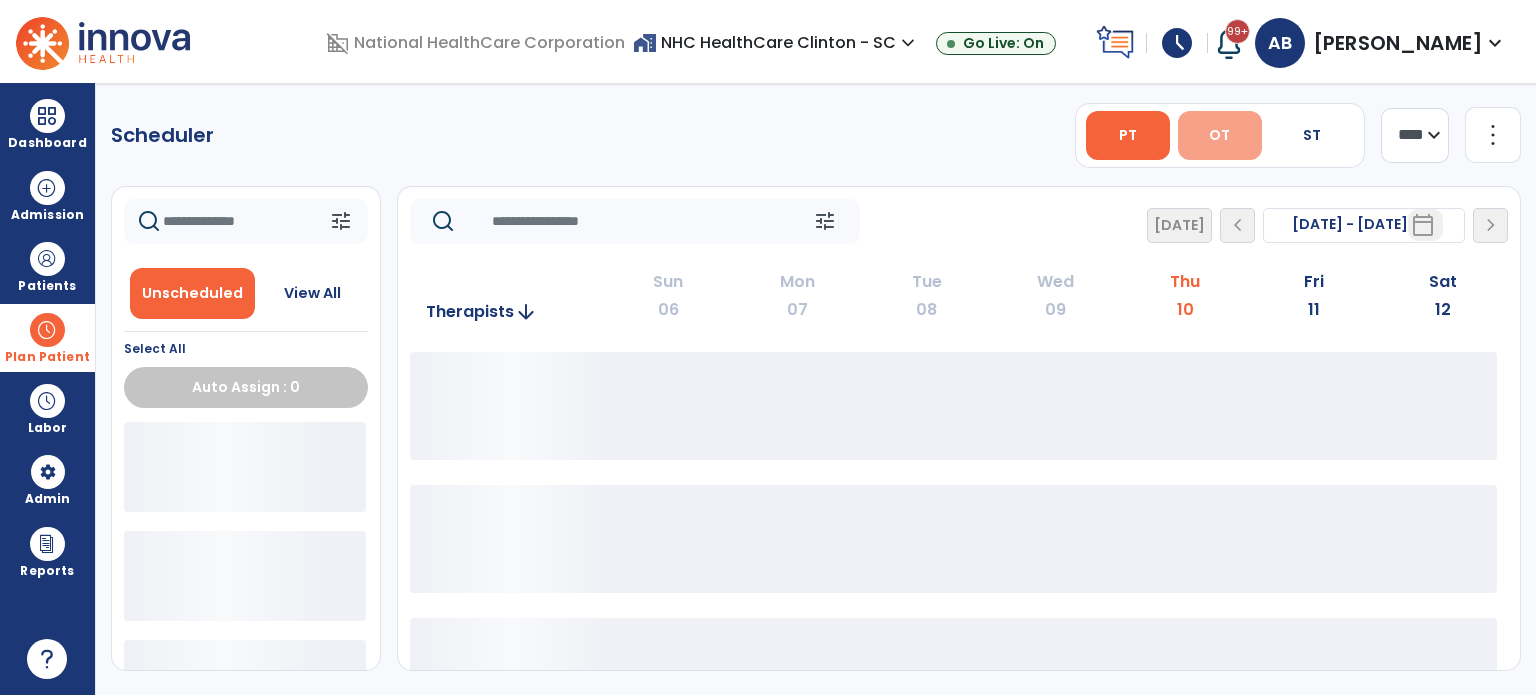 click on "OT" at bounding box center [1219, 135] 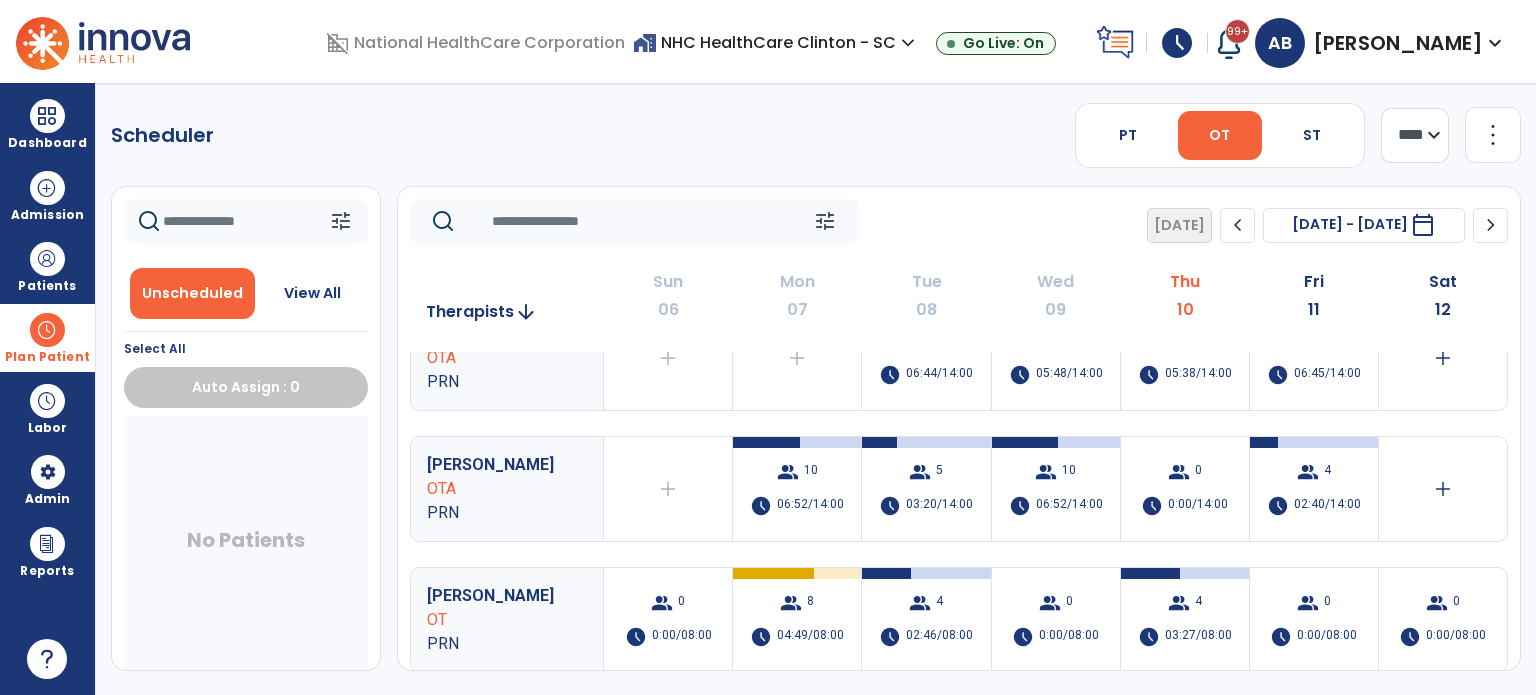 scroll, scrollTop: 312, scrollLeft: 0, axis: vertical 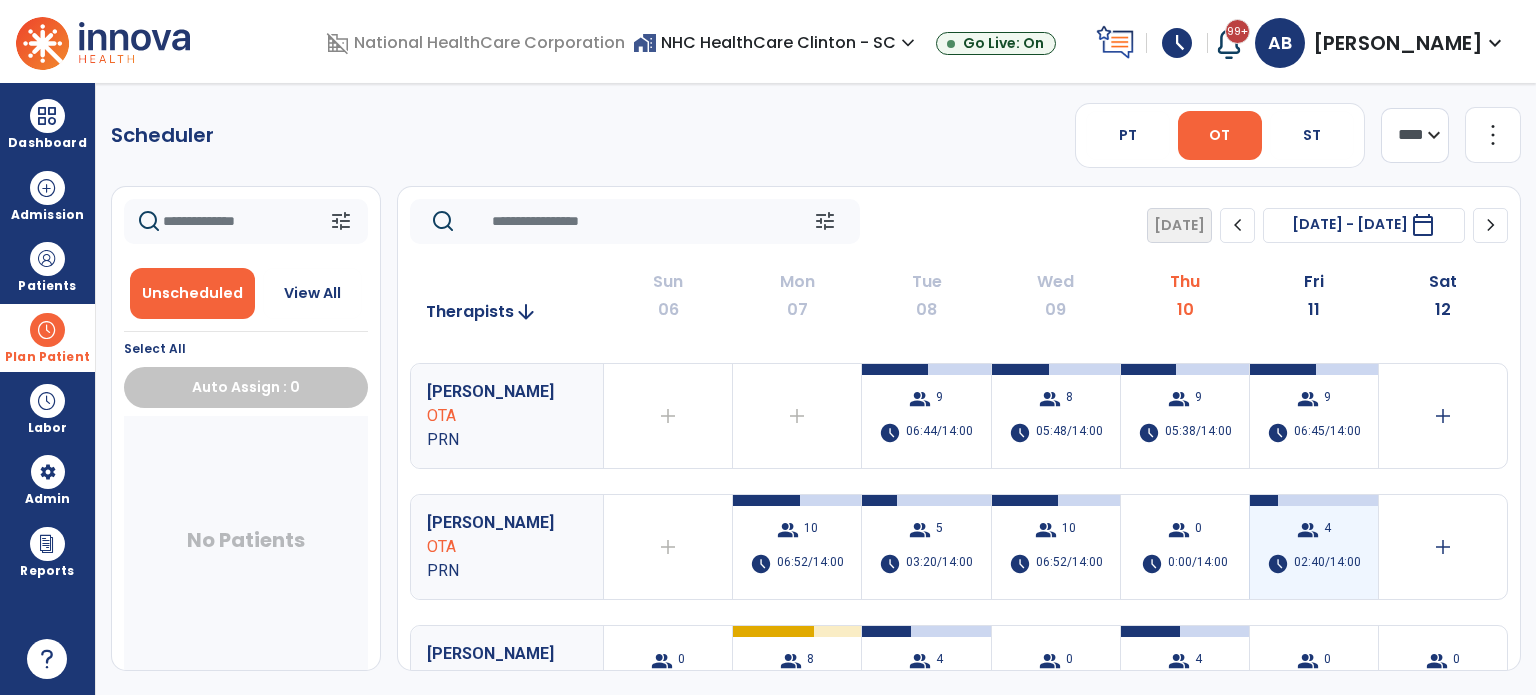 click on "group  4  schedule  02:40/14:00" at bounding box center [1314, 547] 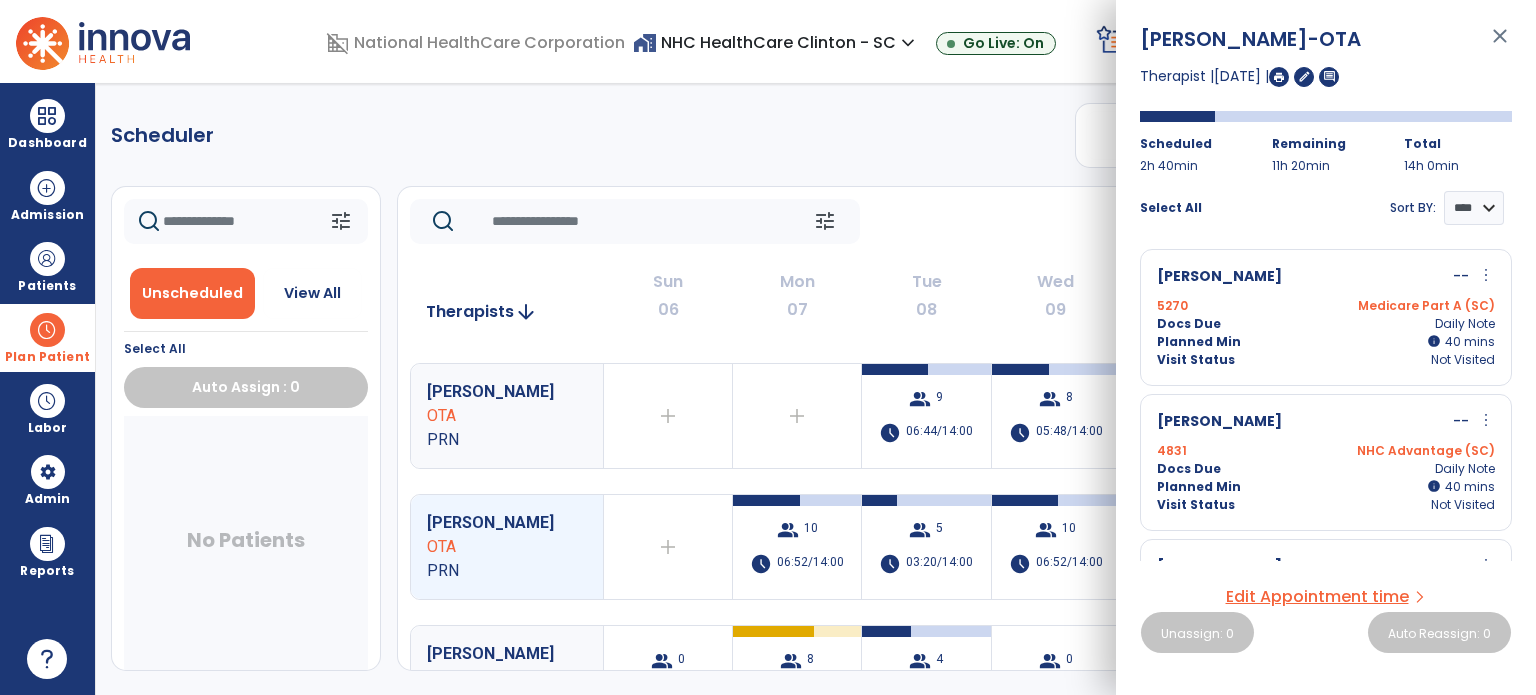 scroll, scrollTop: 151, scrollLeft: 0, axis: vertical 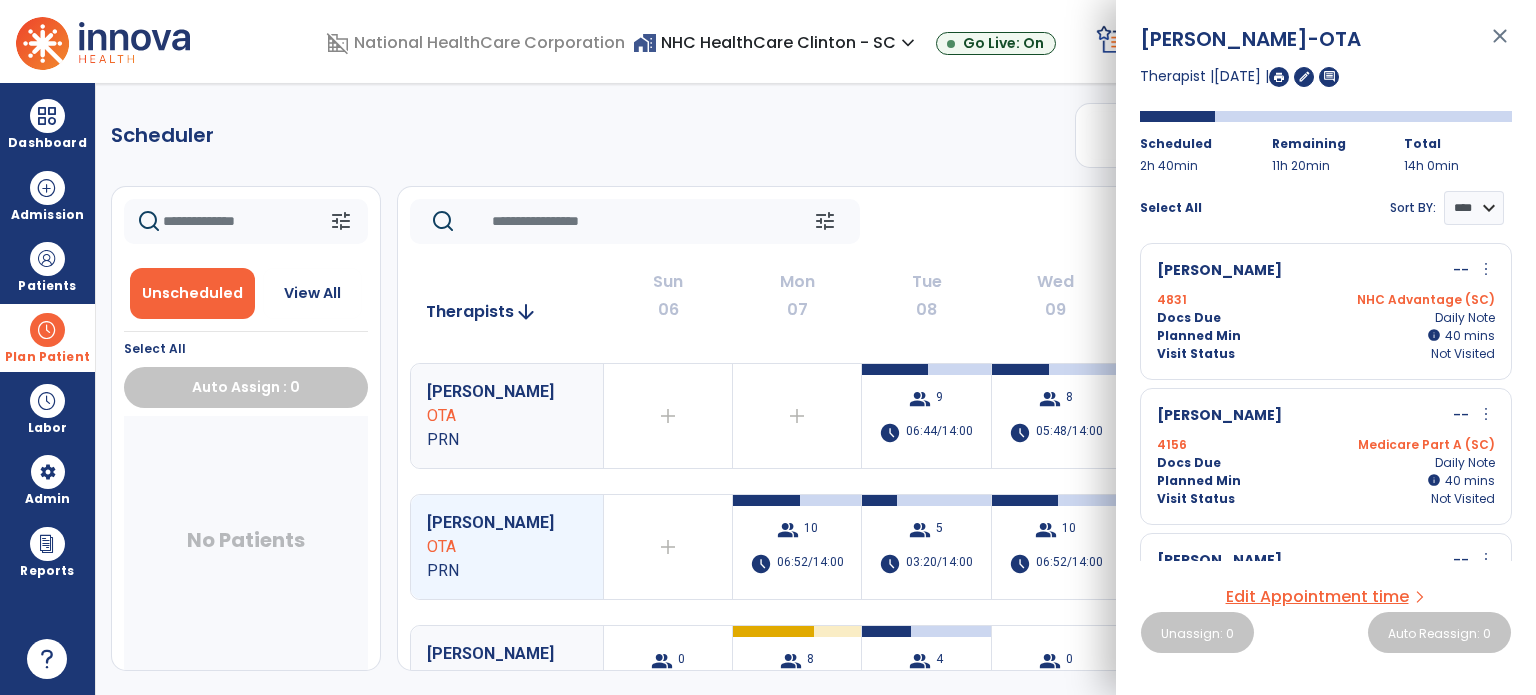 click on "Docs Due Daily Note" at bounding box center (1326, 318) 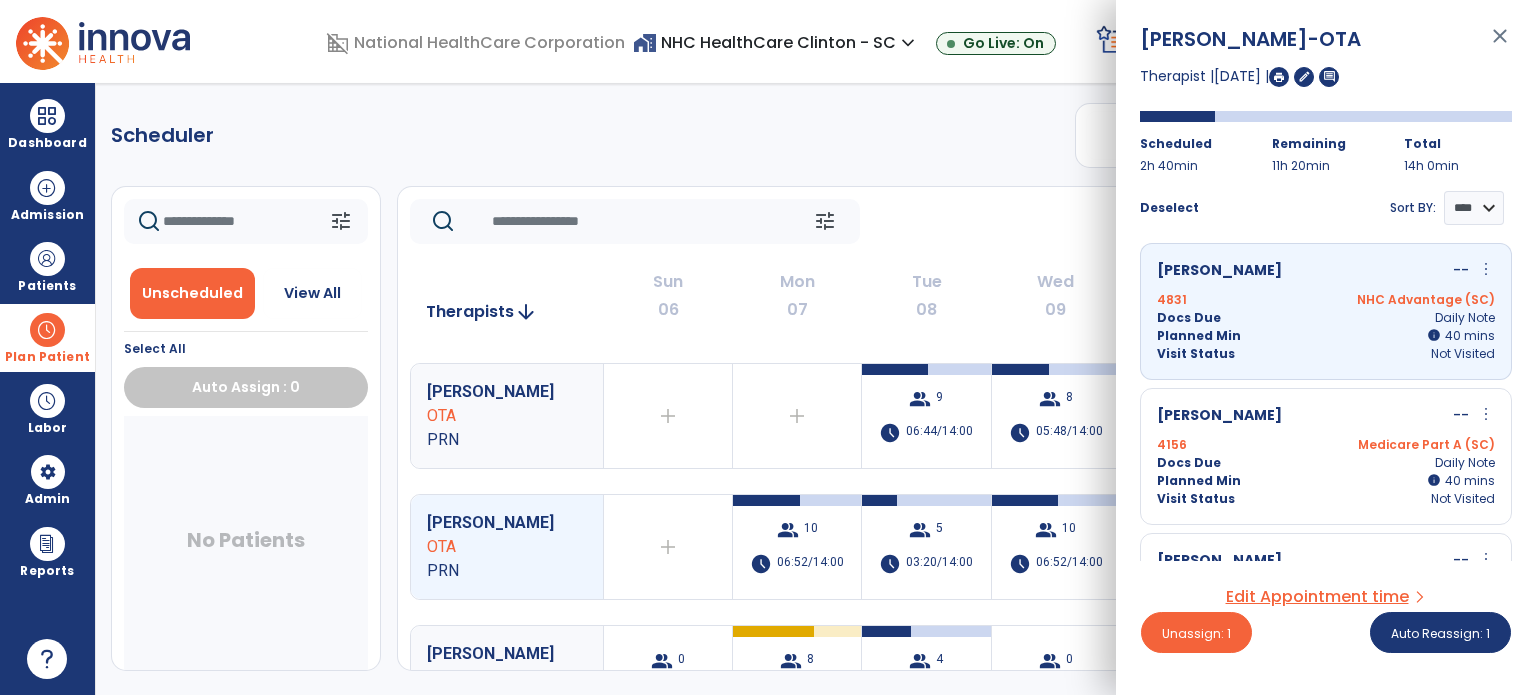 click on "Medicare Part A (SC)" at bounding box center [1410, 445] 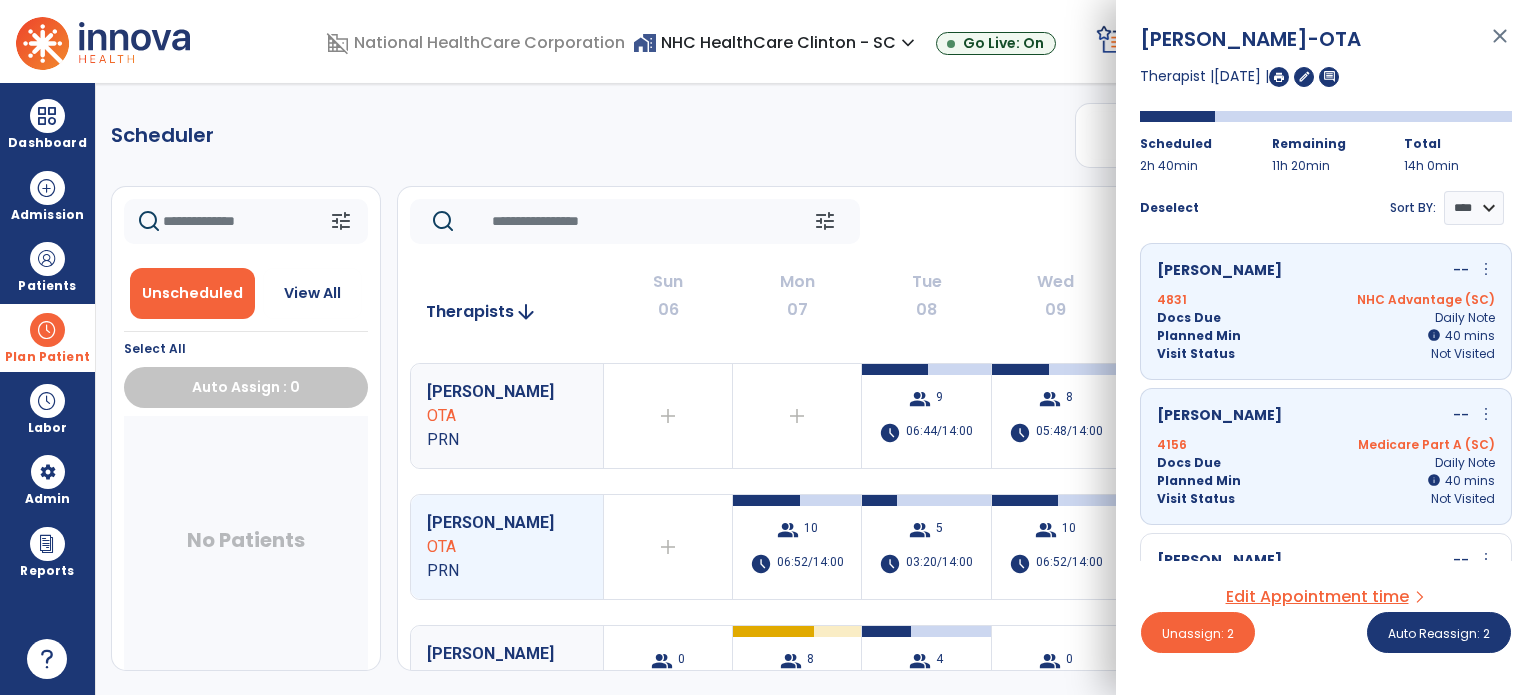 scroll, scrollTop: 257, scrollLeft: 0, axis: vertical 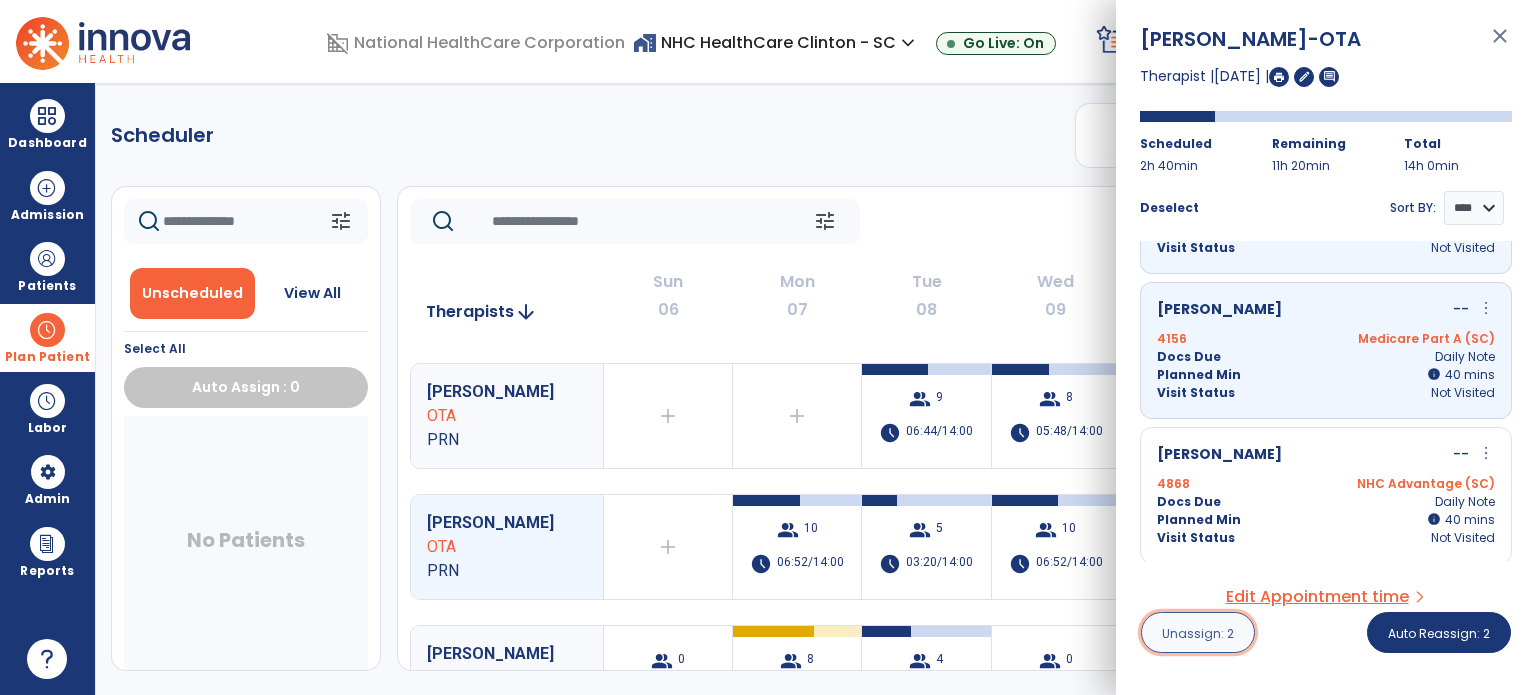 click on "Unassign: 2" at bounding box center [1198, 633] 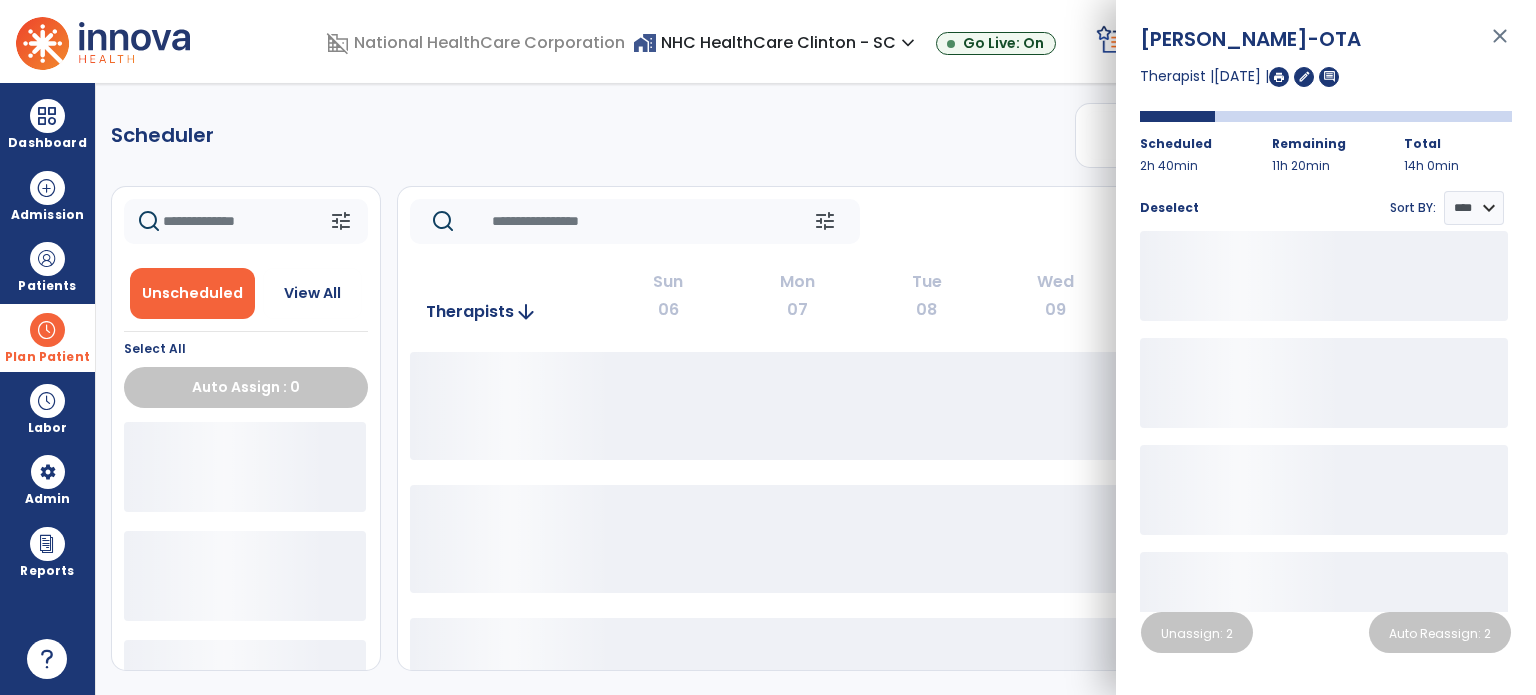 click on "close" at bounding box center [1500, 45] 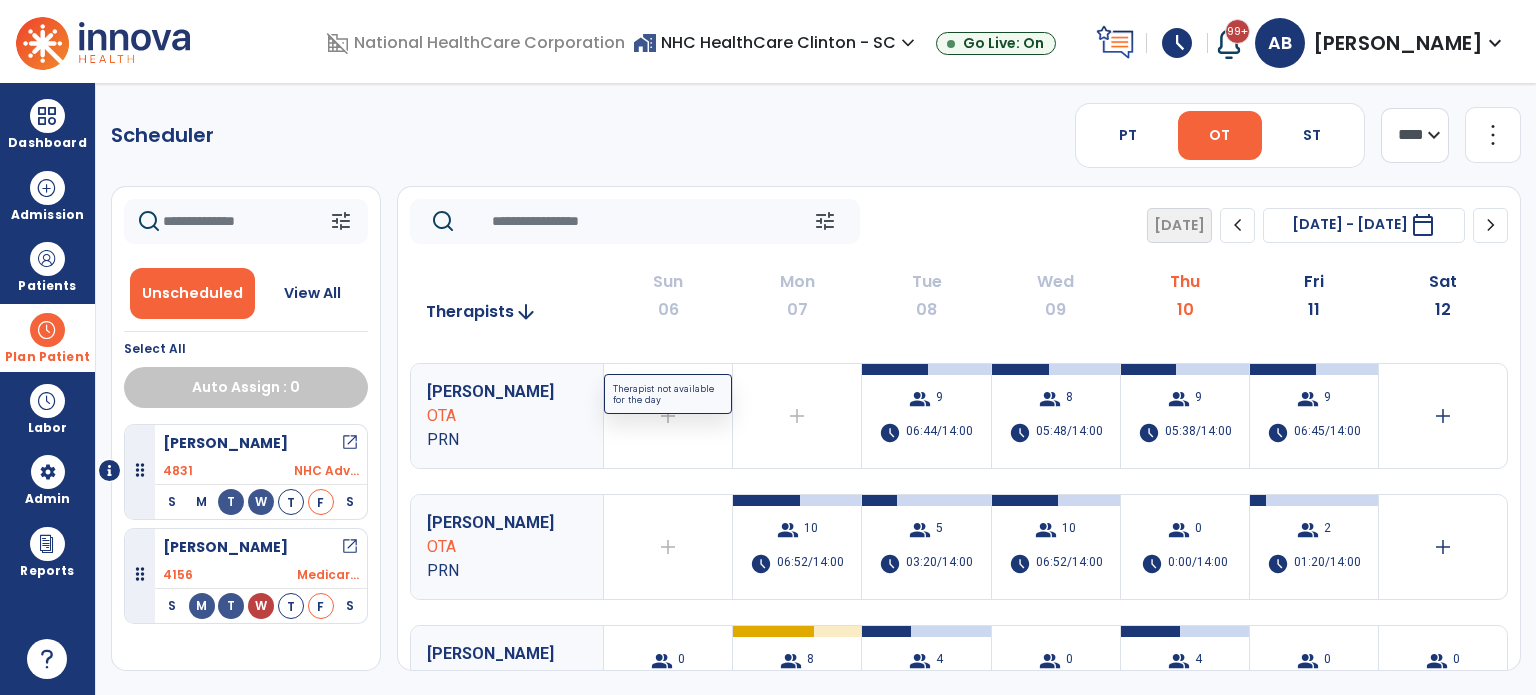 scroll, scrollTop: 158, scrollLeft: 0, axis: vertical 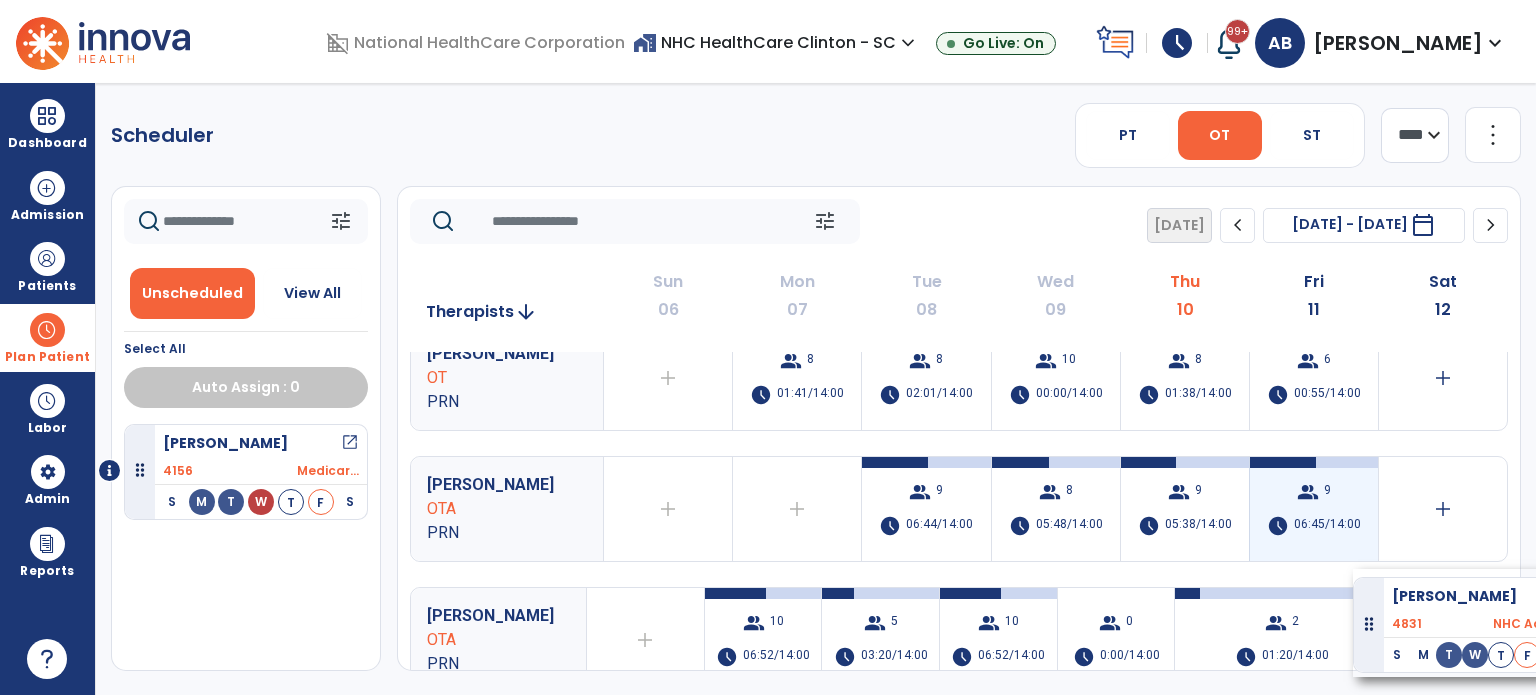drag, startPoint x: 276, startPoint y: 479, endPoint x: 1323, endPoint y: 535, distance: 1048.4966 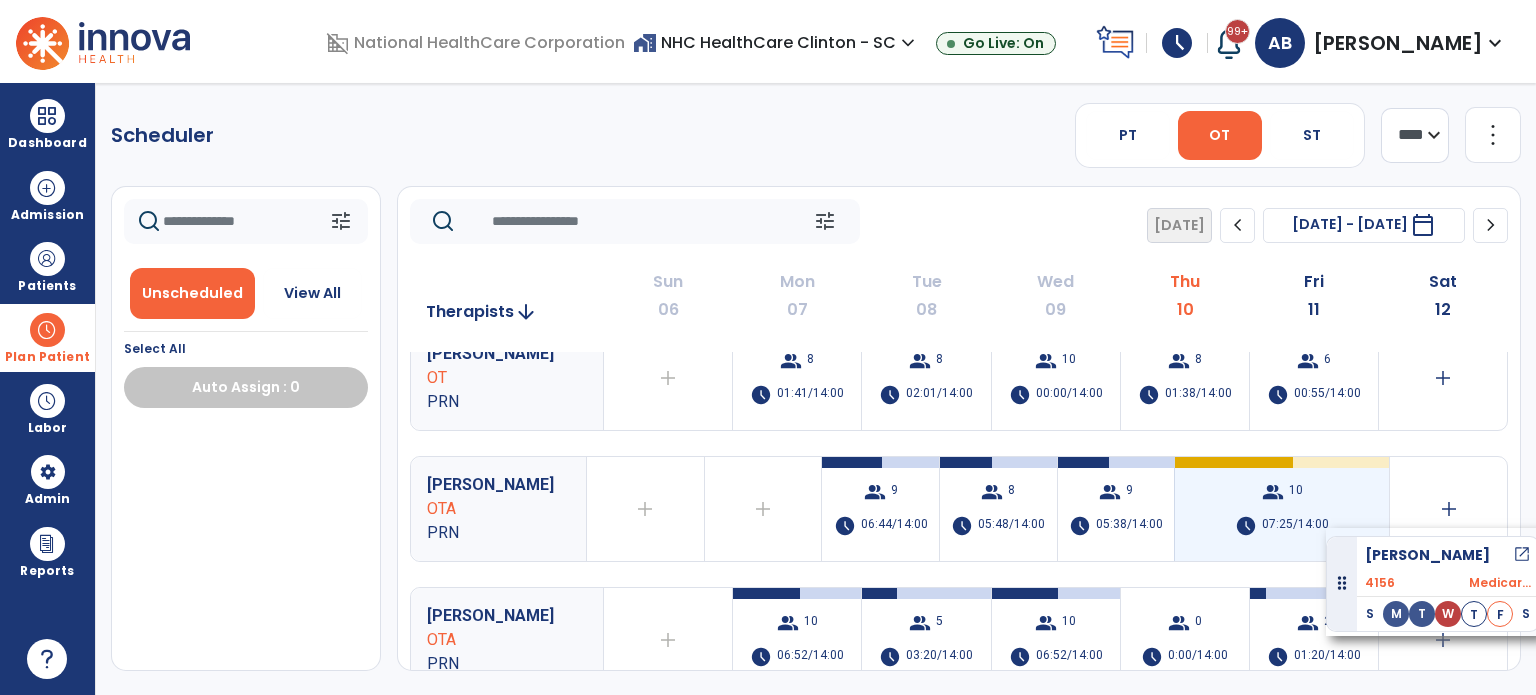 drag, startPoint x: 268, startPoint y: 468, endPoint x: 1326, endPoint y: 528, distance: 1059.7 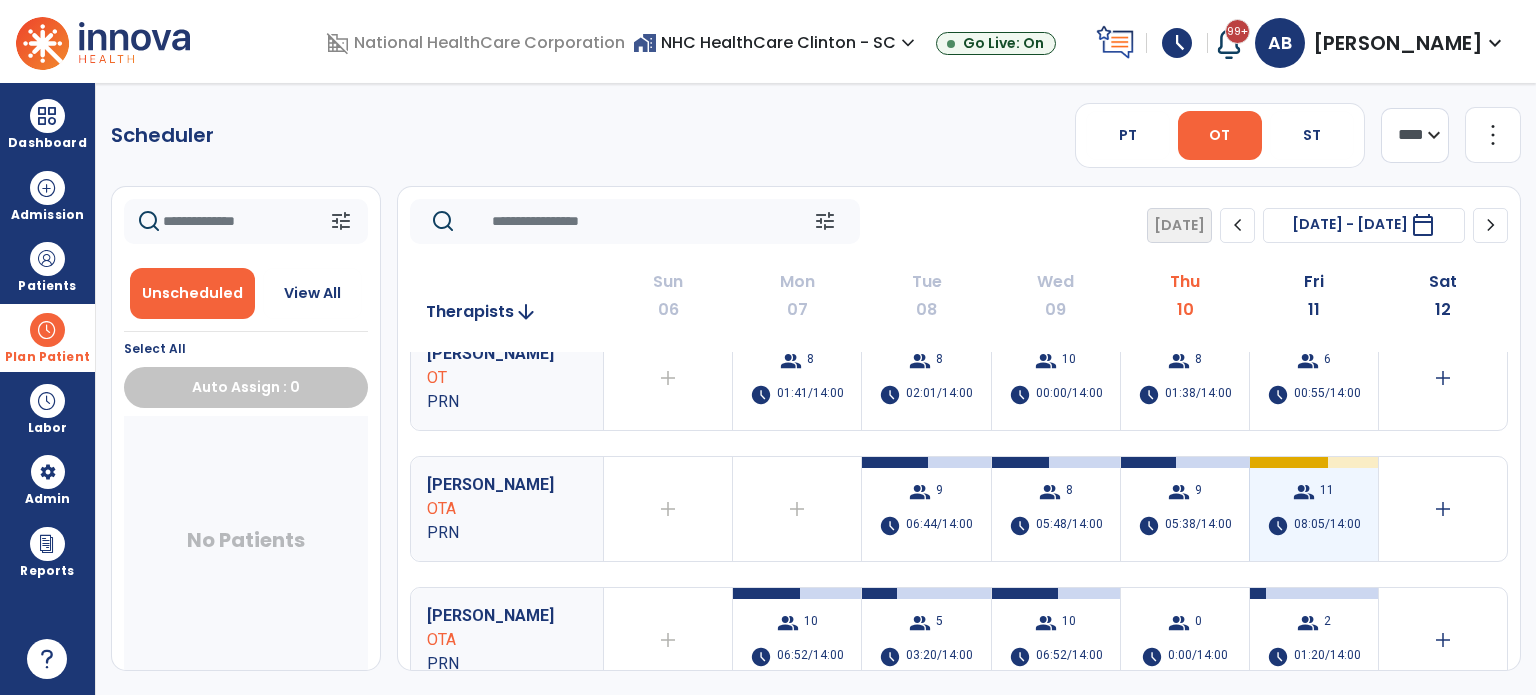 click on "08:05/14:00" at bounding box center [1327, 526] 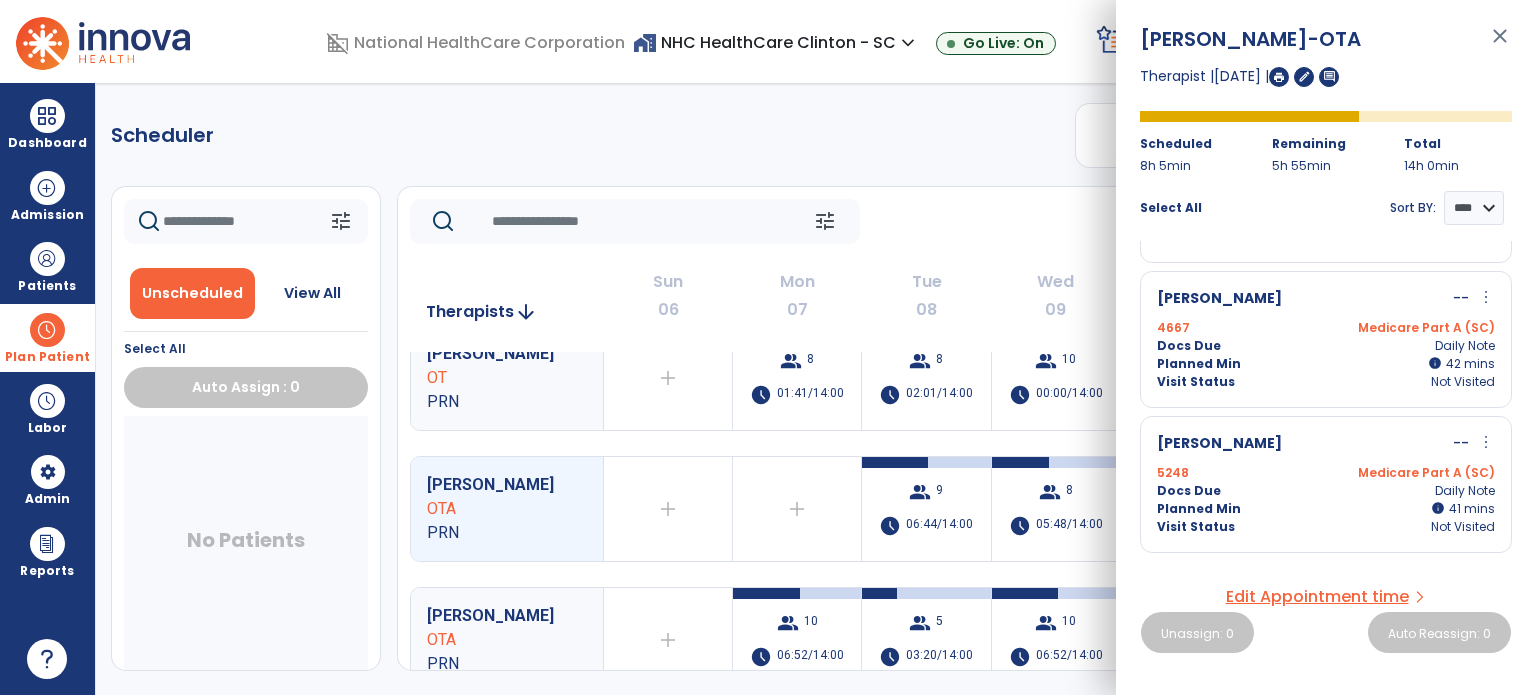 scroll, scrollTop: 275, scrollLeft: 0, axis: vertical 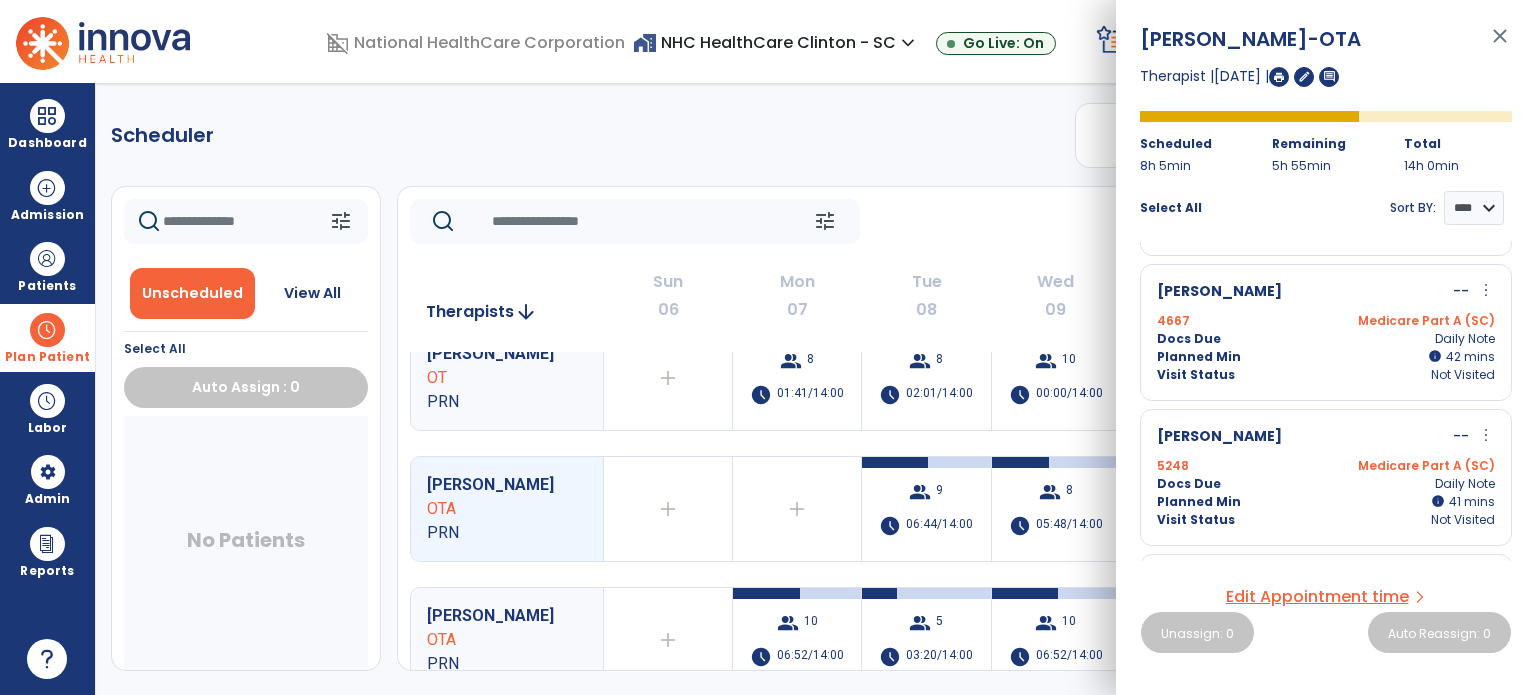 click on "Planned Min  info   42 I 42 mins" at bounding box center (1326, 357) 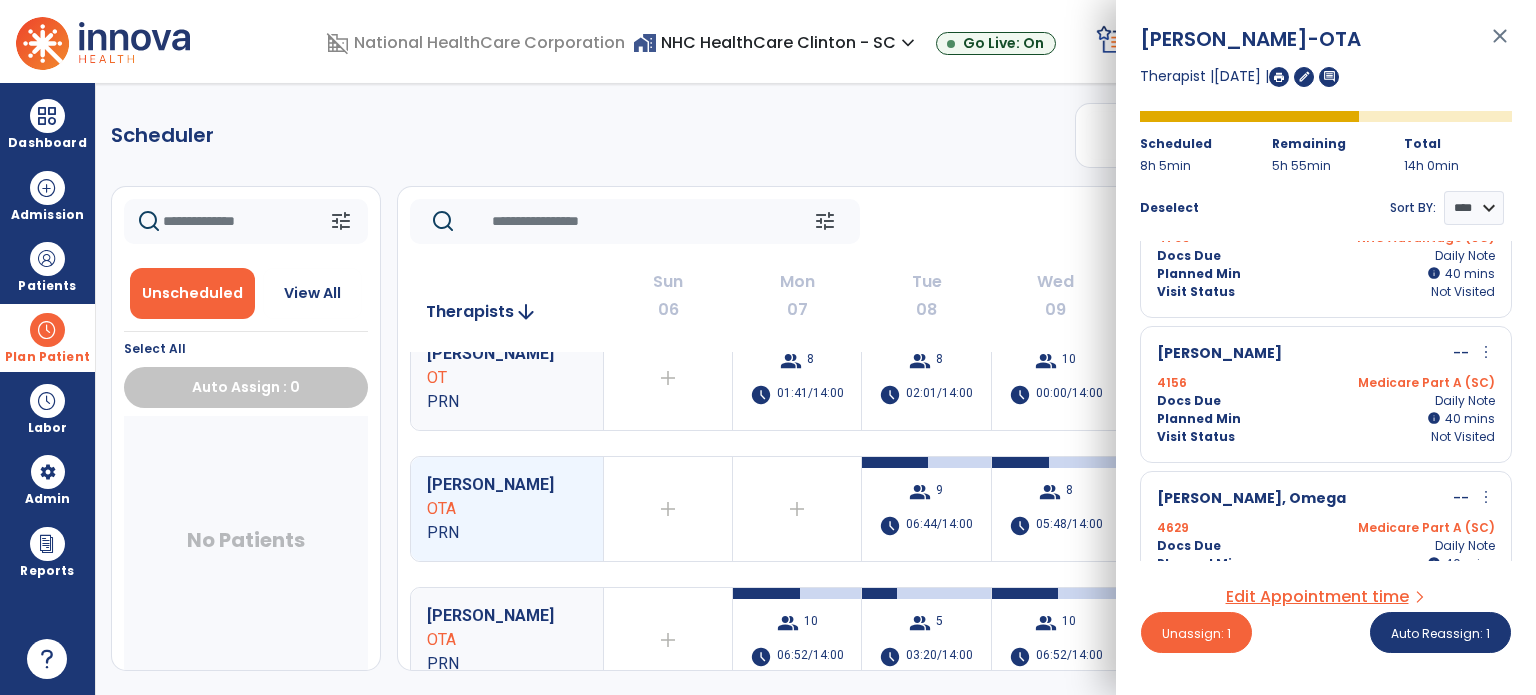scroll, scrollTop: 1268, scrollLeft: 0, axis: vertical 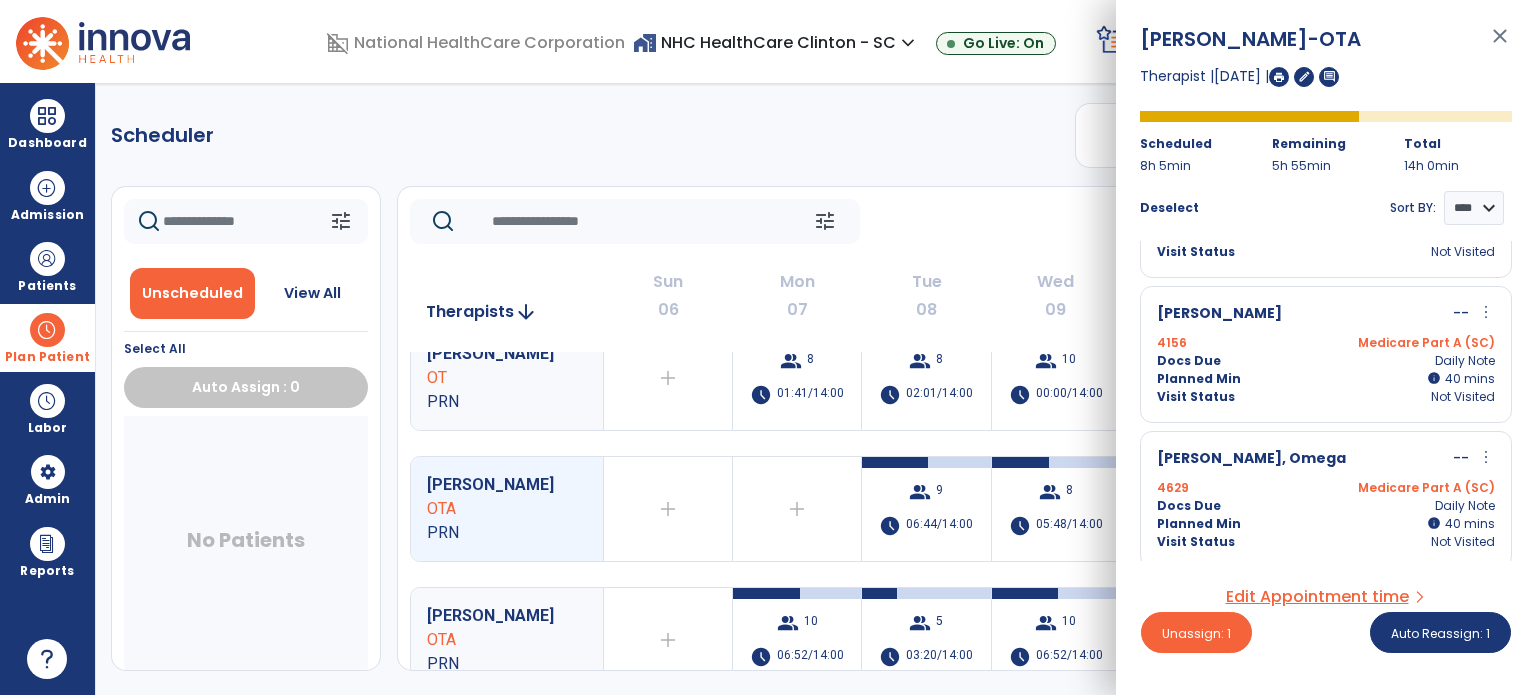 click on "Docs Due Daily Note" at bounding box center [1326, 506] 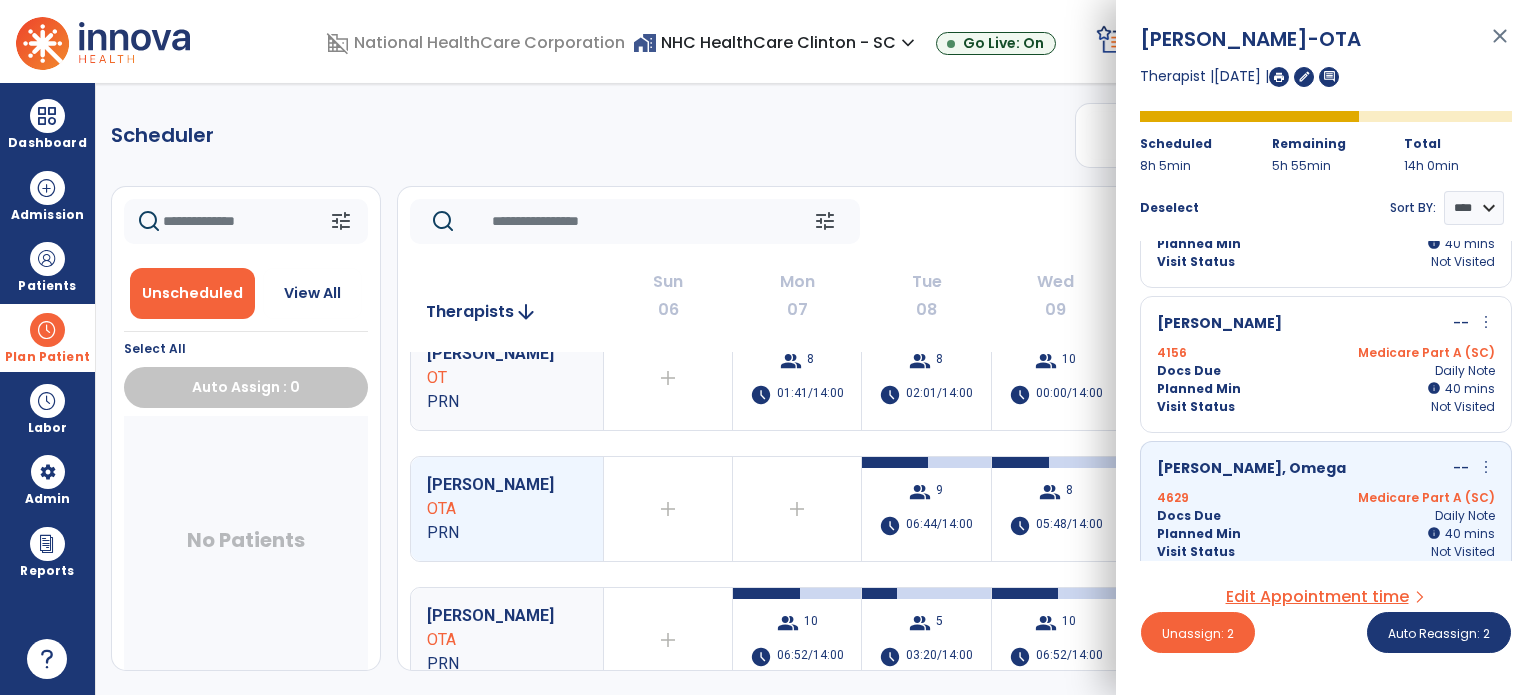 scroll, scrollTop: 1268, scrollLeft: 0, axis: vertical 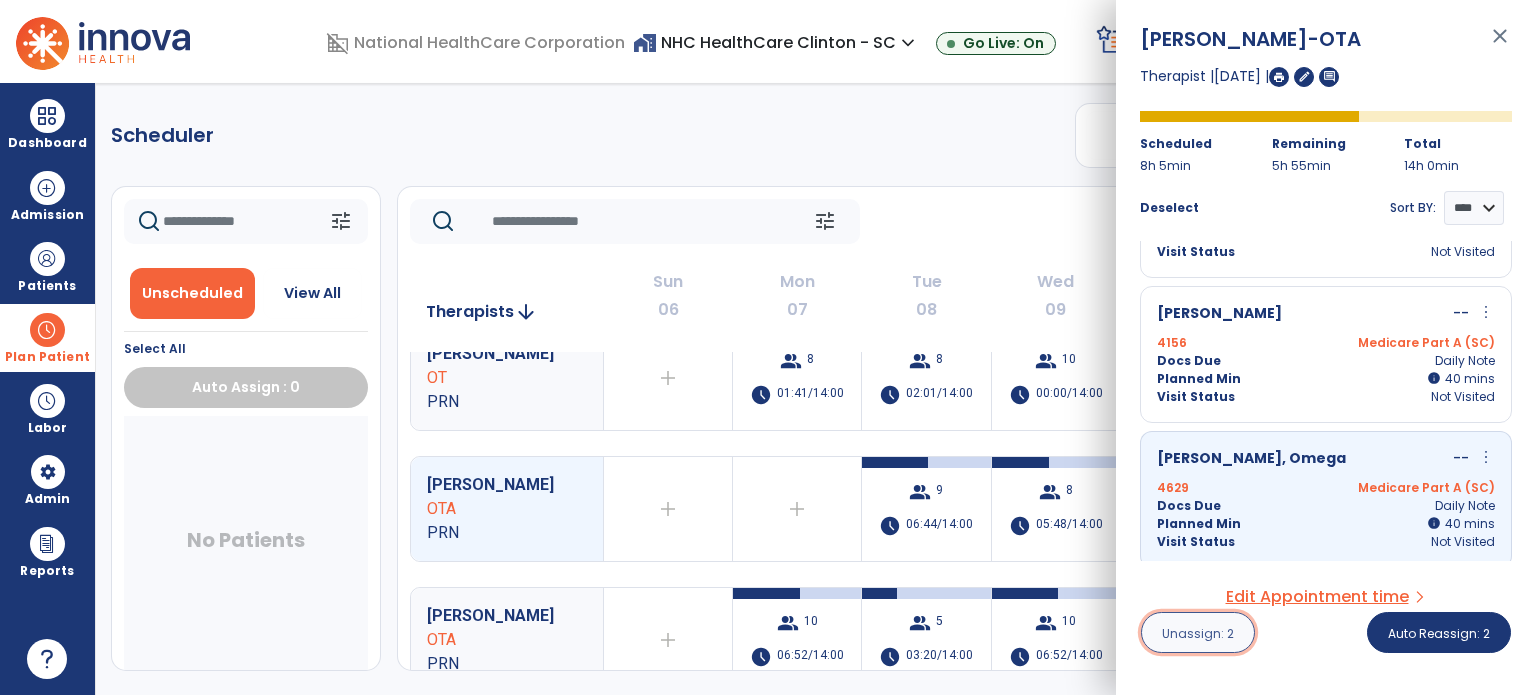 click on "Unassign: 2" at bounding box center (1198, 632) 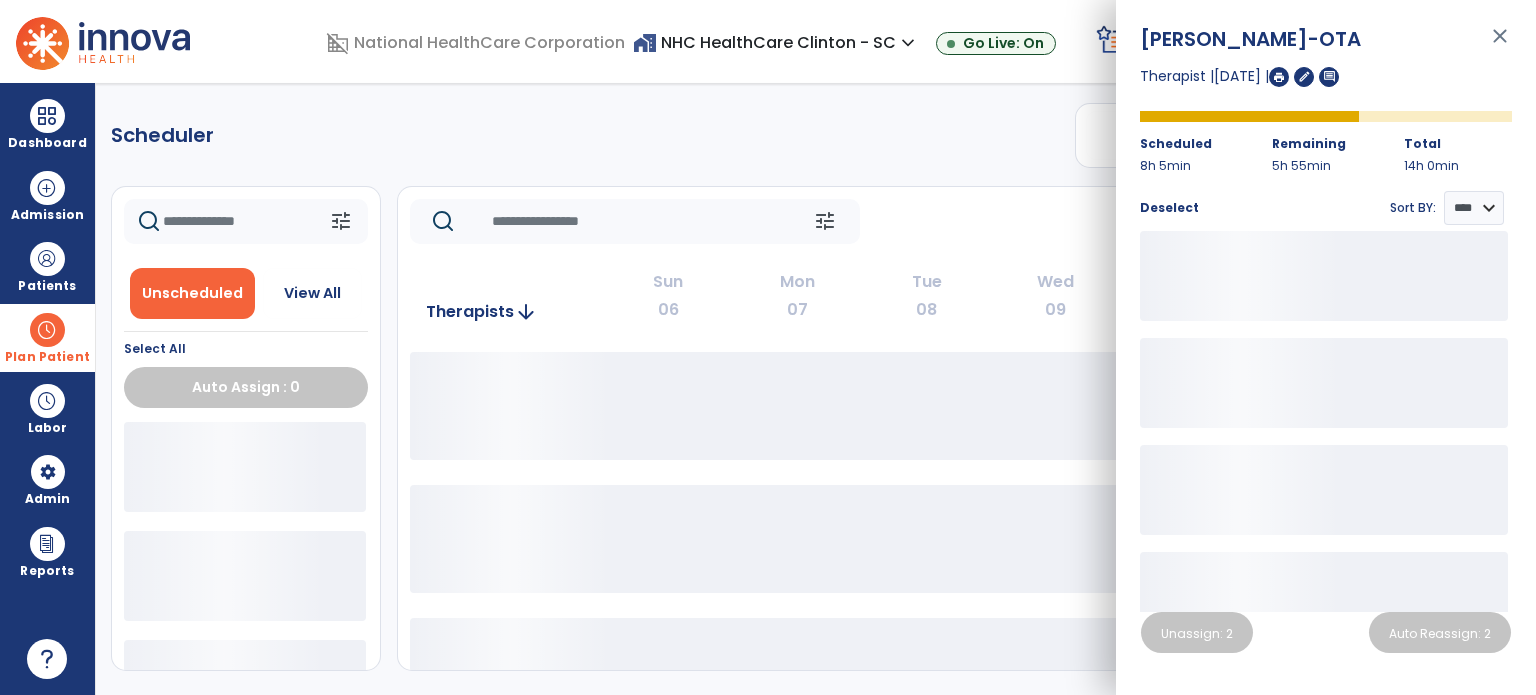 click on "close" at bounding box center [1500, 45] 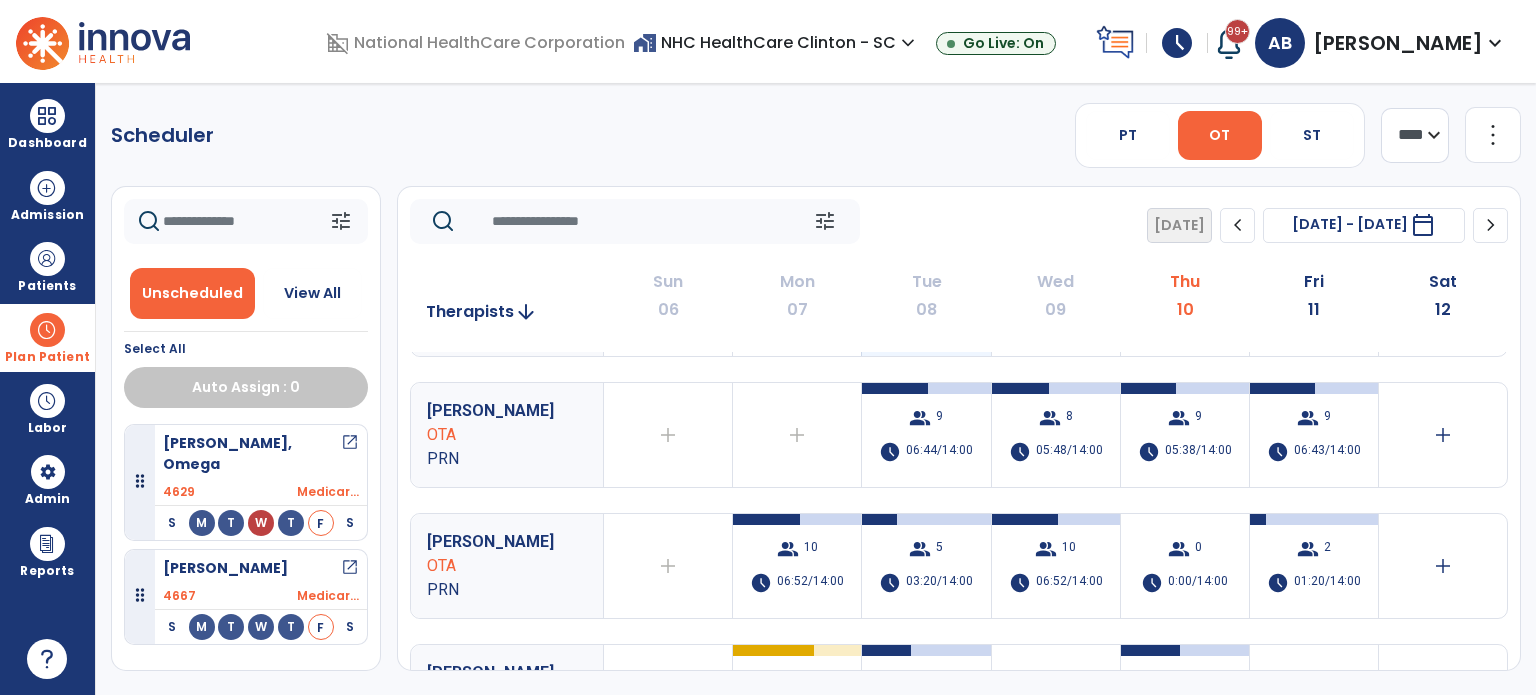 scroll, scrollTop: 236, scrollLeft: 0, axis: vertical 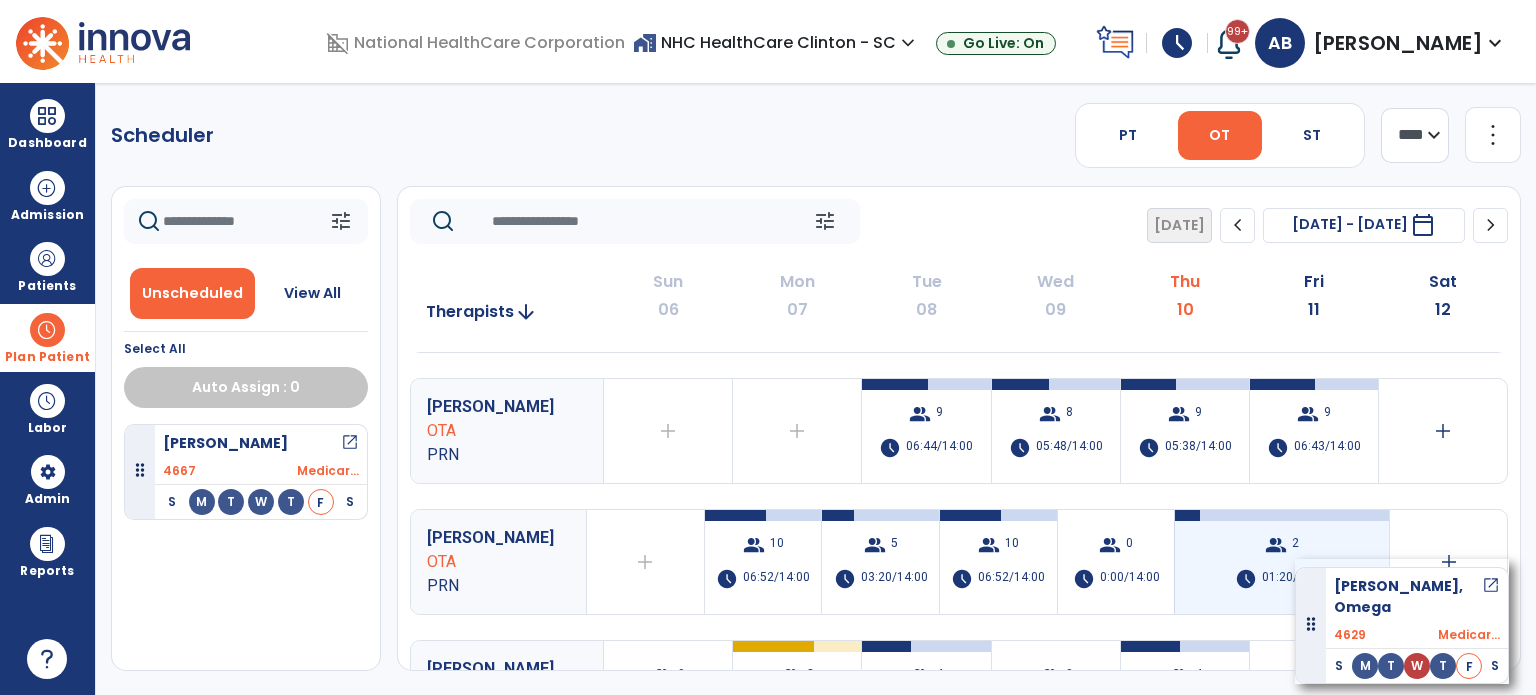 drag, startPoint x: 307, startPoint y: 467, endPoint x: 1296, endPoint y: 559, distance: 993.26984 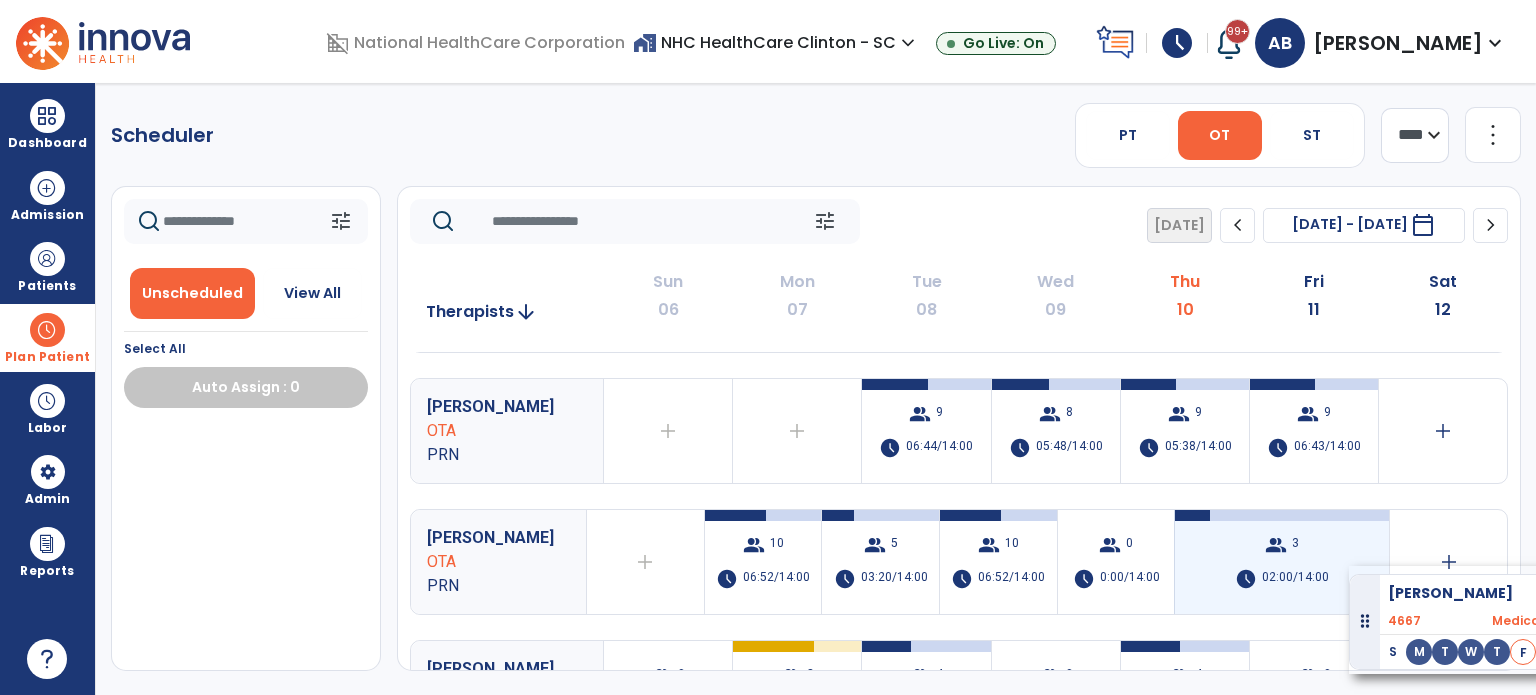 drag, startPoint x: 287, startPoint y: 458, endPoint x: 1349, endPoint y: 565, distance: 1067.3767 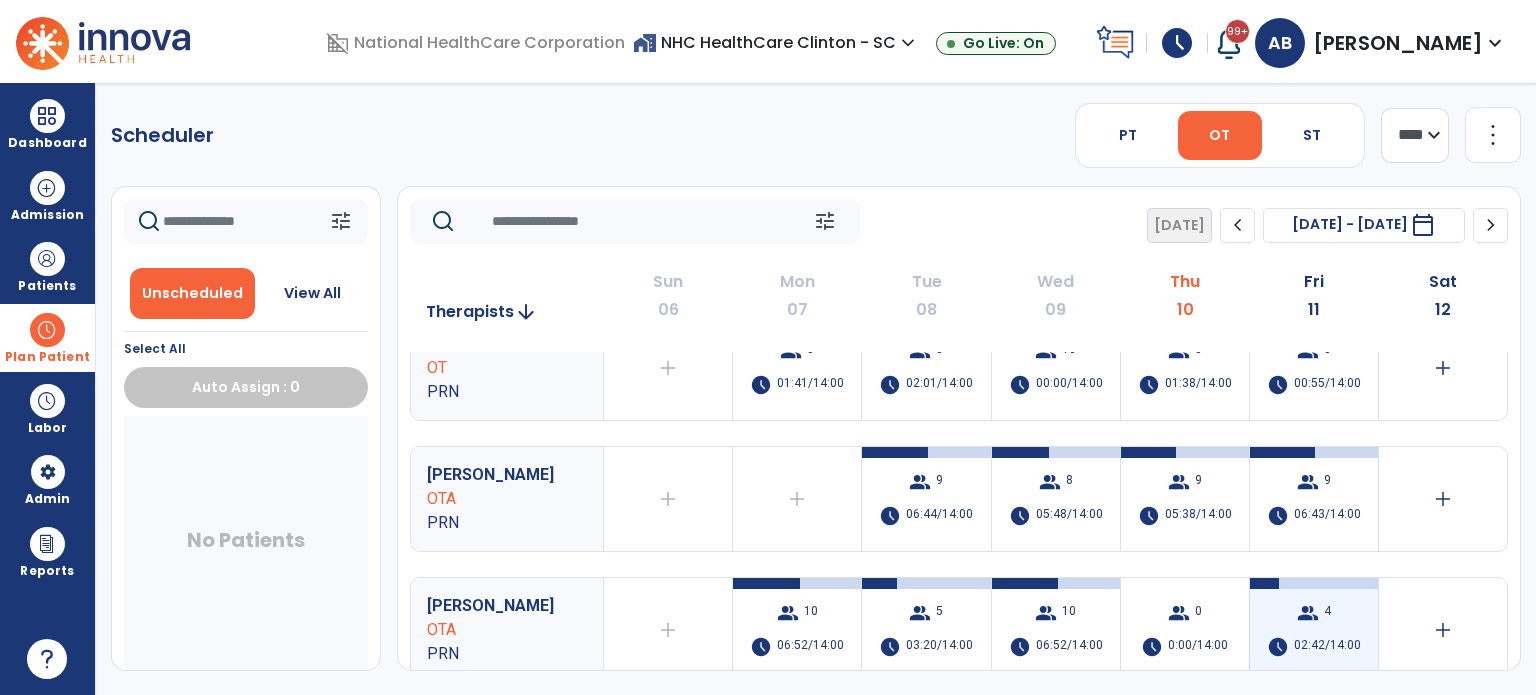 scroll, scrollTop: 167, scrollLeft: 0, axis: vertical 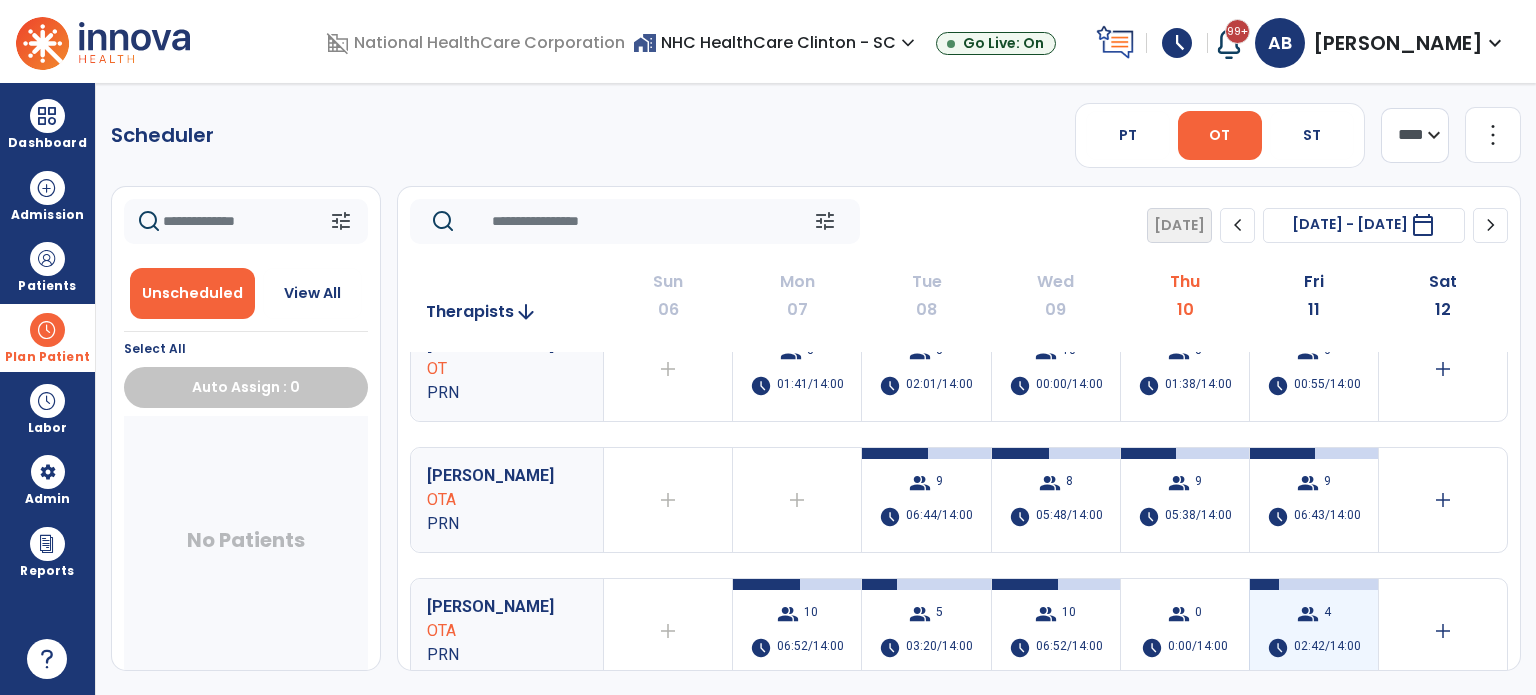 click on "group  4  schedule  02:42/14:00" at bounding box center (1314, 631) 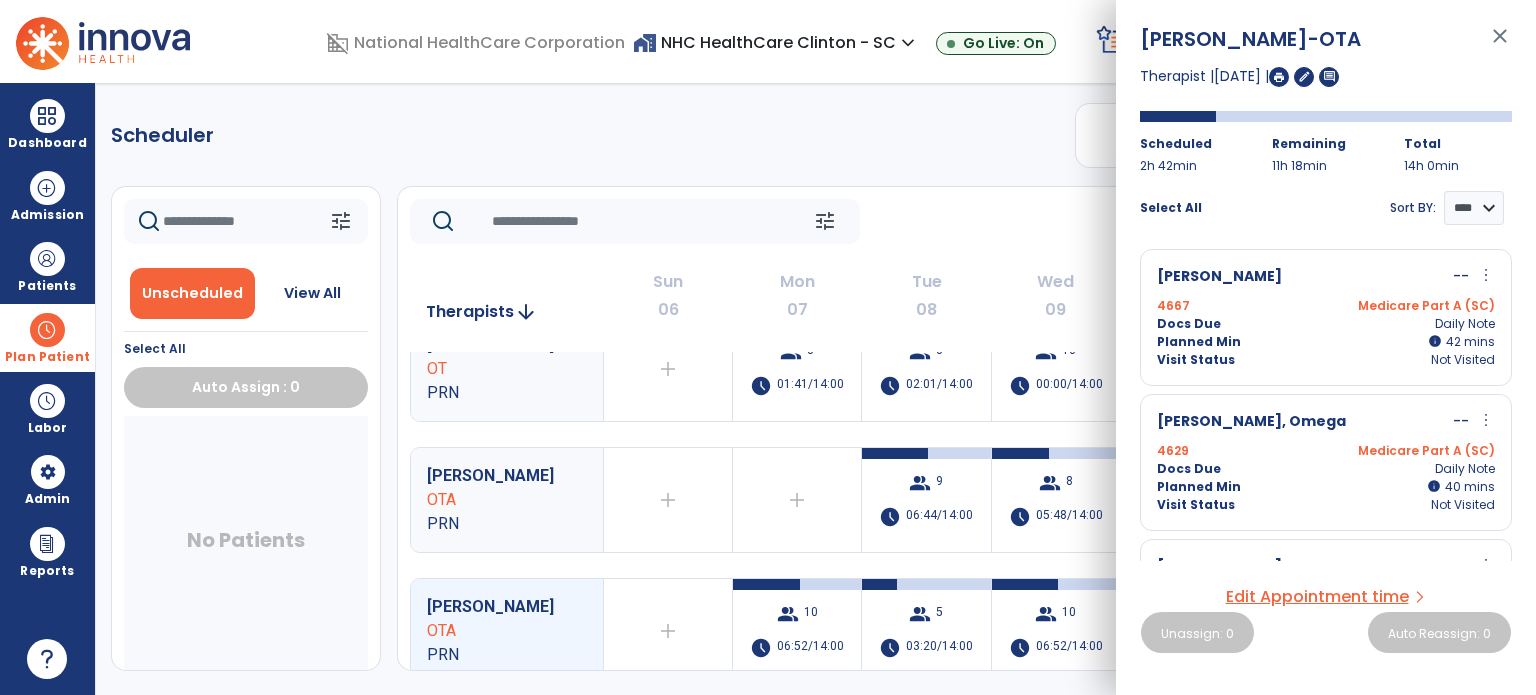 click on "more_vert" at bounding box center [1486, 275] 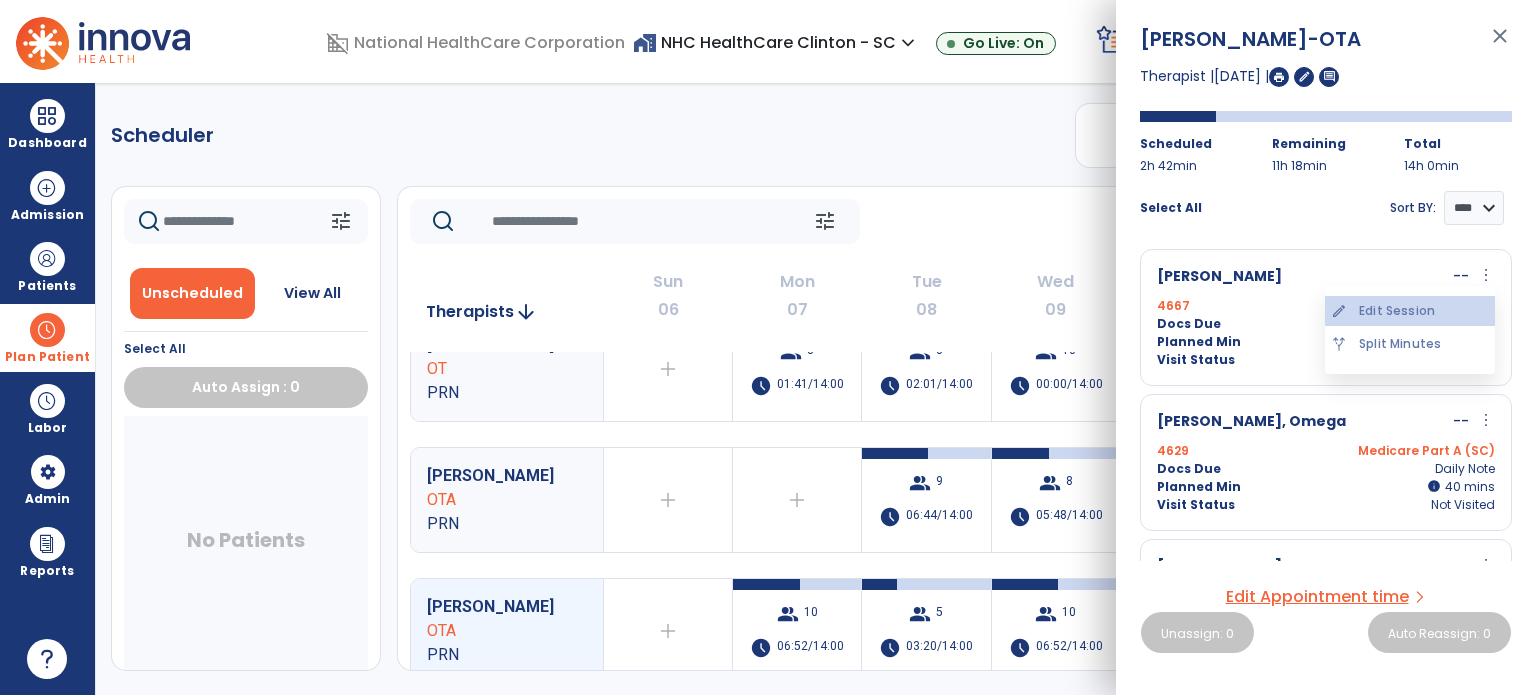click on "edit   Edit Session" at bounding box center [1410, 311] 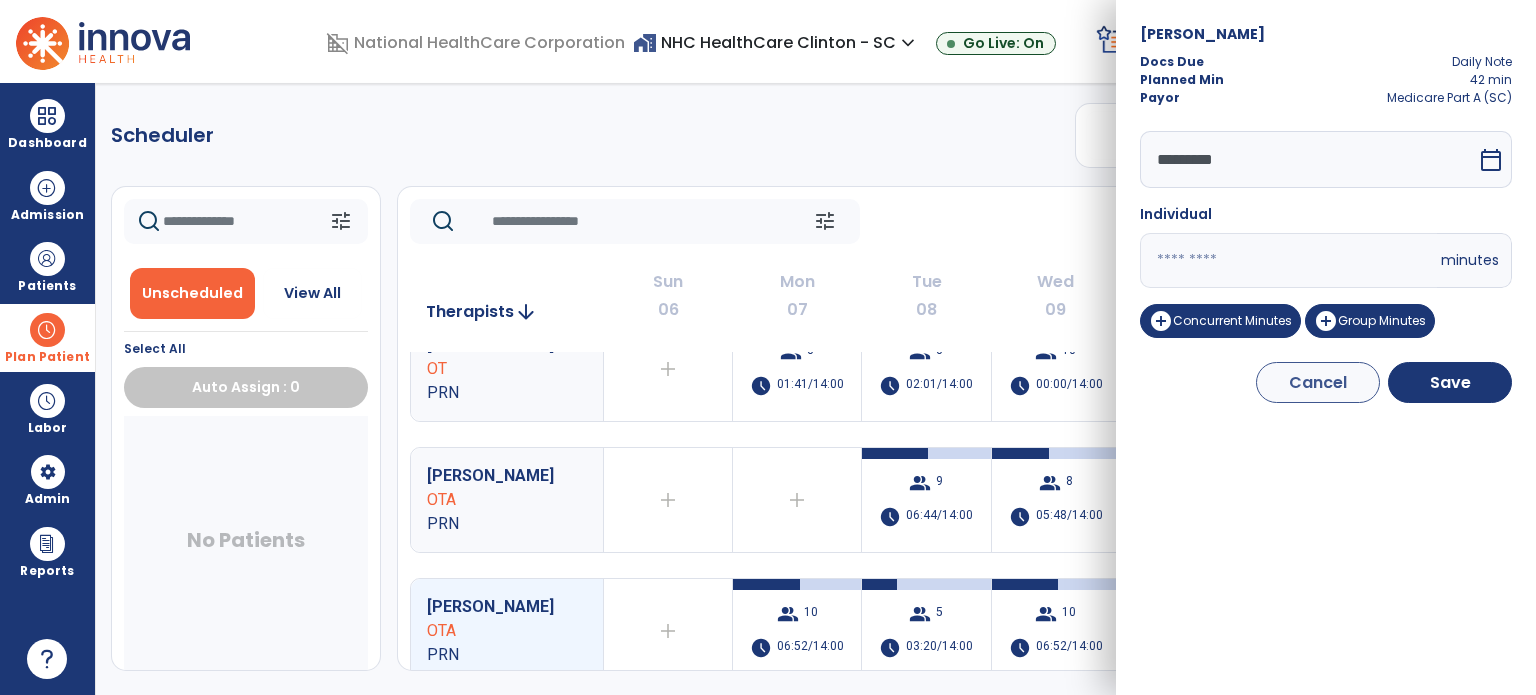 click on "**" at bounding box center (1288, 260) 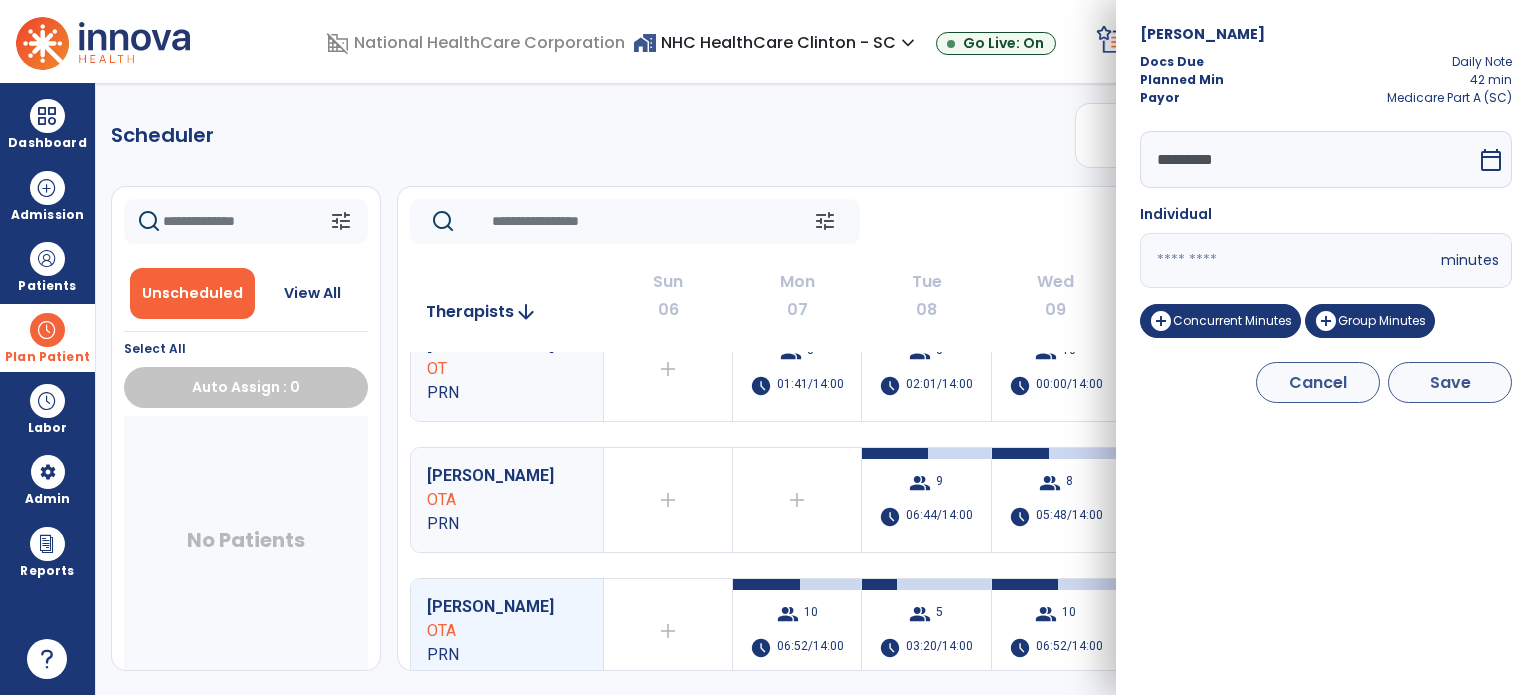 type on "**" 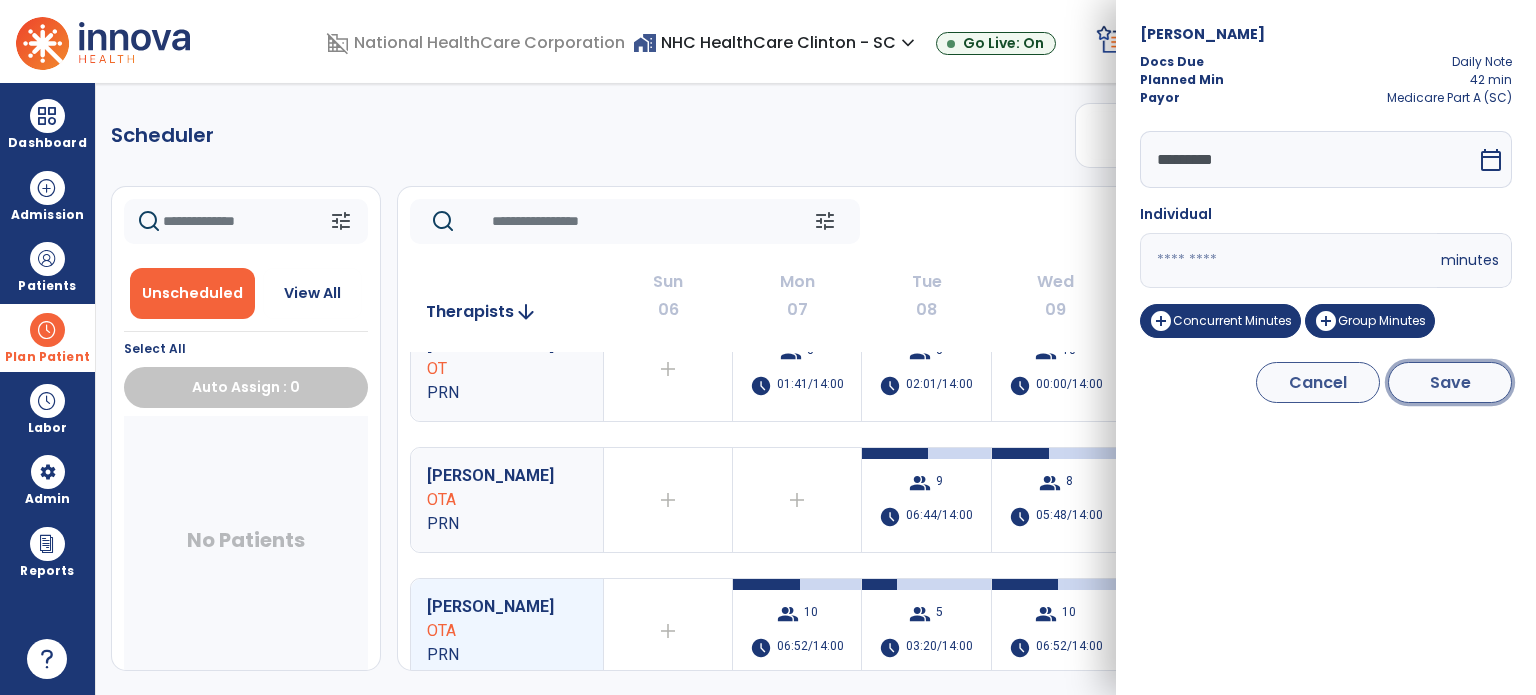 click on "Save" at bounding box center (1450, 382) 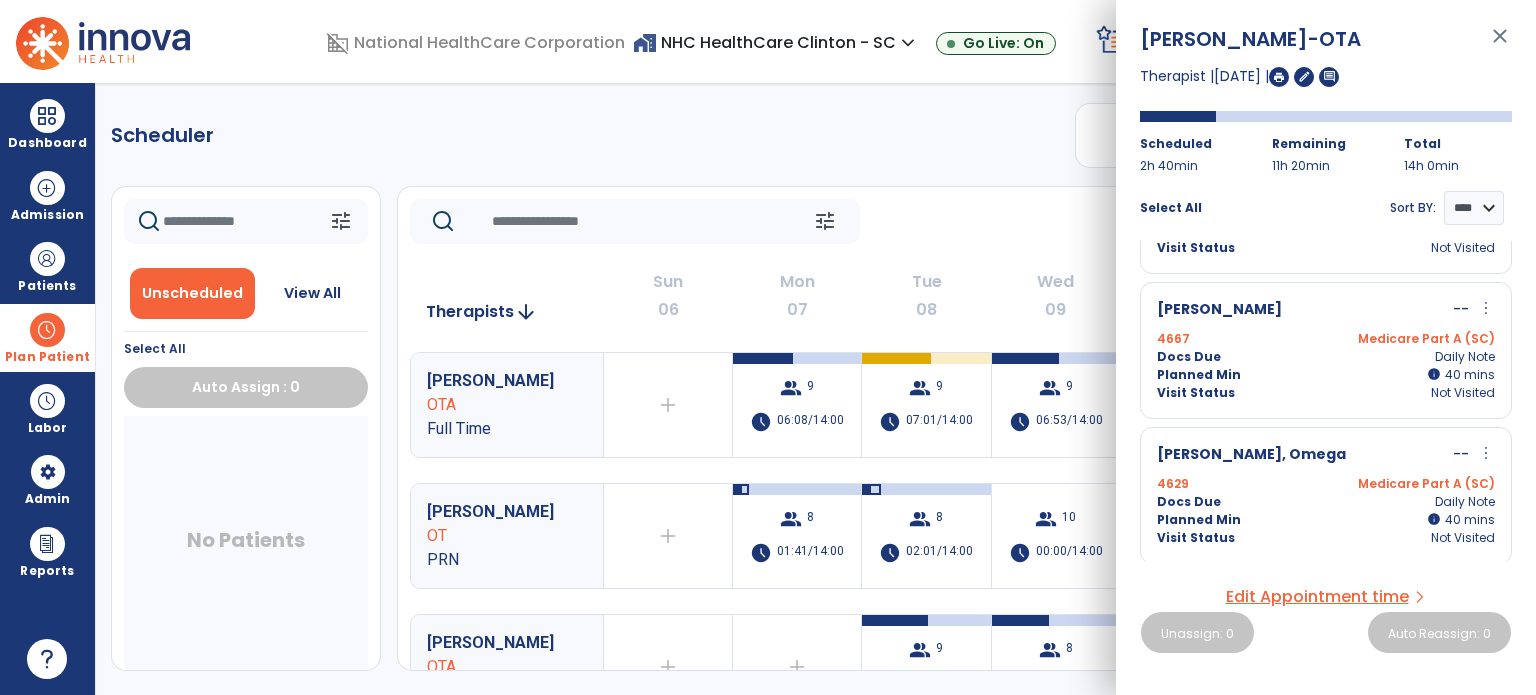 scroll, scrollTop: 0, scrollLeft: 0, axis: both 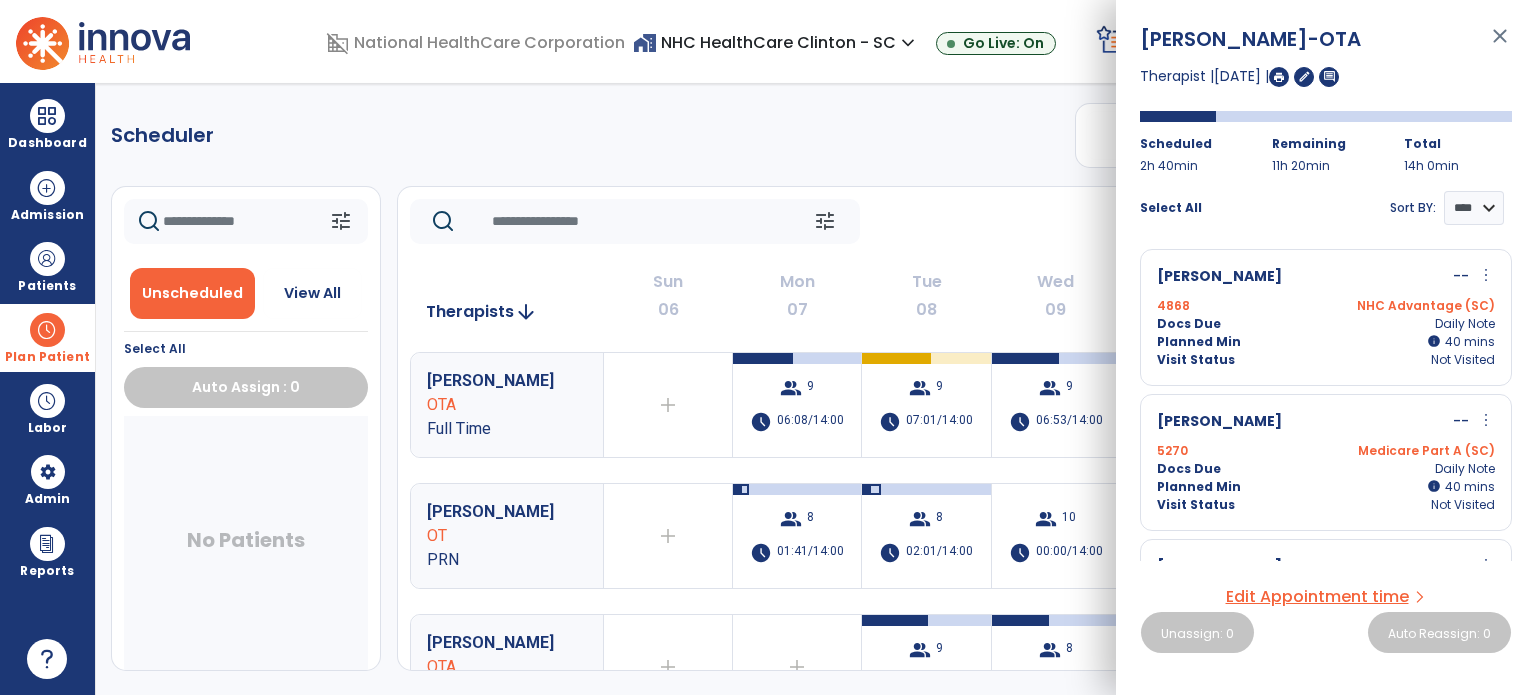 click on "Scheduler   PT   OT   ST  **** *** more_vert  Manage Labor   View All Therapists   Print" 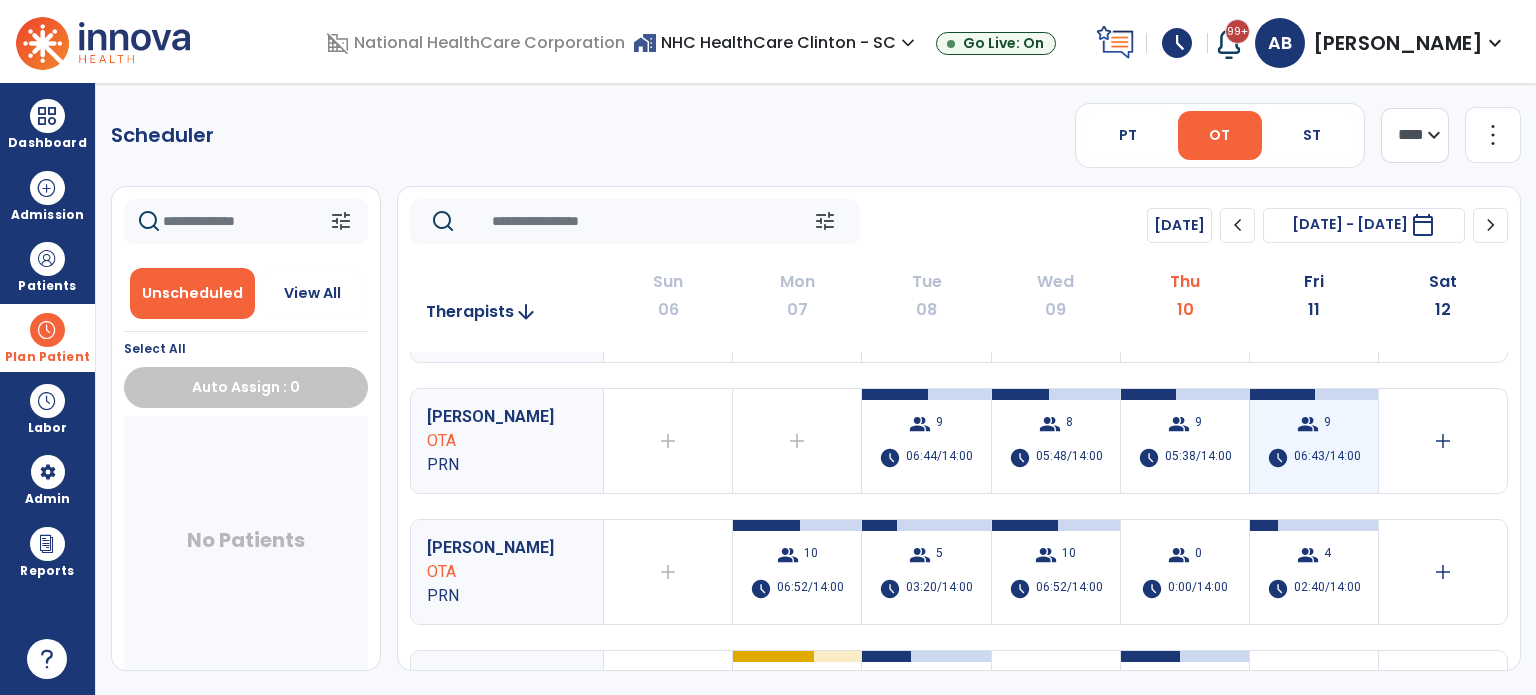 scroll, scrollTop: 227, scrollLeft: 0, axis: vertical 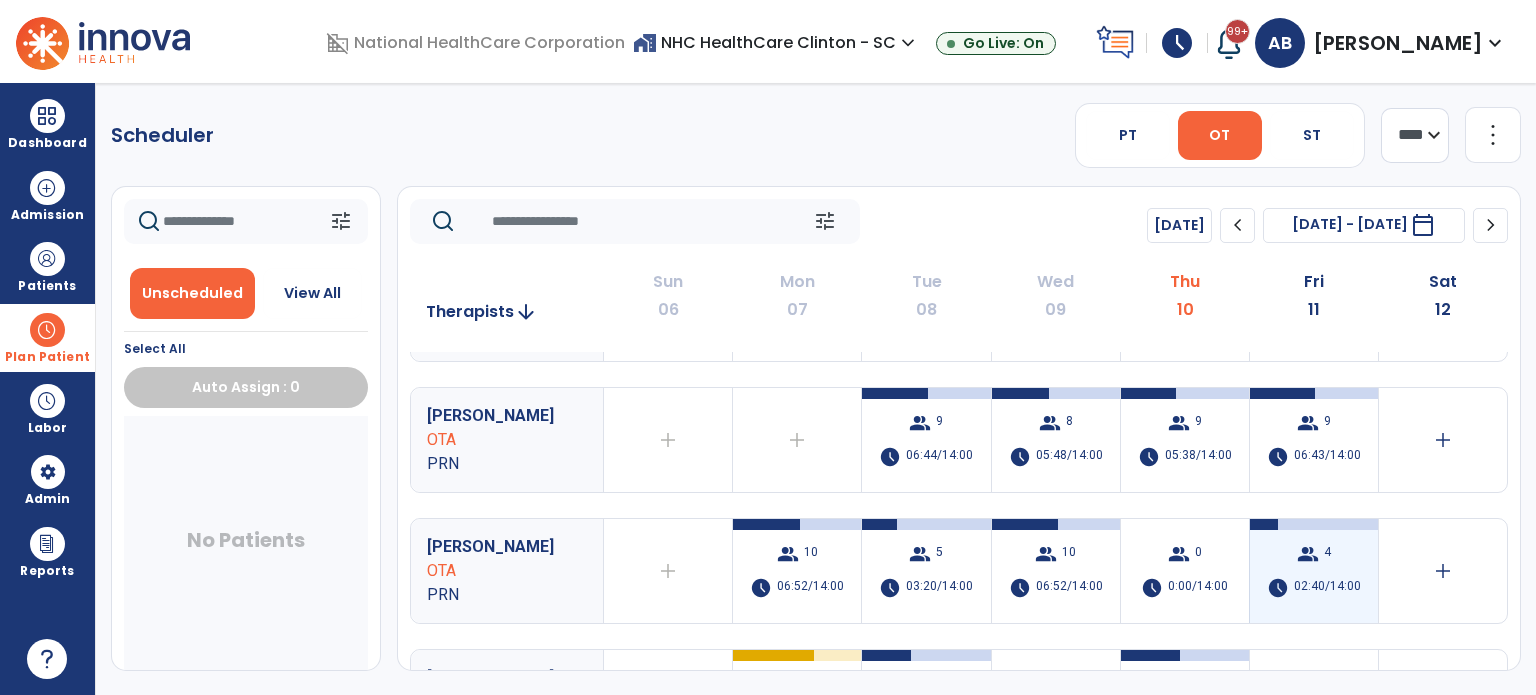 click on "group  4  schedule  02:40/14:00" at bounding box center (1314, 571) 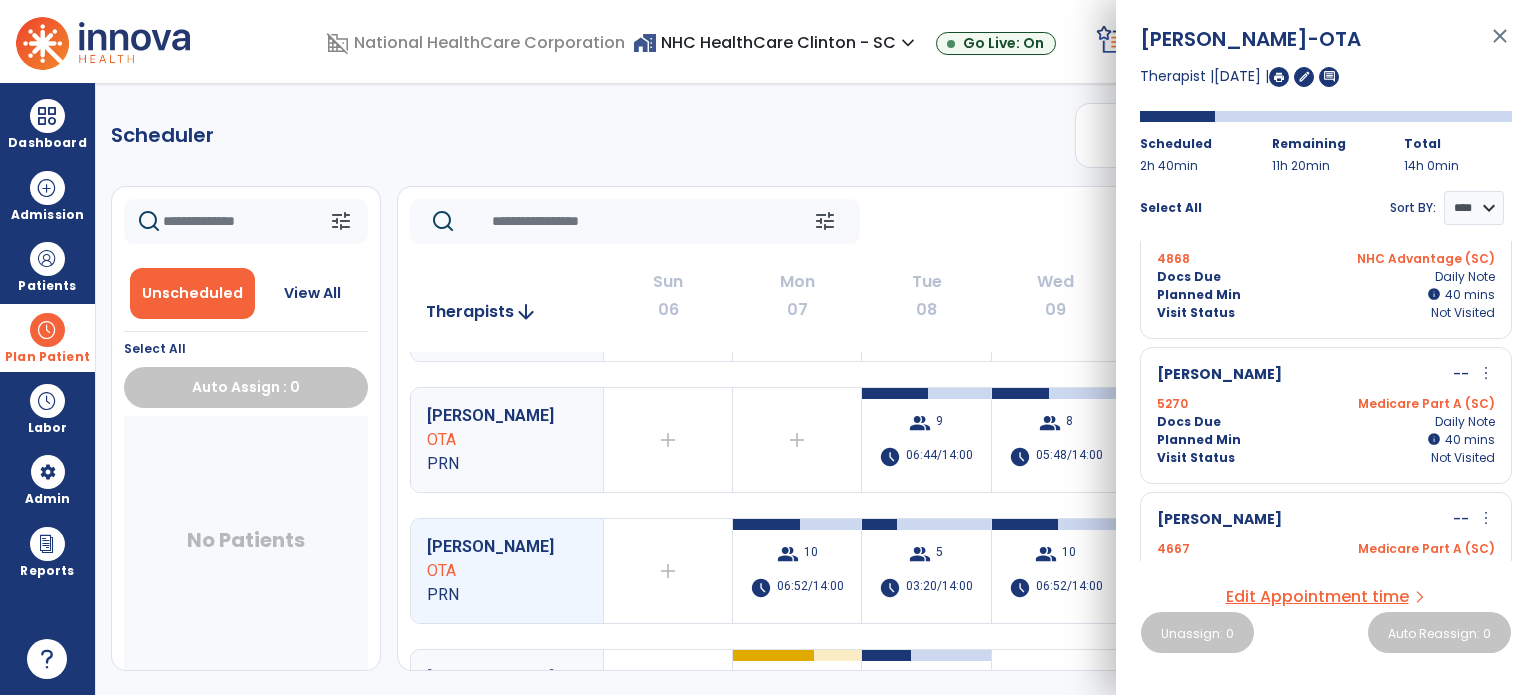 scroll, scrollTop: 257, scrollLeft: 0, axis: vertical 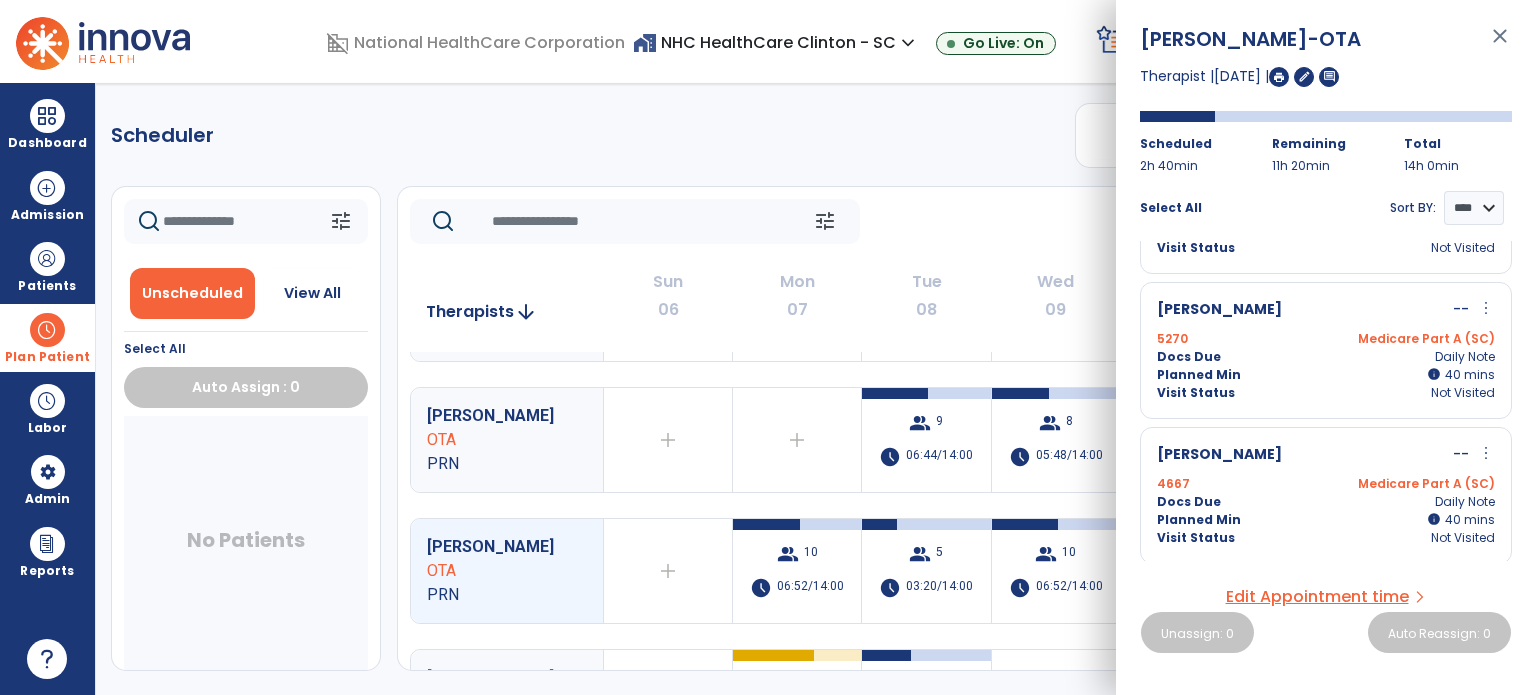 click on "tune   [DATE]  chevron_left [DATE] - [DATE]  *********  calendar_today  chevron_right" 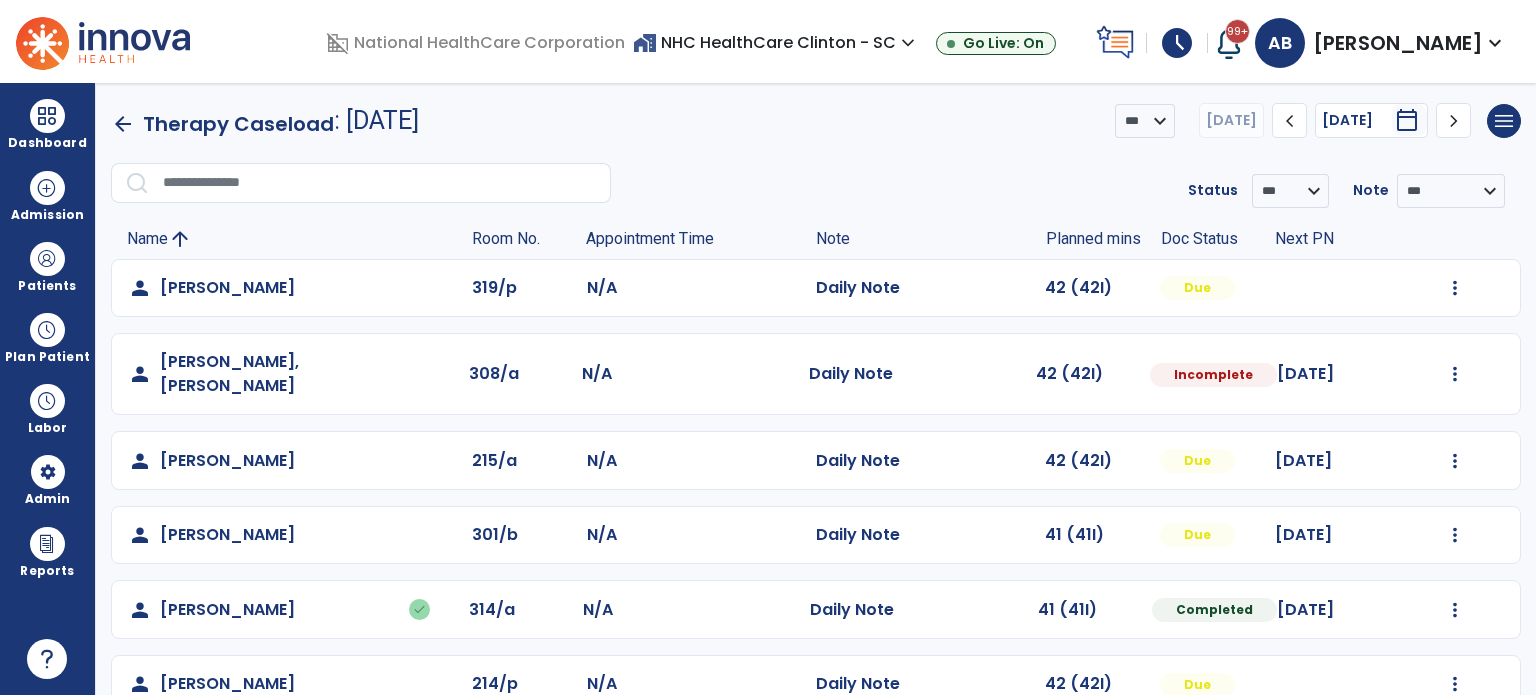 scroll, scrollTop: 0, scrollLeft: 0, axis: both 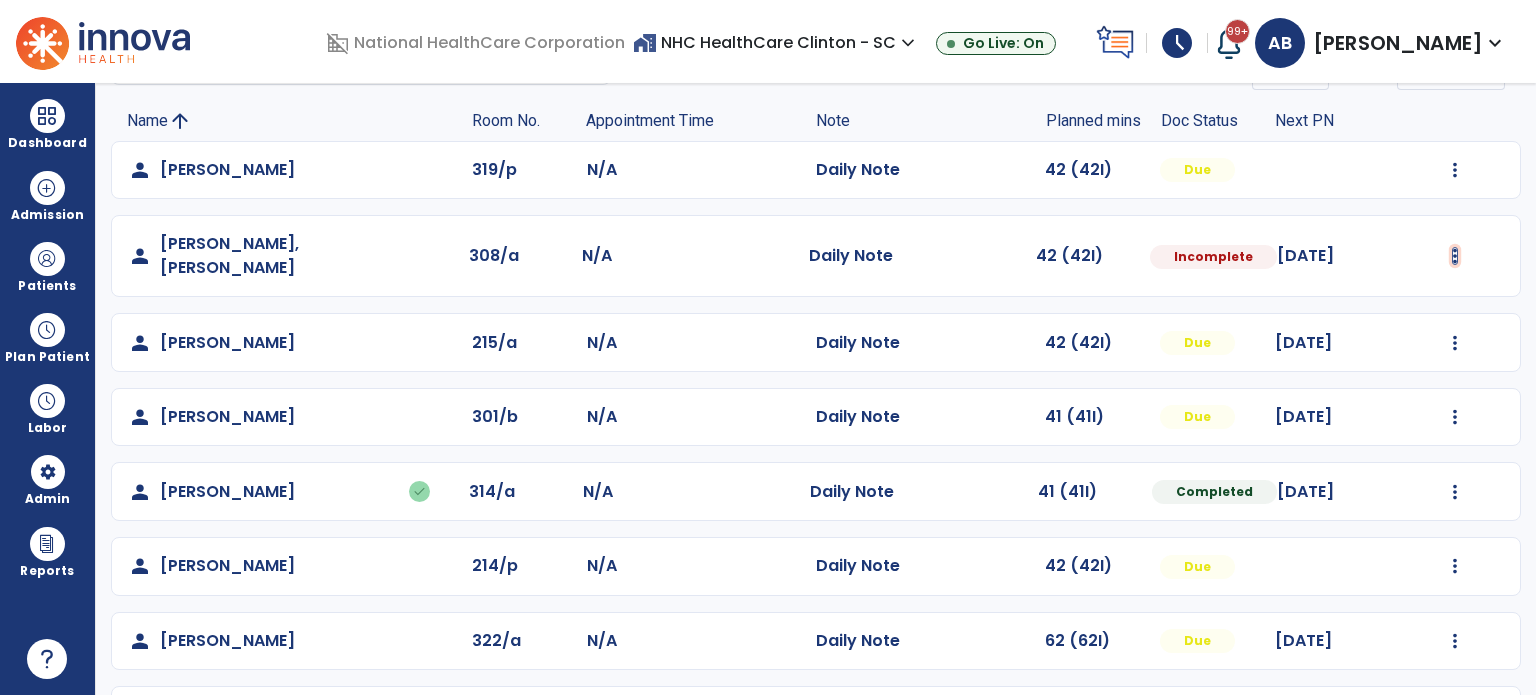 click at bounding box center (1455, 170) 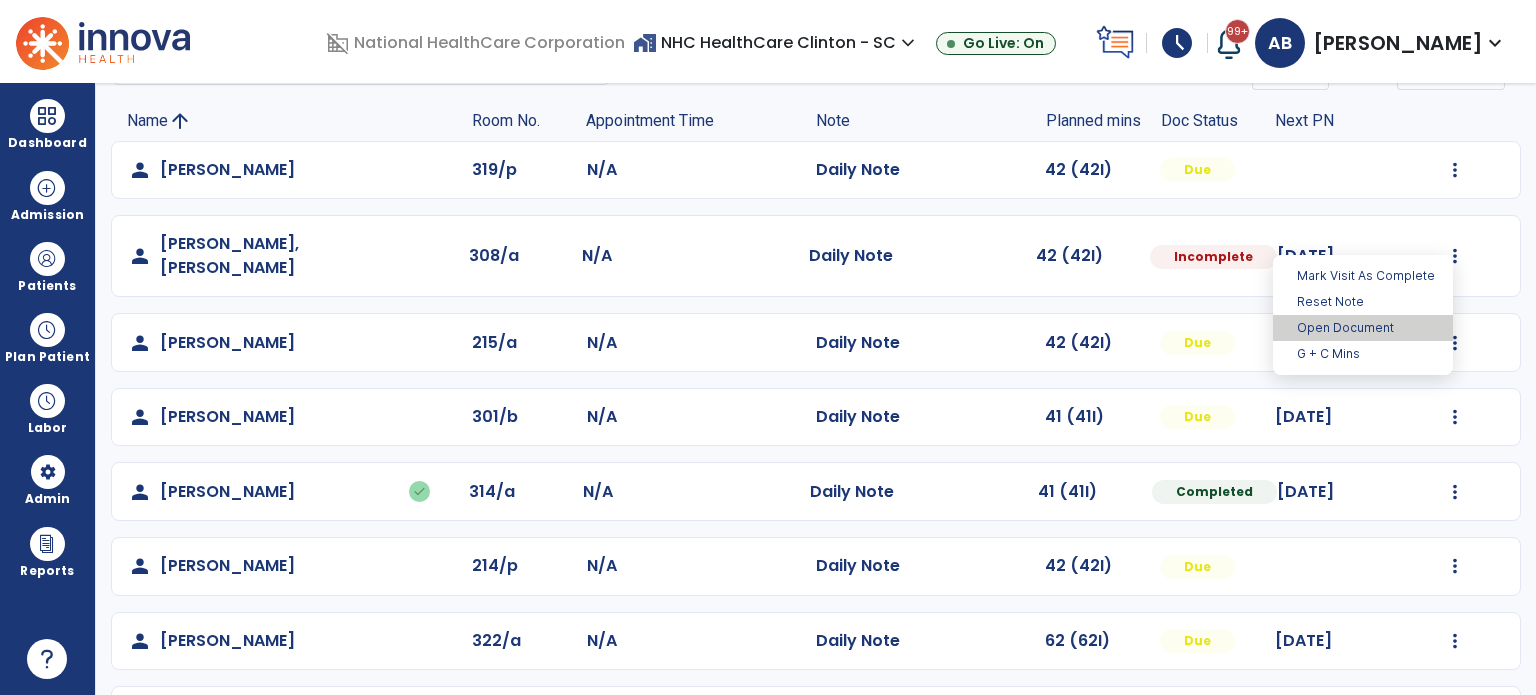 click on "Open Document" at bounding box center (1363, 328) 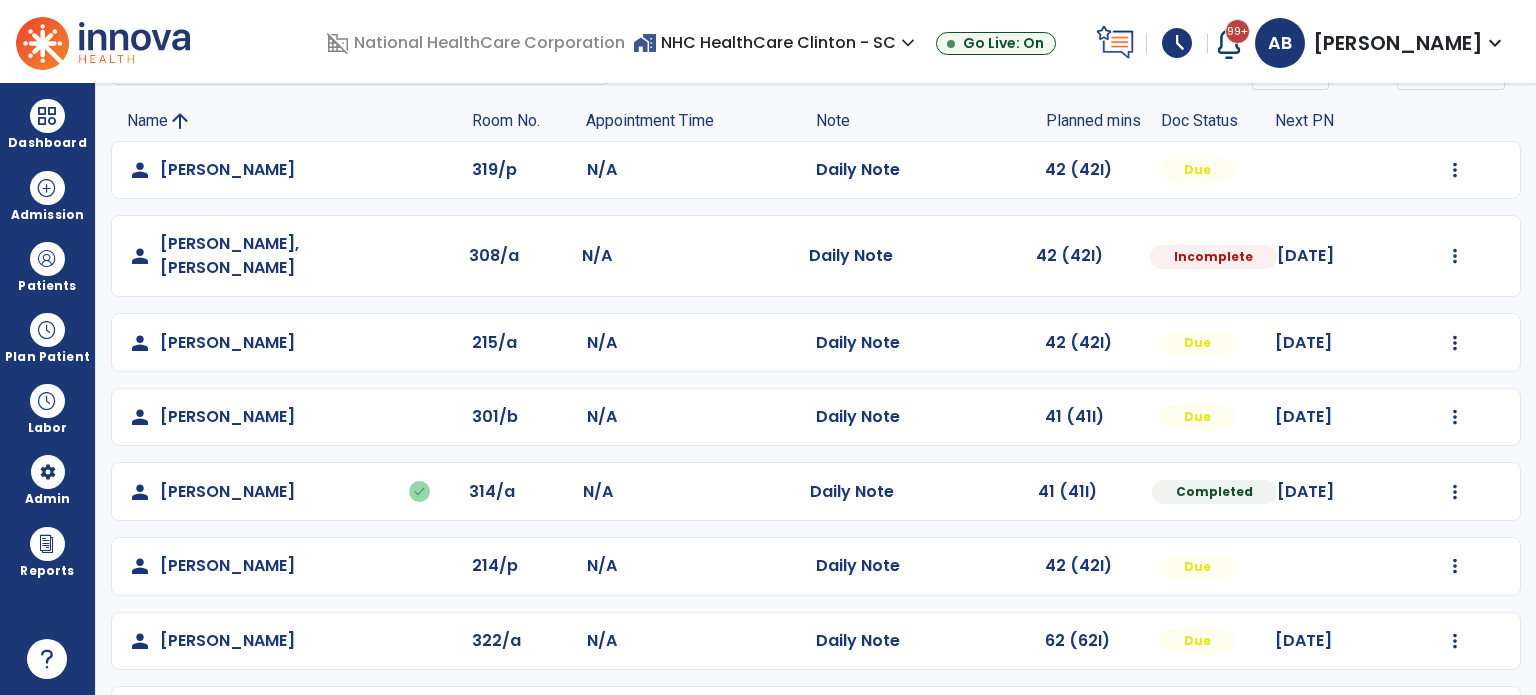 select on "*" 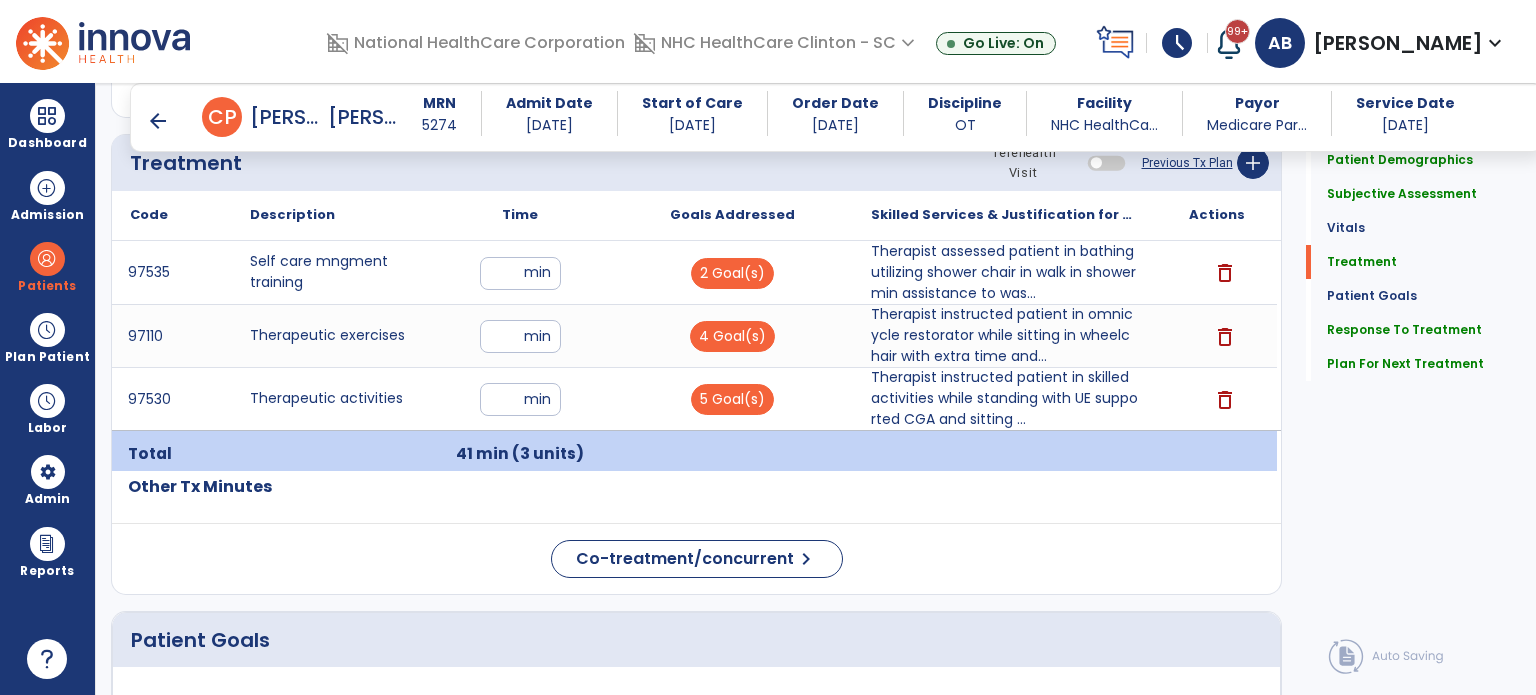 scroll, scrollTop: 1116, scrollLeft: 0, axis: vertical 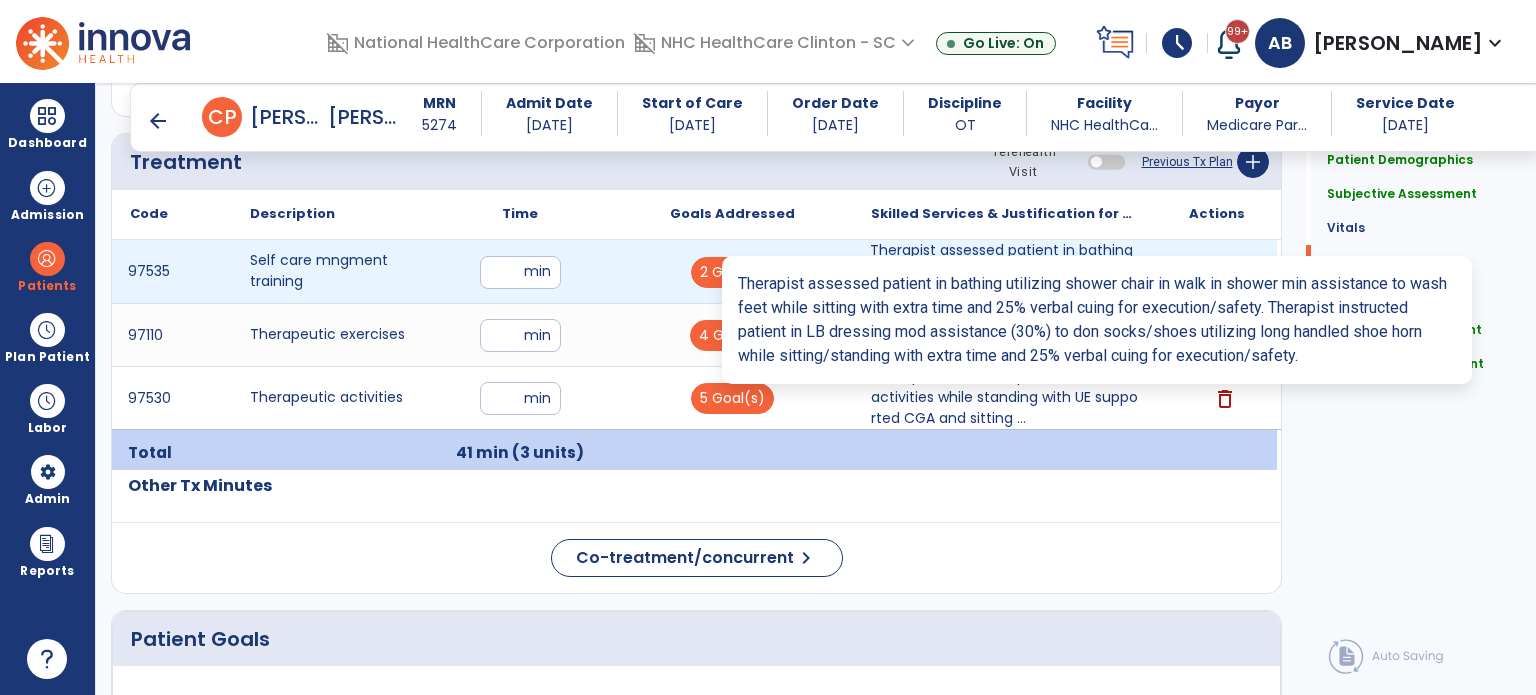 click on "Therapist assessed patient in bathing utilizing shower chair in walk in shower min assistance to was..." at bounding box center (1004, 271) 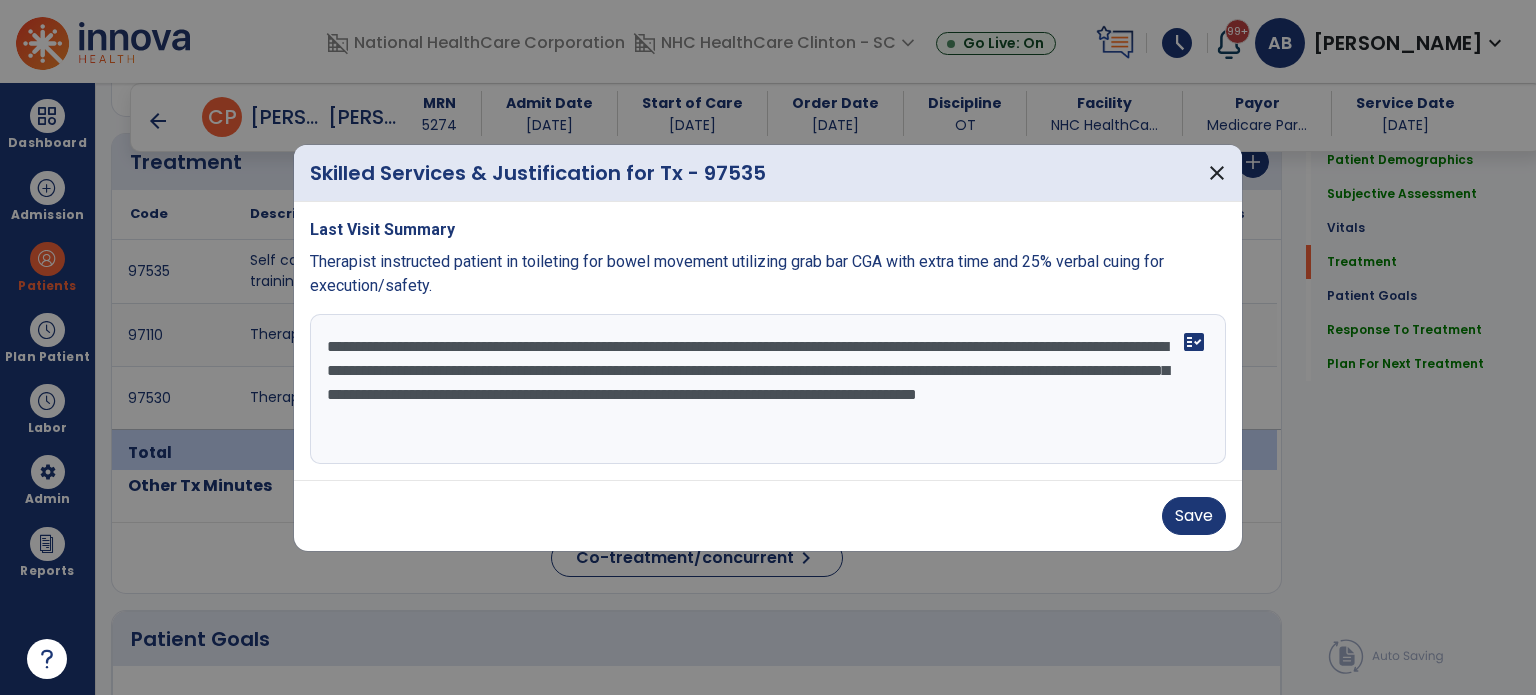 click on "**********" at bounding box center [768, 389] 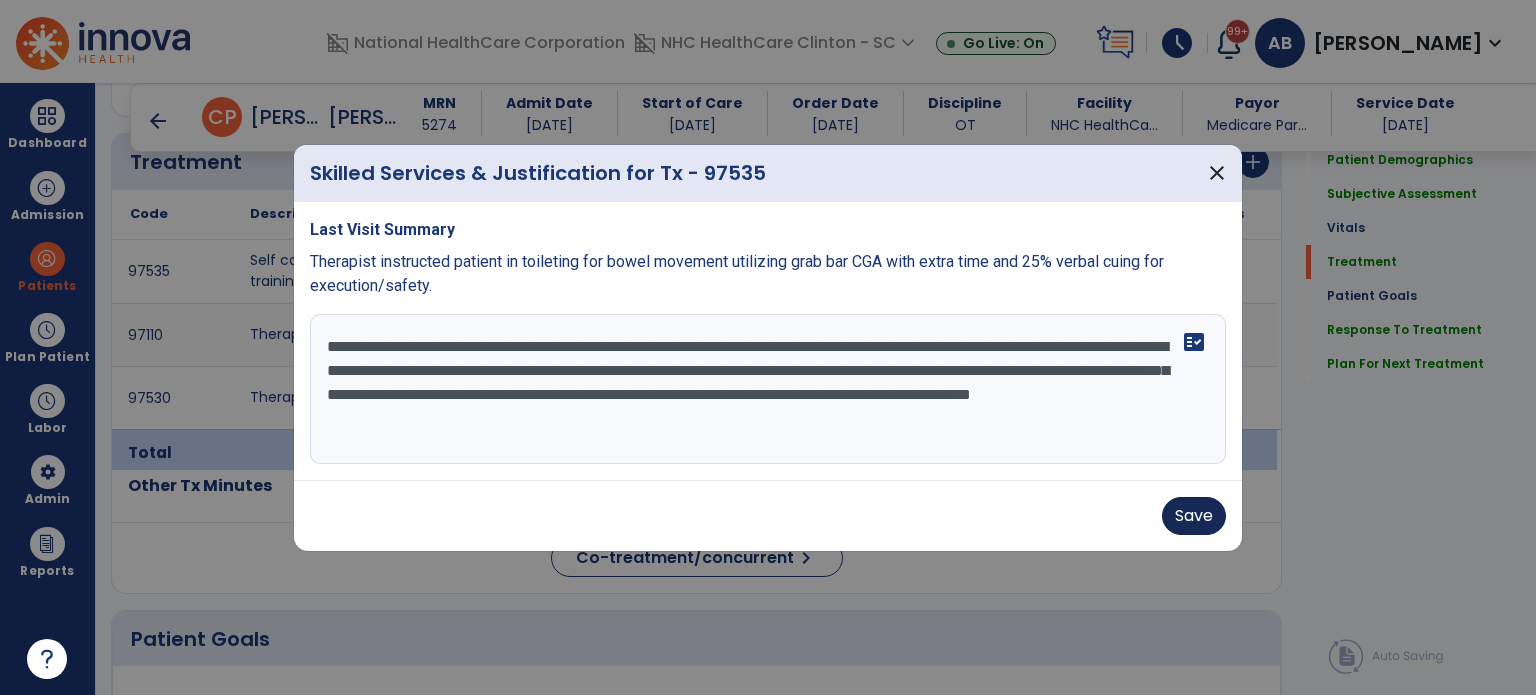 type on "**********" 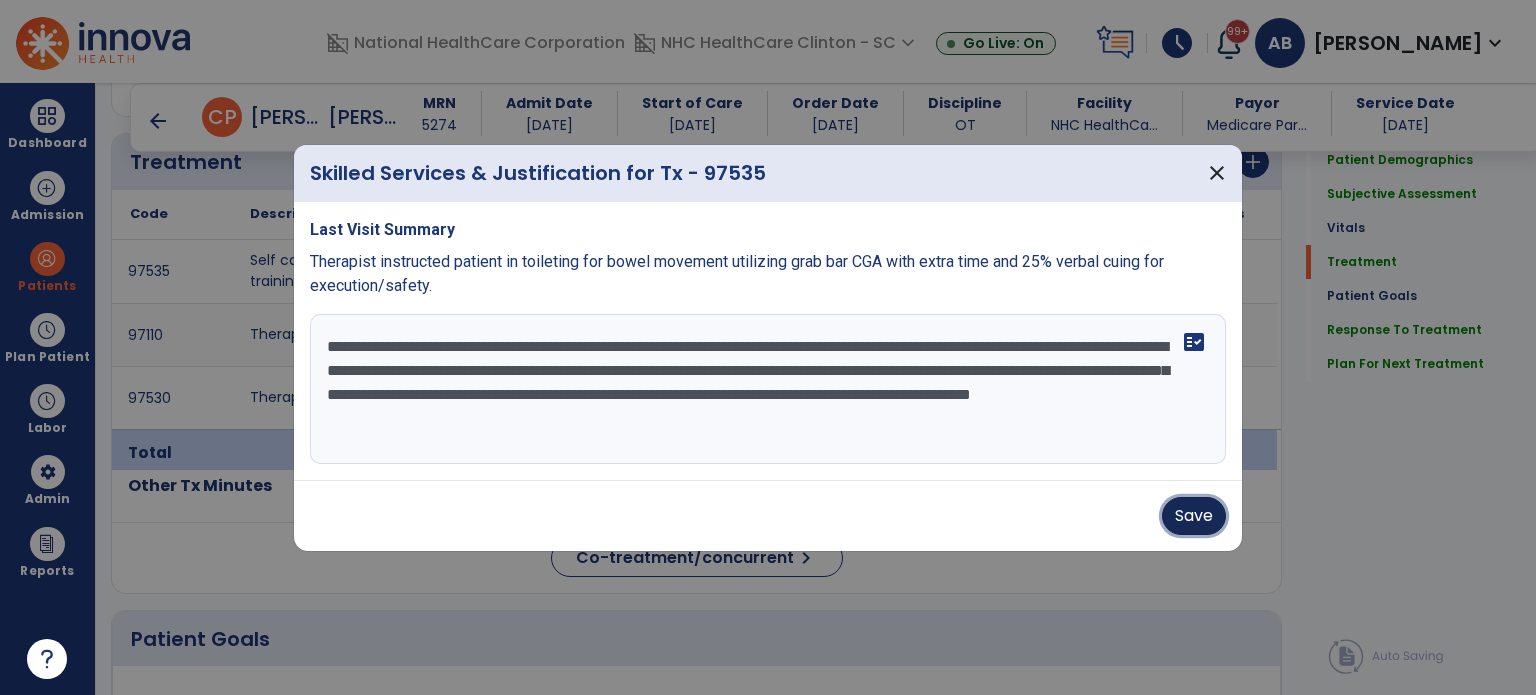 click on "Save" at bounding box center [1194, 516] 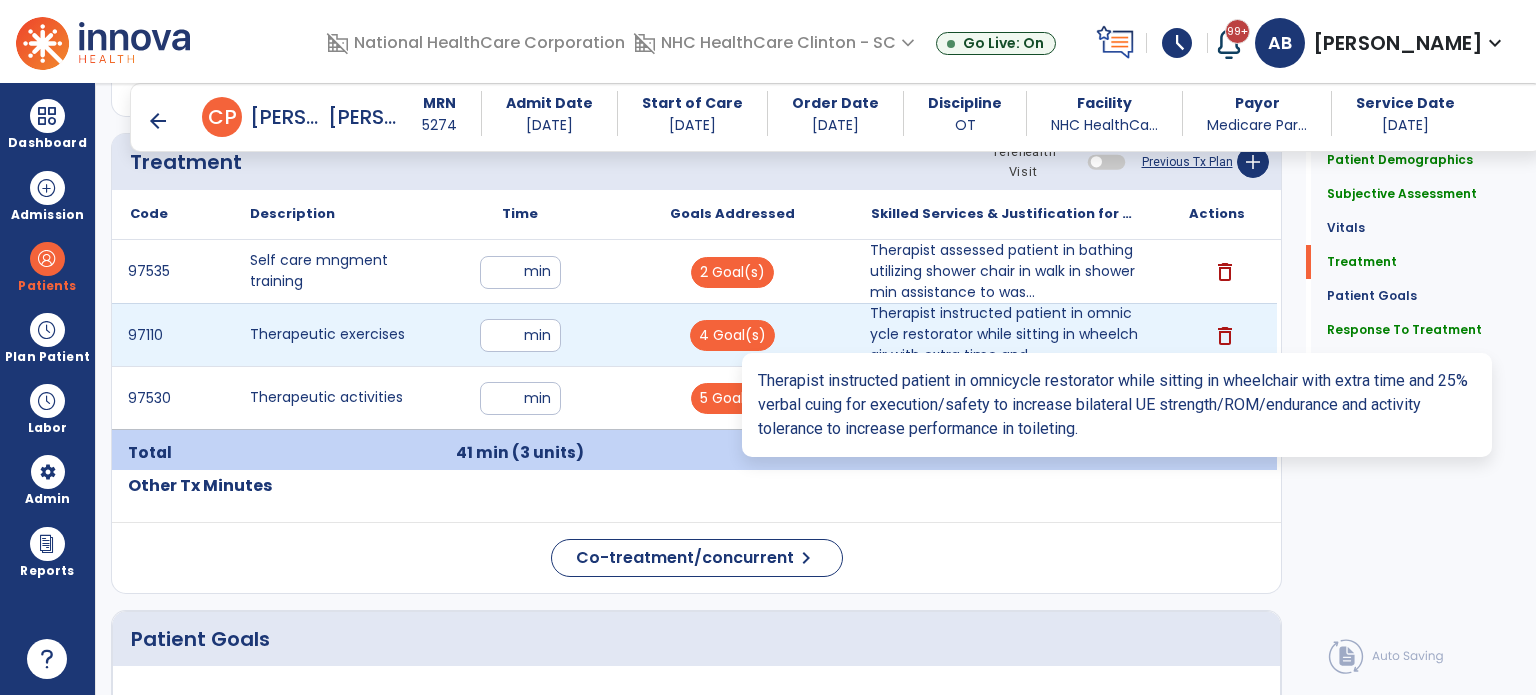 click on "Therapist instructed patient in omnicycle restorator while sitting in wheelchair with extra time and..." at bounding box center [1004, 334] 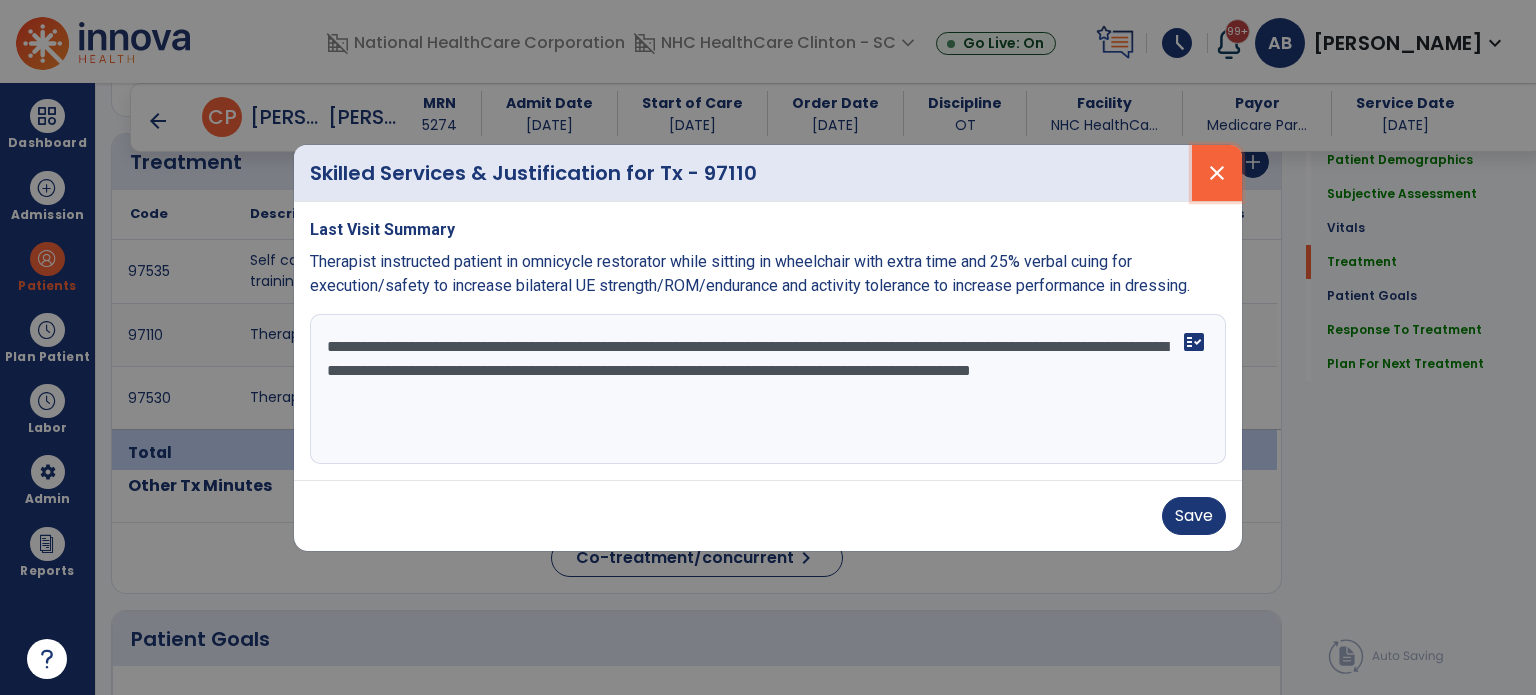 click on "close" at bounding box center (1217, 173) 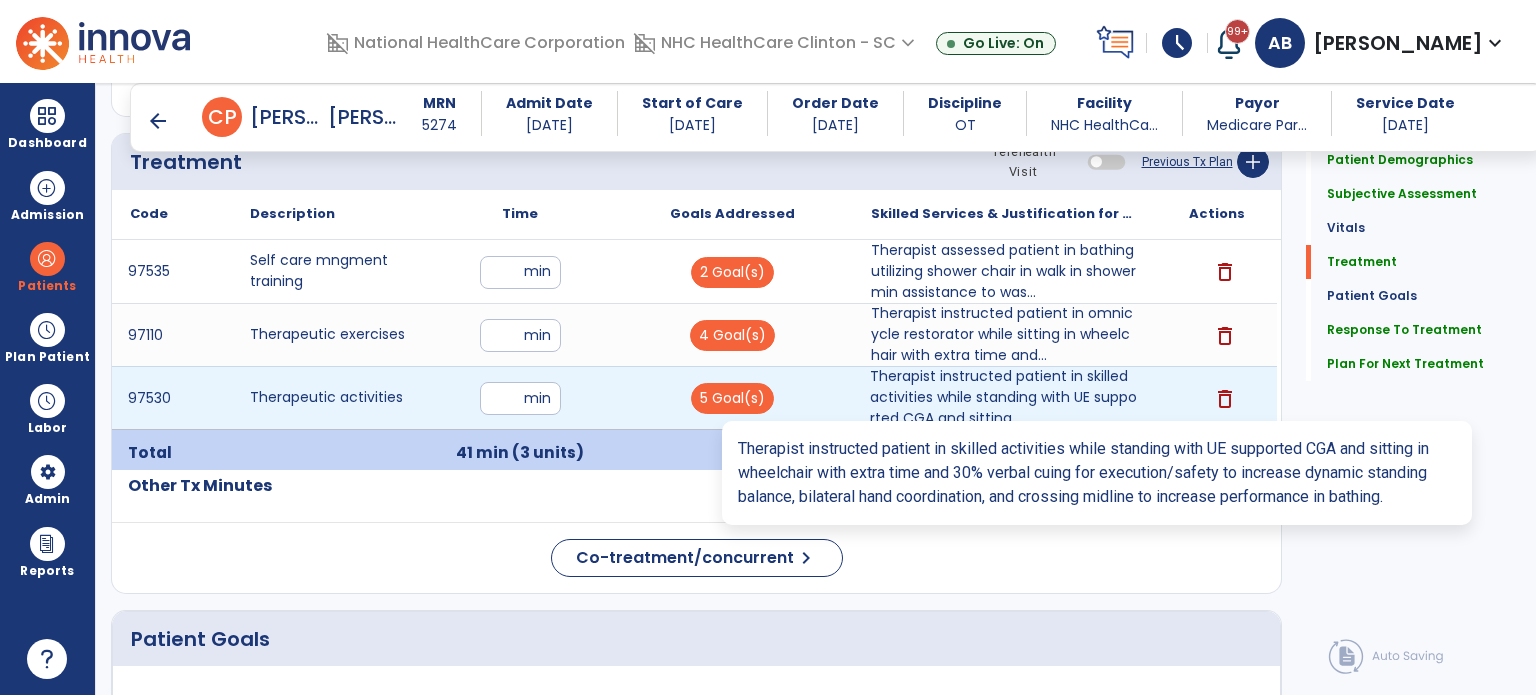 click on "Therapist instructed patient in skilled activities while standing with UE supported CGA and sitting ..." at bounding box center (1004, 397) 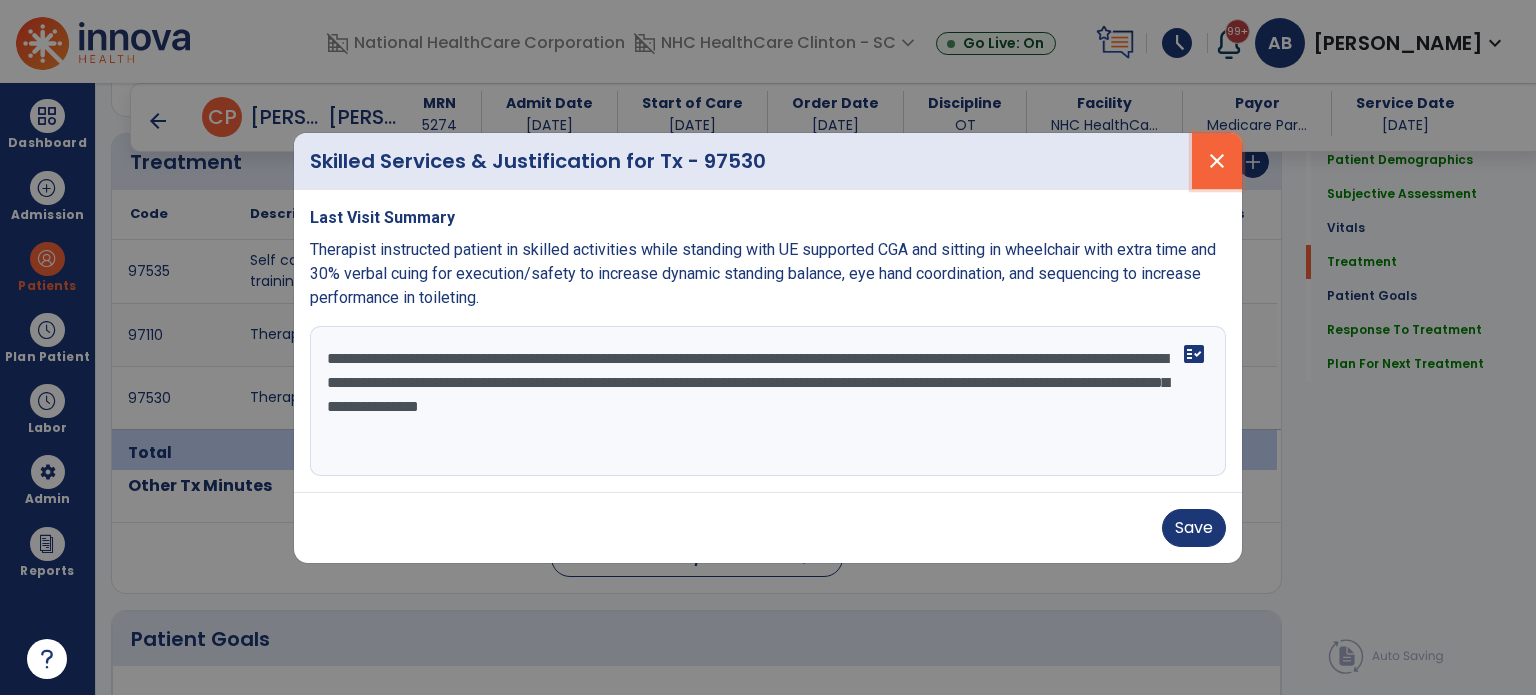 click on "close" at bounding box center [1217, 161] 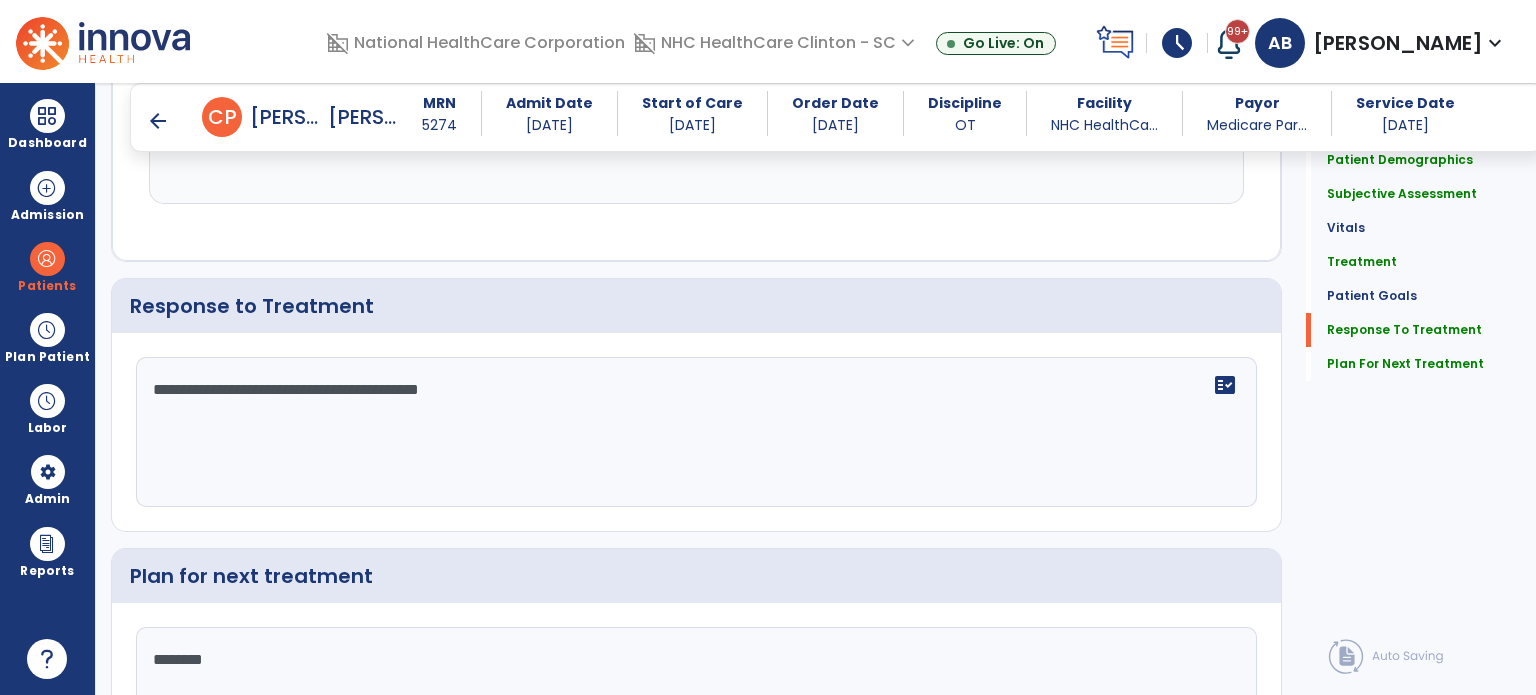 scroll, scrollTop: 2904, scrollLeft: 0, axis: vertical 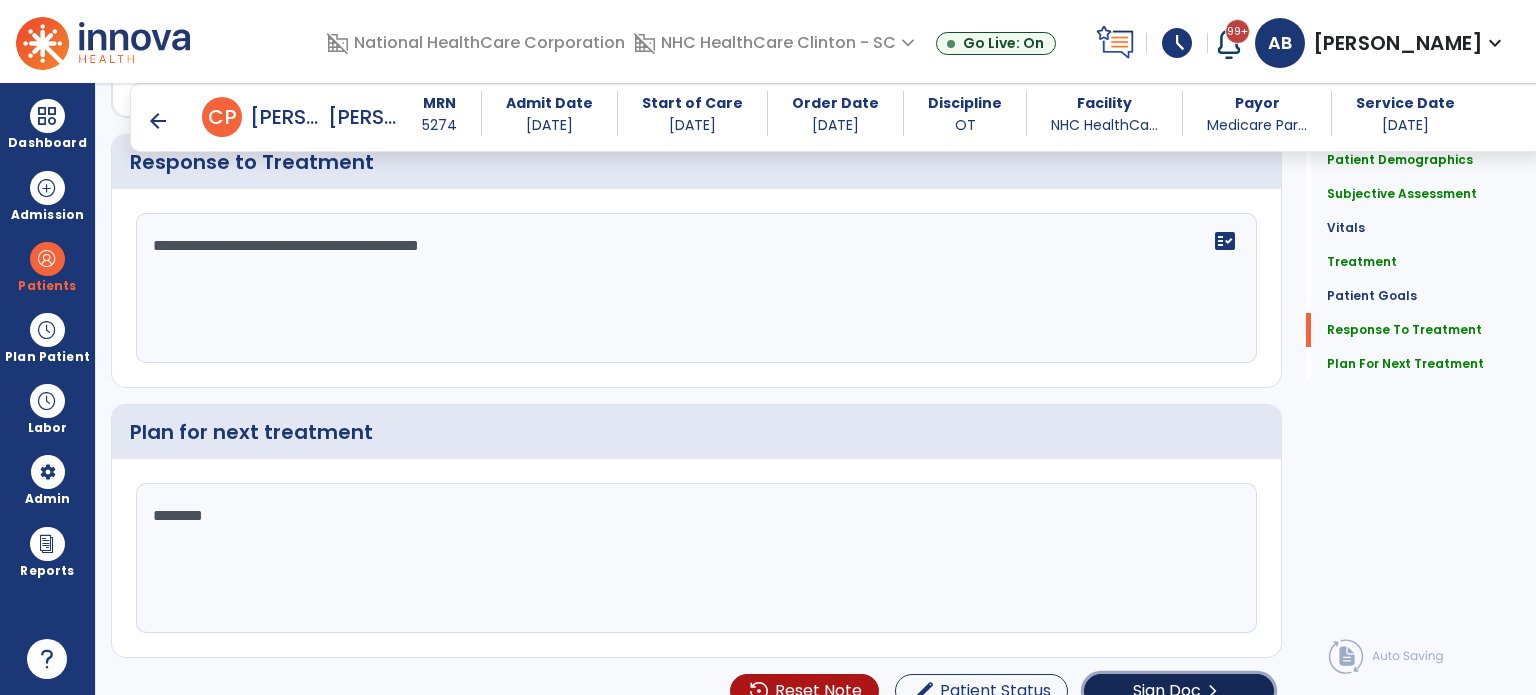 click on "Sign Doc" 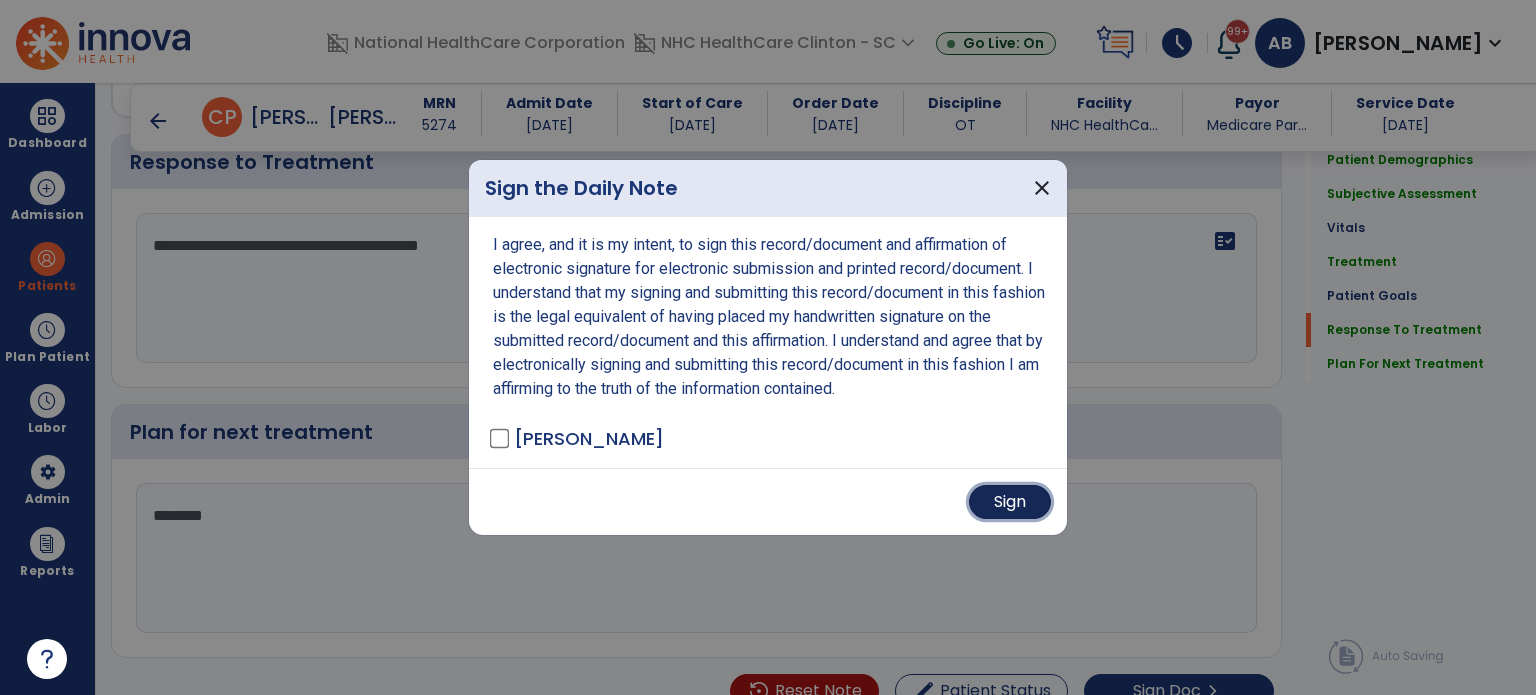 click on "Sign" at bounding box center [1010, 502] 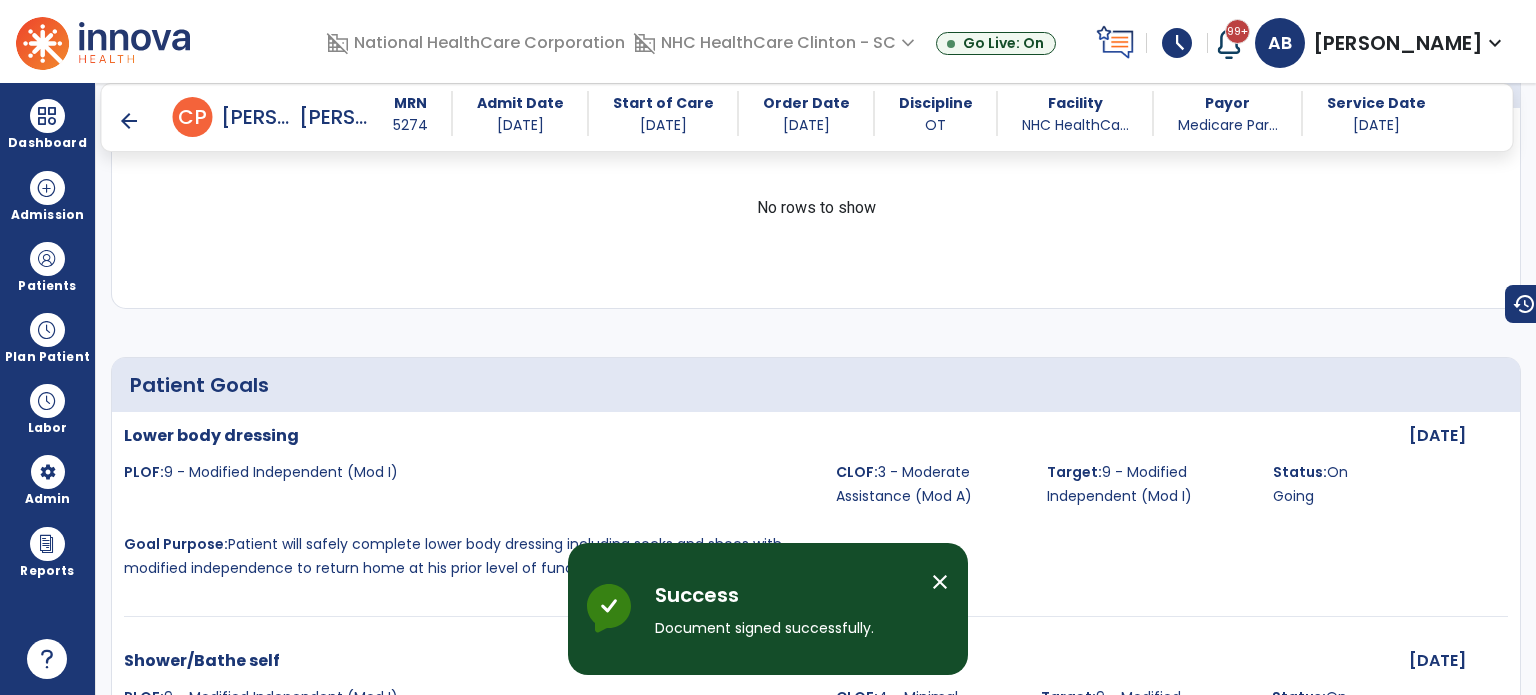 scroll, scrollTop: 4563, scrollLeft: 0, axis: vertical 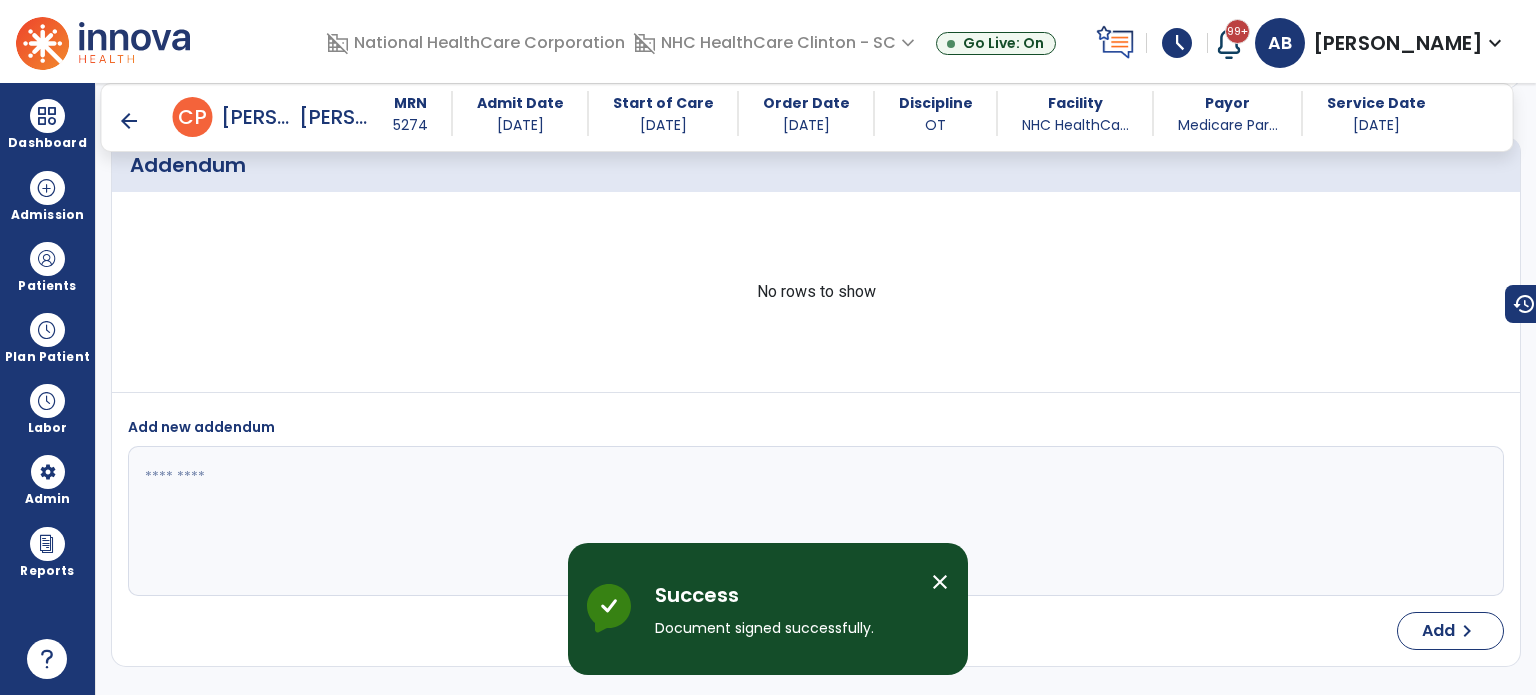 click on "arrow_back" at bounding box center [129, 121] 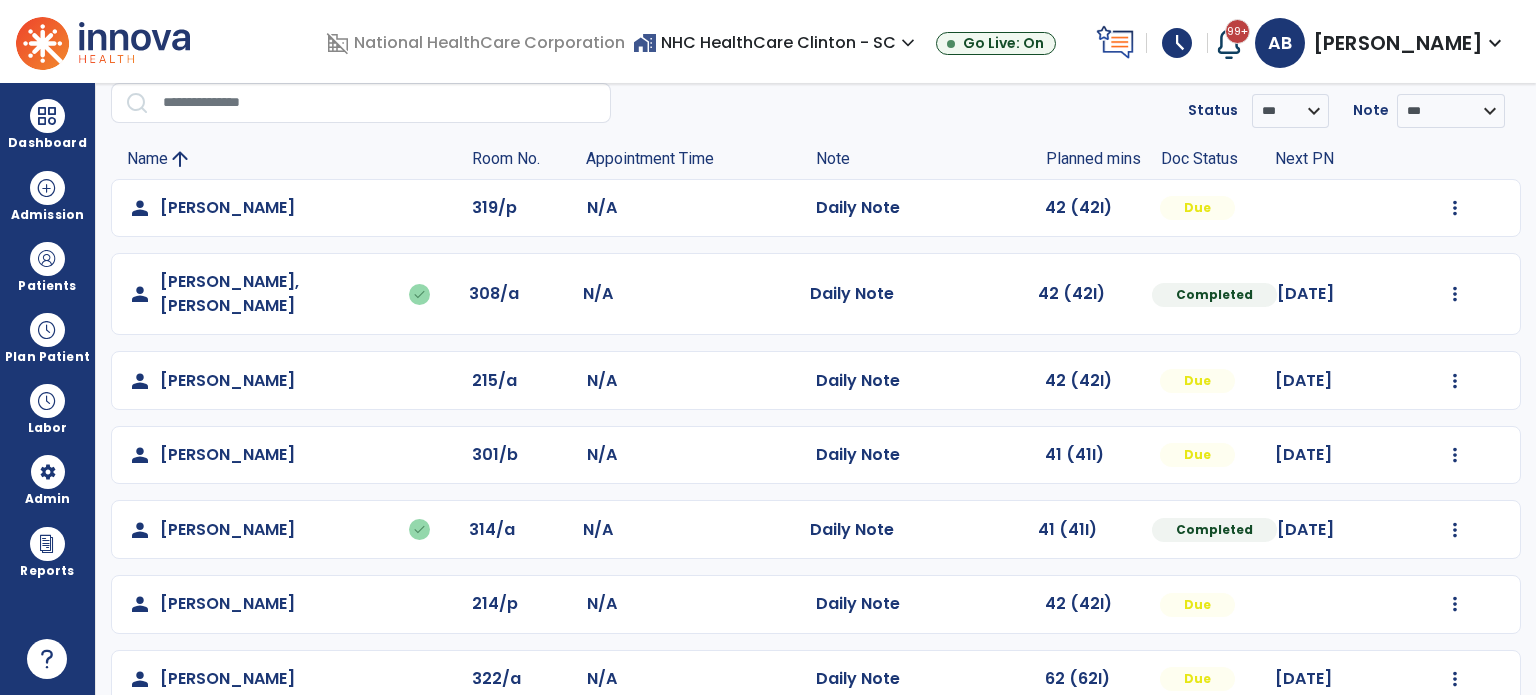scroll, scrollTop: 80, scrollLeft: 0, axis: vertical 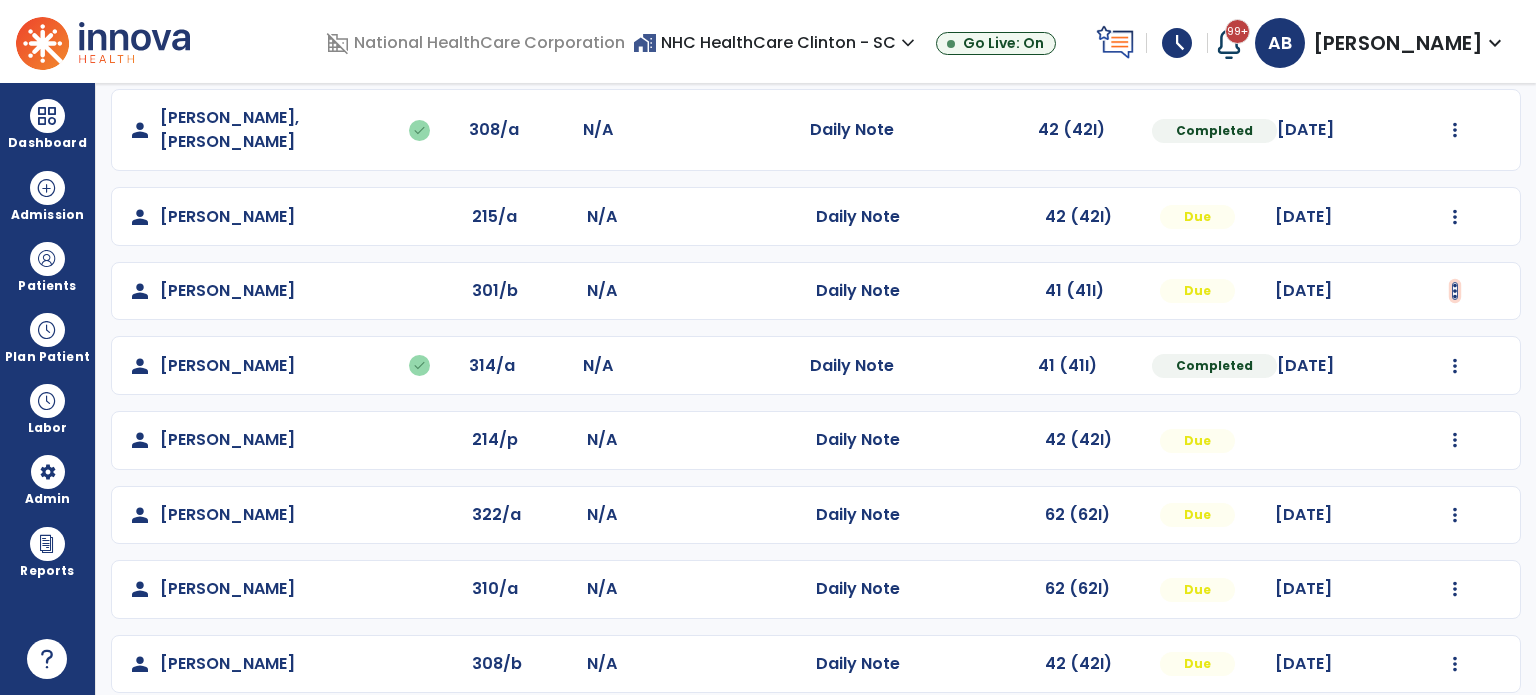click at bounding box center (1455, 44) 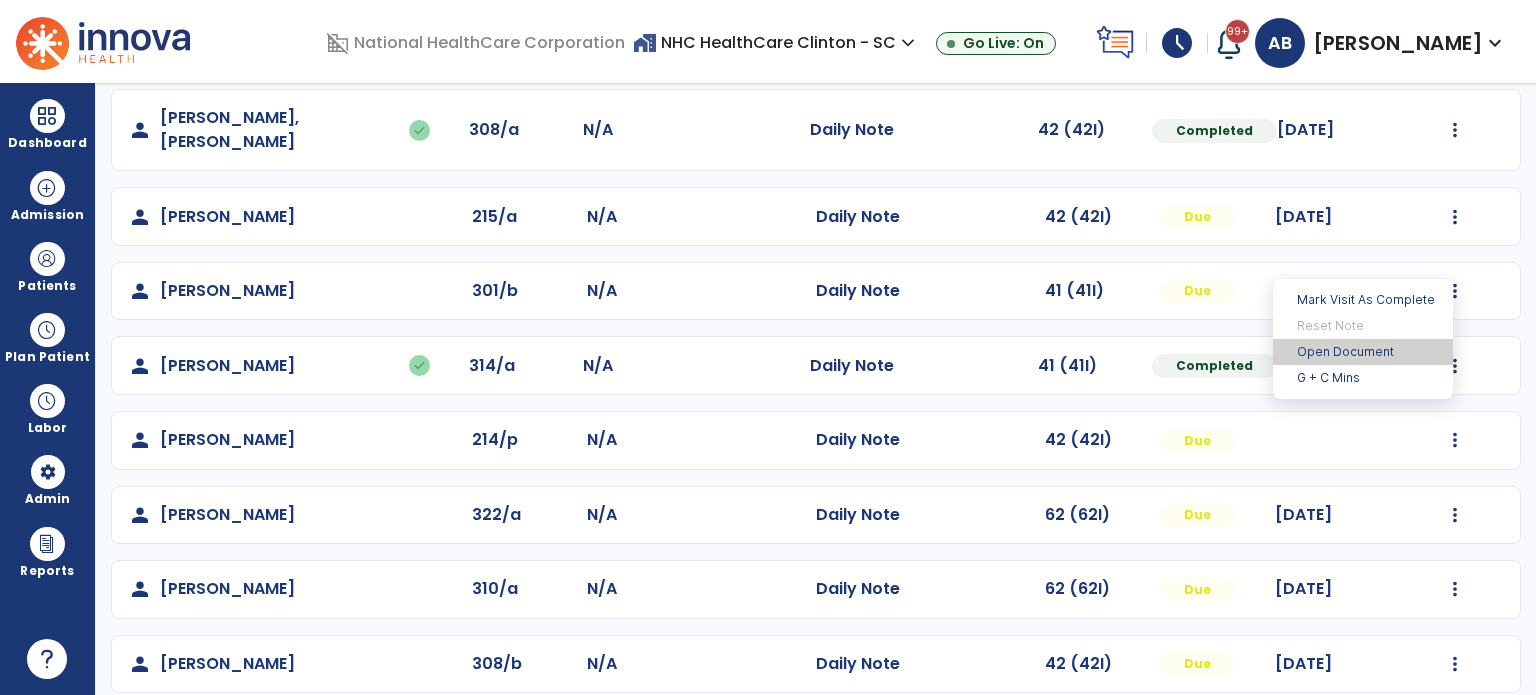 click on "Open Document" at bounding box center [1363, 352] 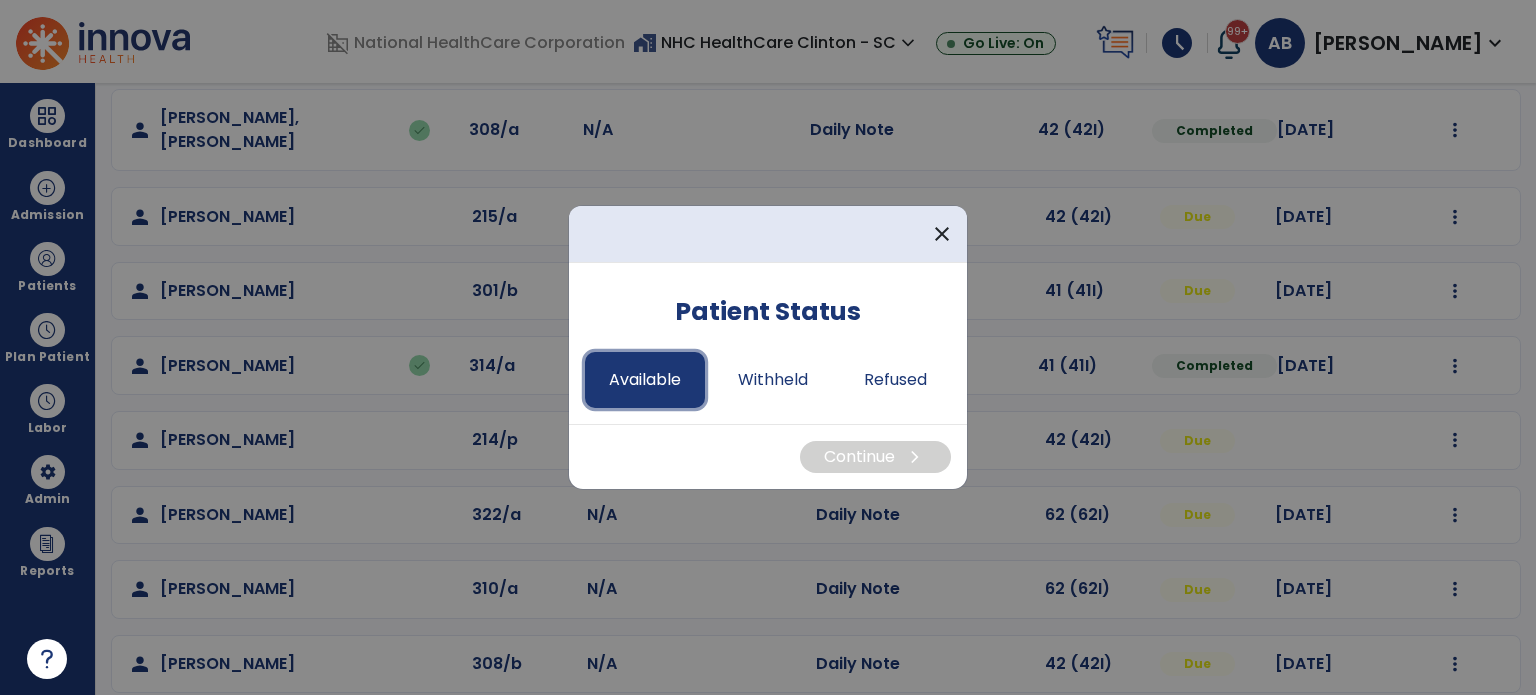 click on "Available" at bounding box center (645, 380) 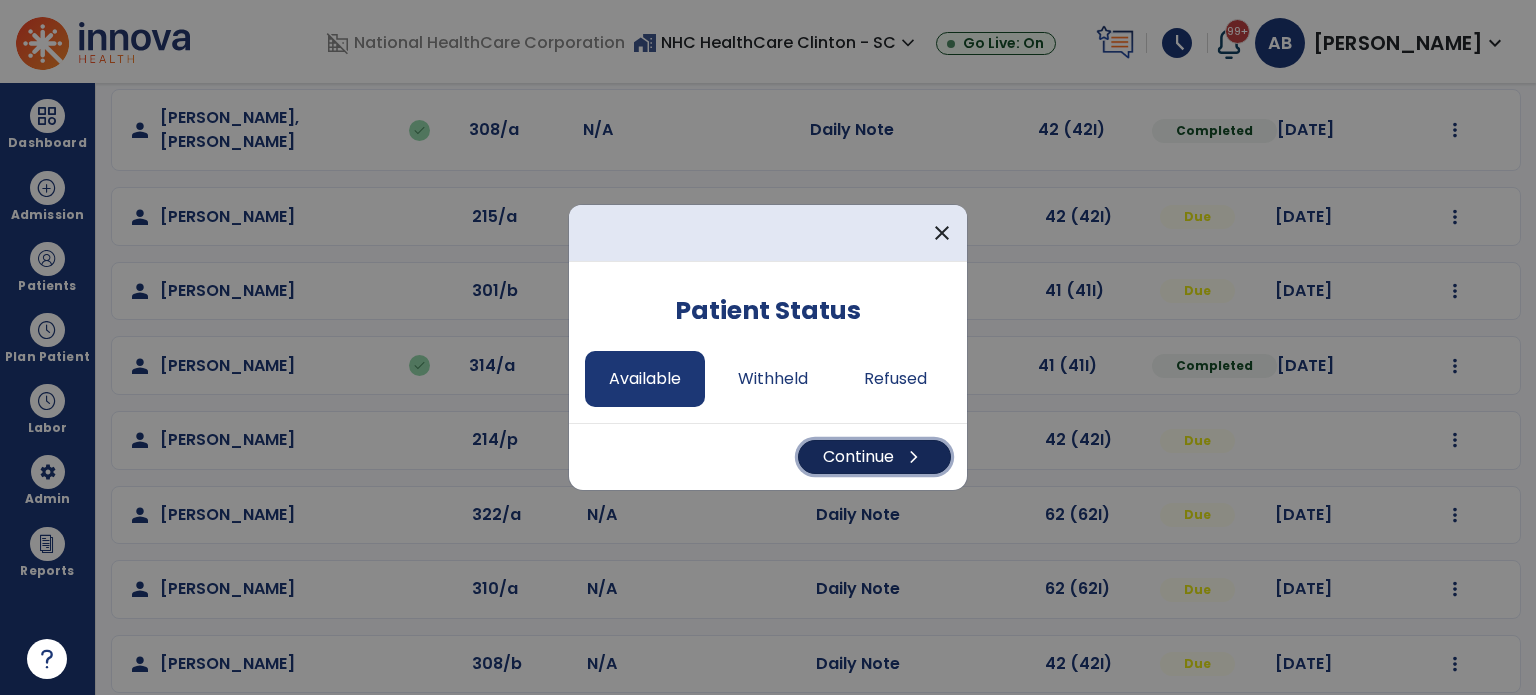 click on "chevron_right" at bounding box center (914, 457) 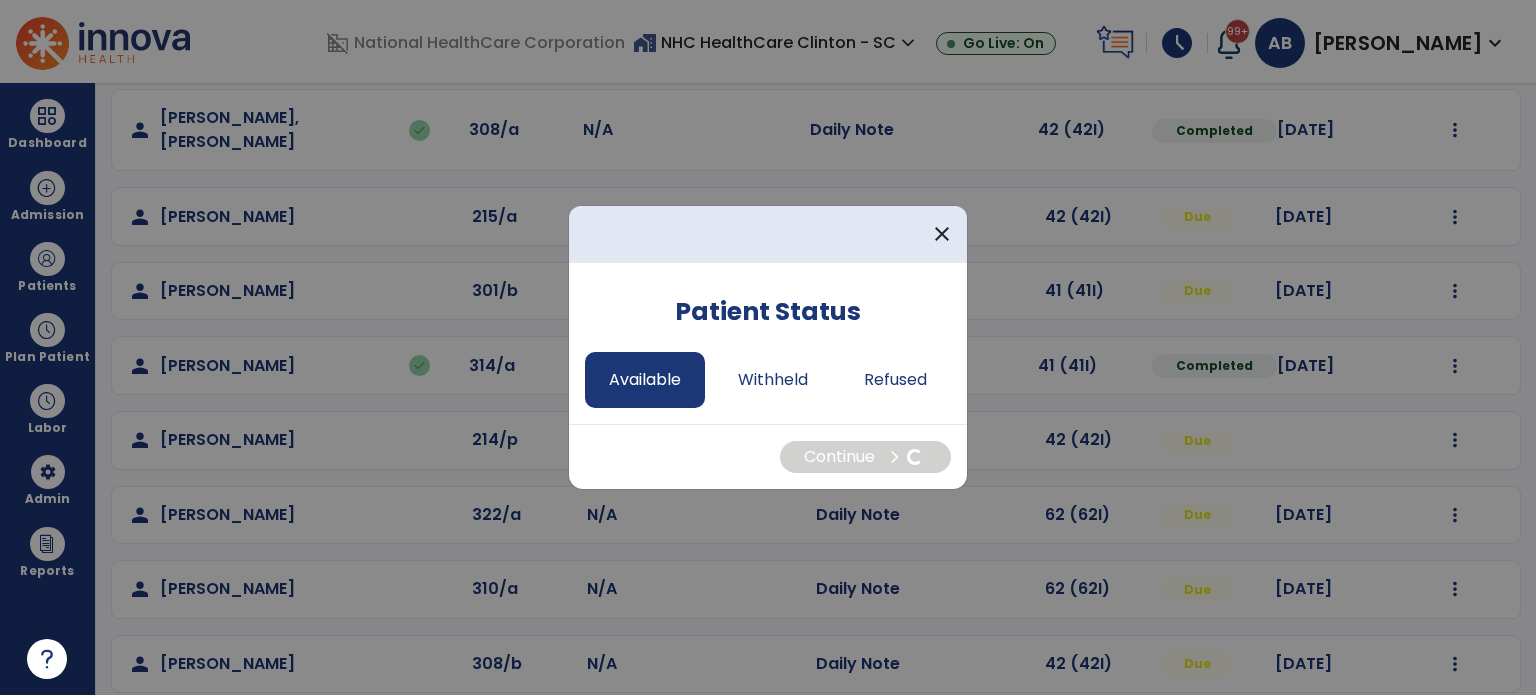 select on "*" 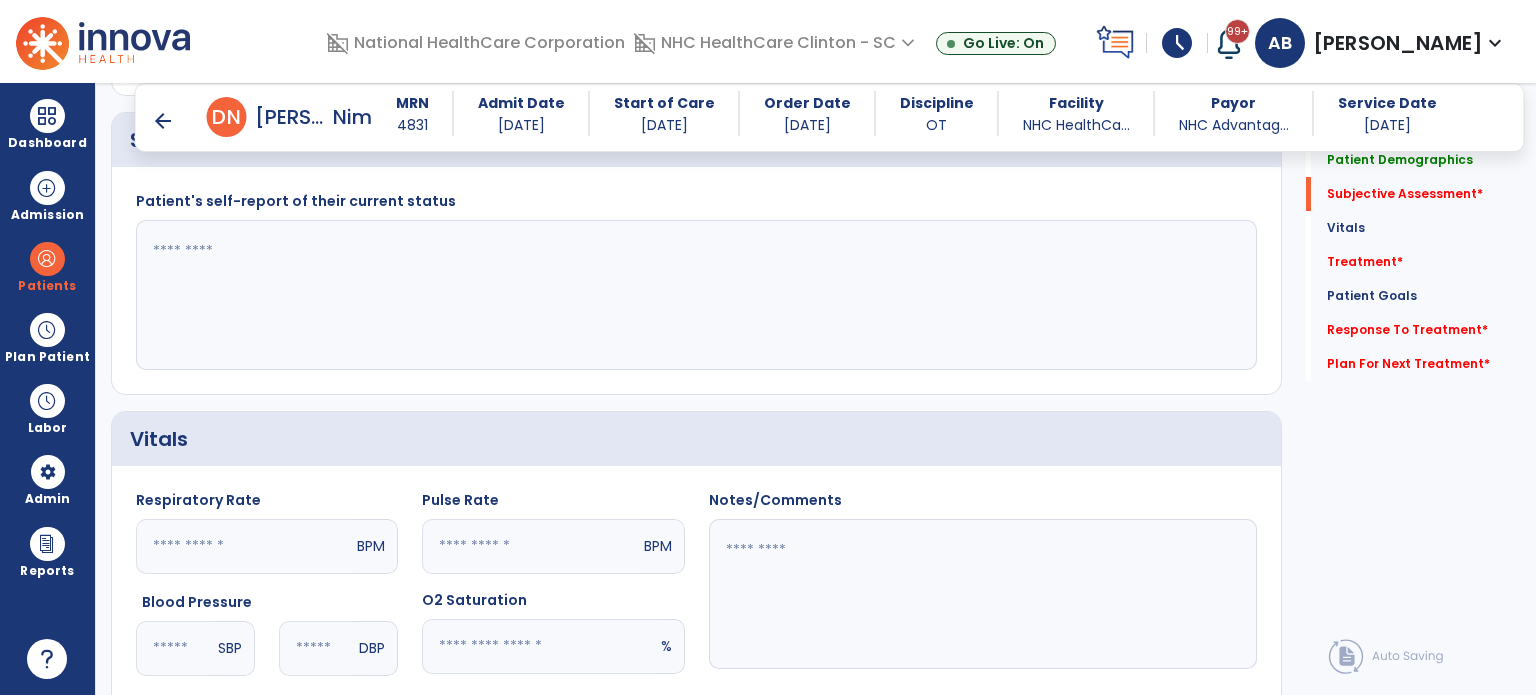 scroll, scrollTop: 418, scrollLeft: 0, axis: vertical 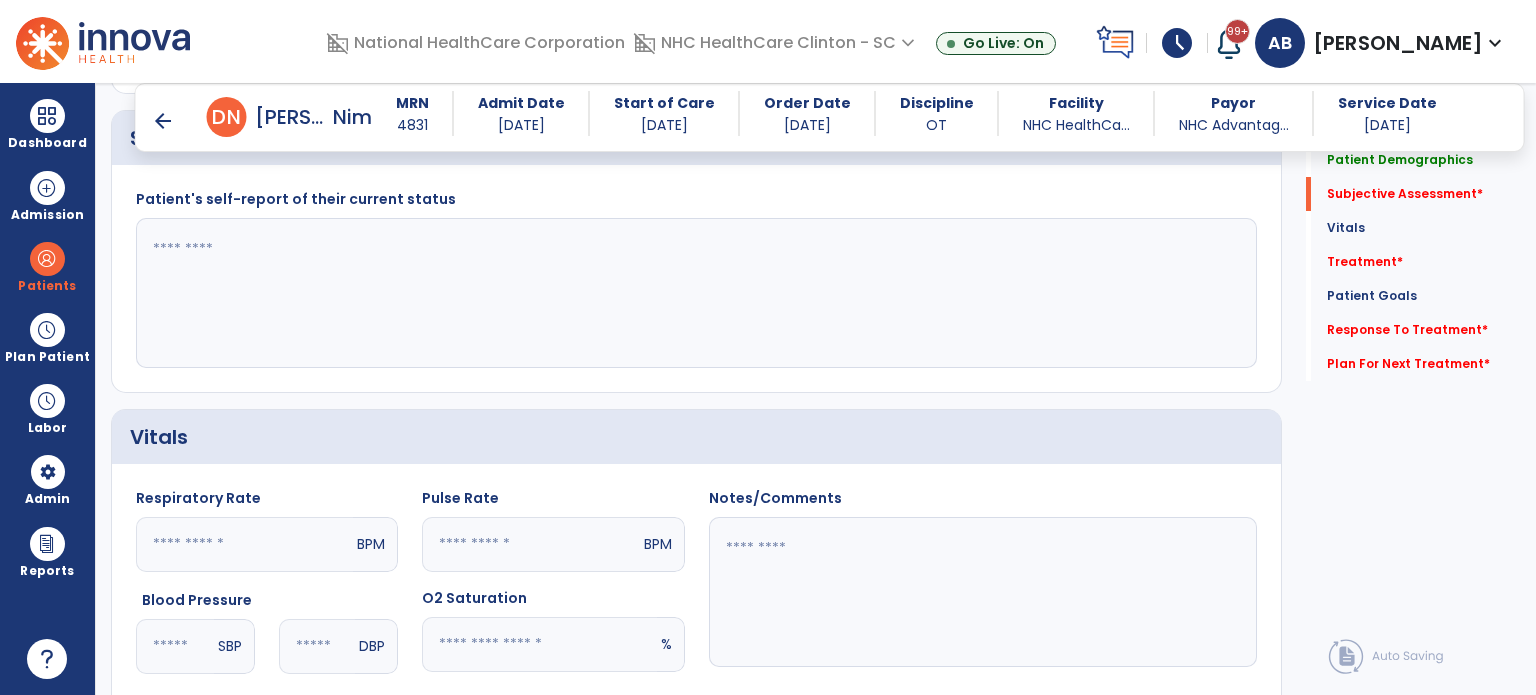 click 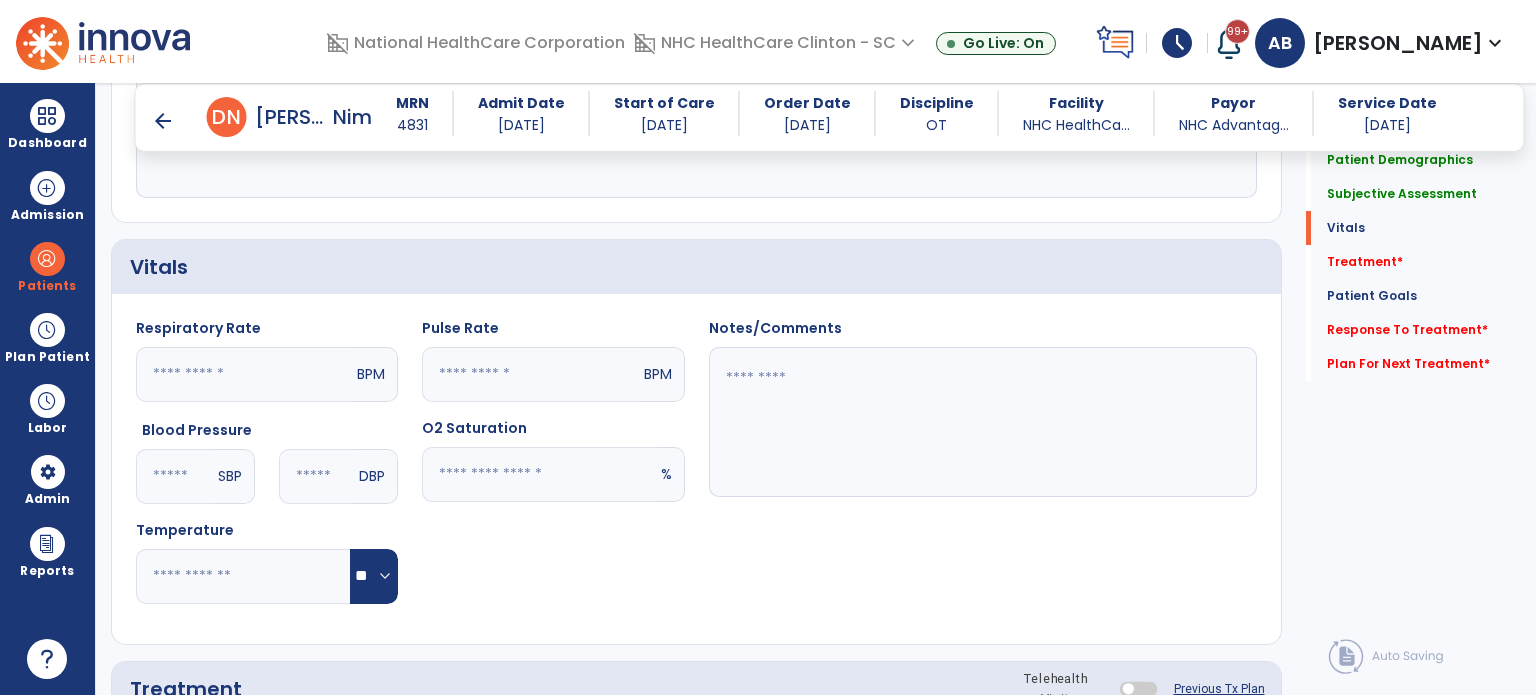 scroll, scrollTop: 594, scrollLeft: 0, axis: vertical 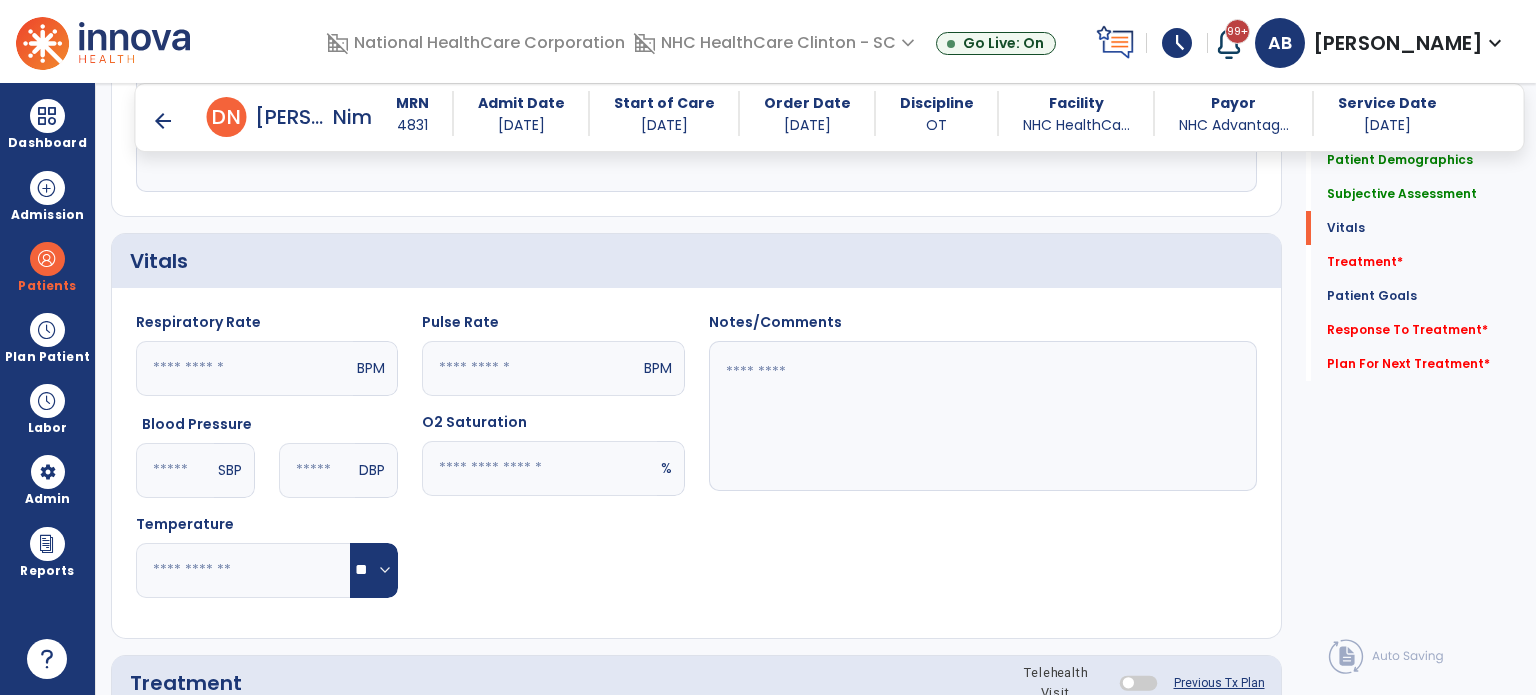 type on "**********" 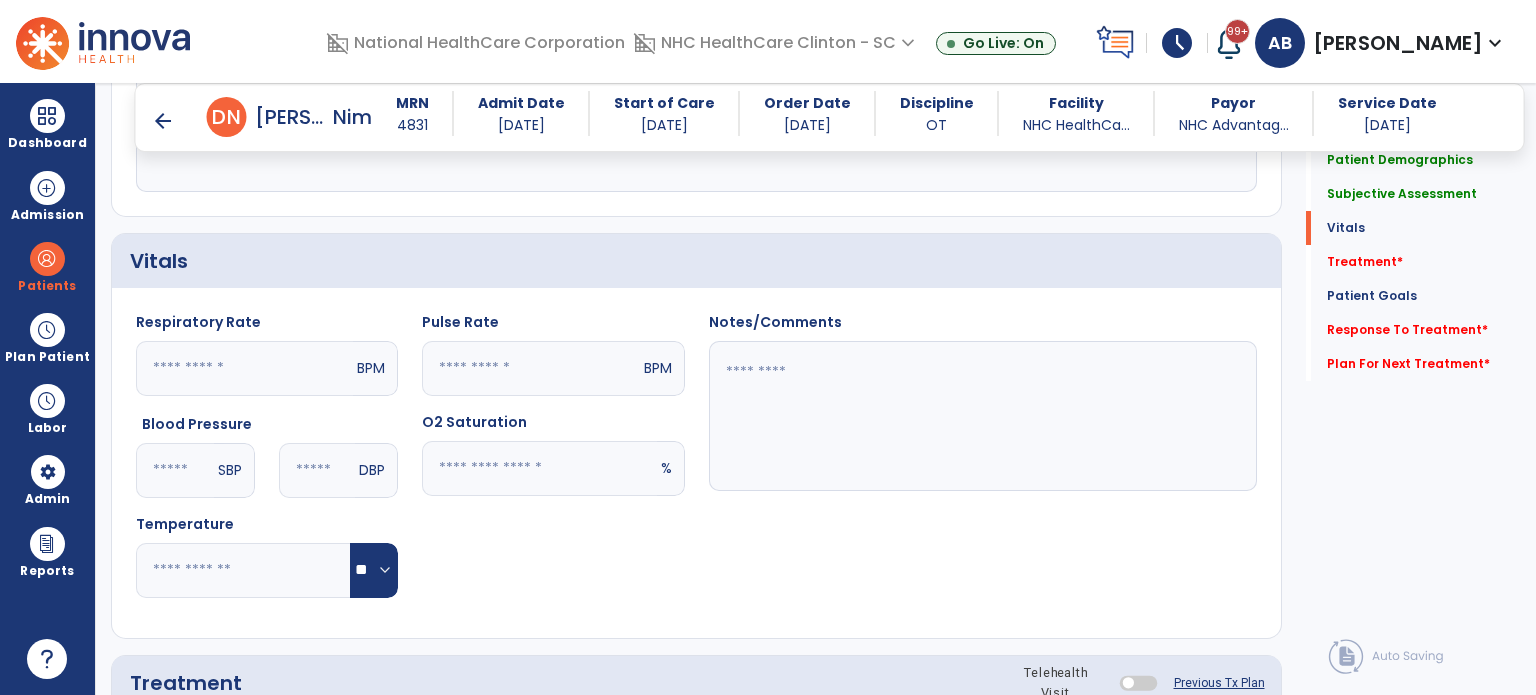click 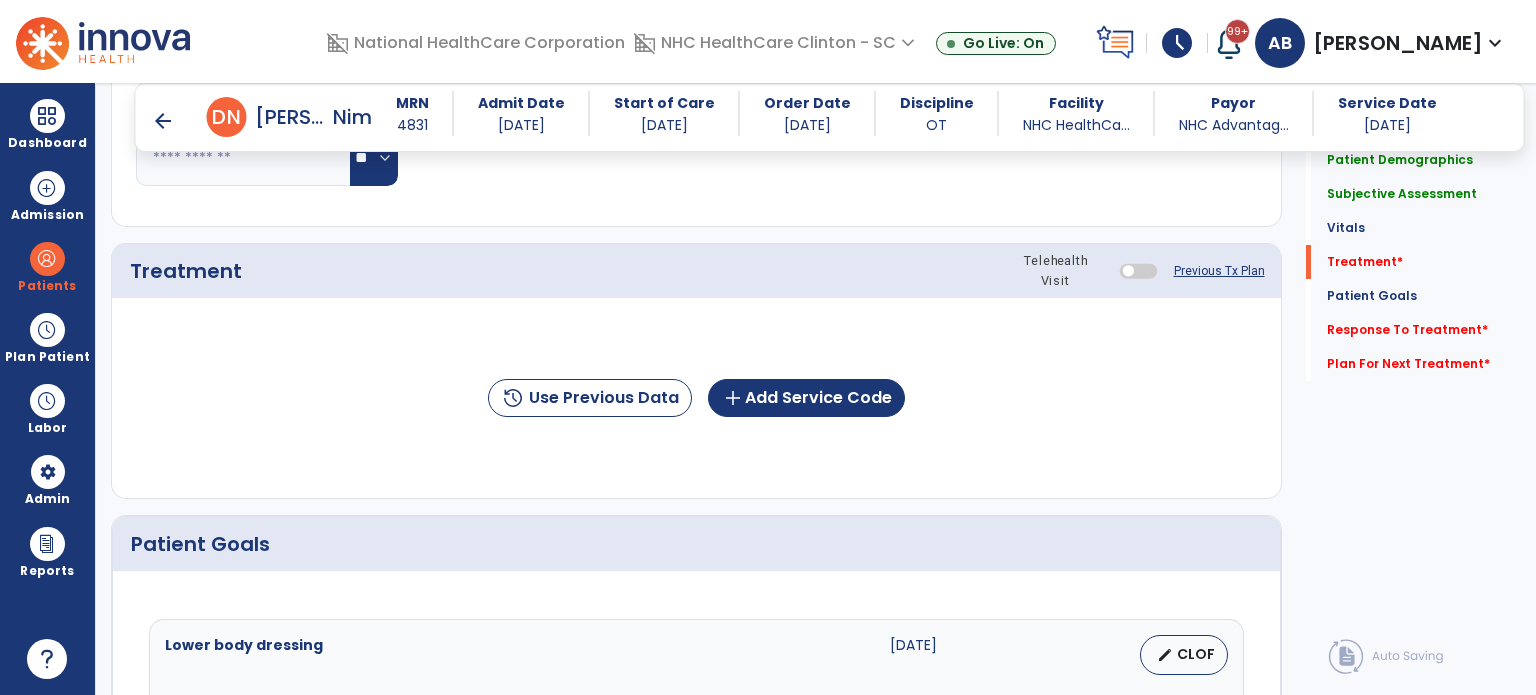scroll, scrollTop: 1008, scrollLeft: 0, axis: vertical 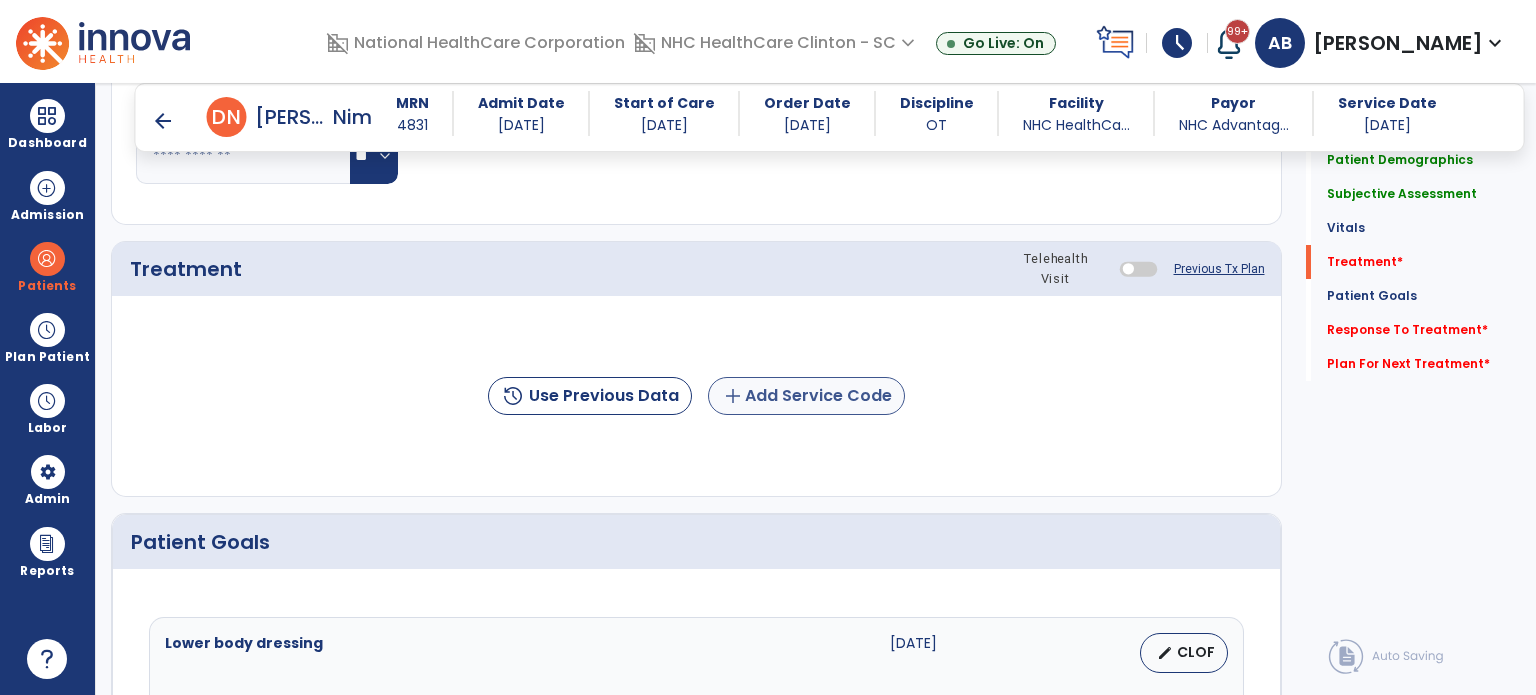 type on "**" 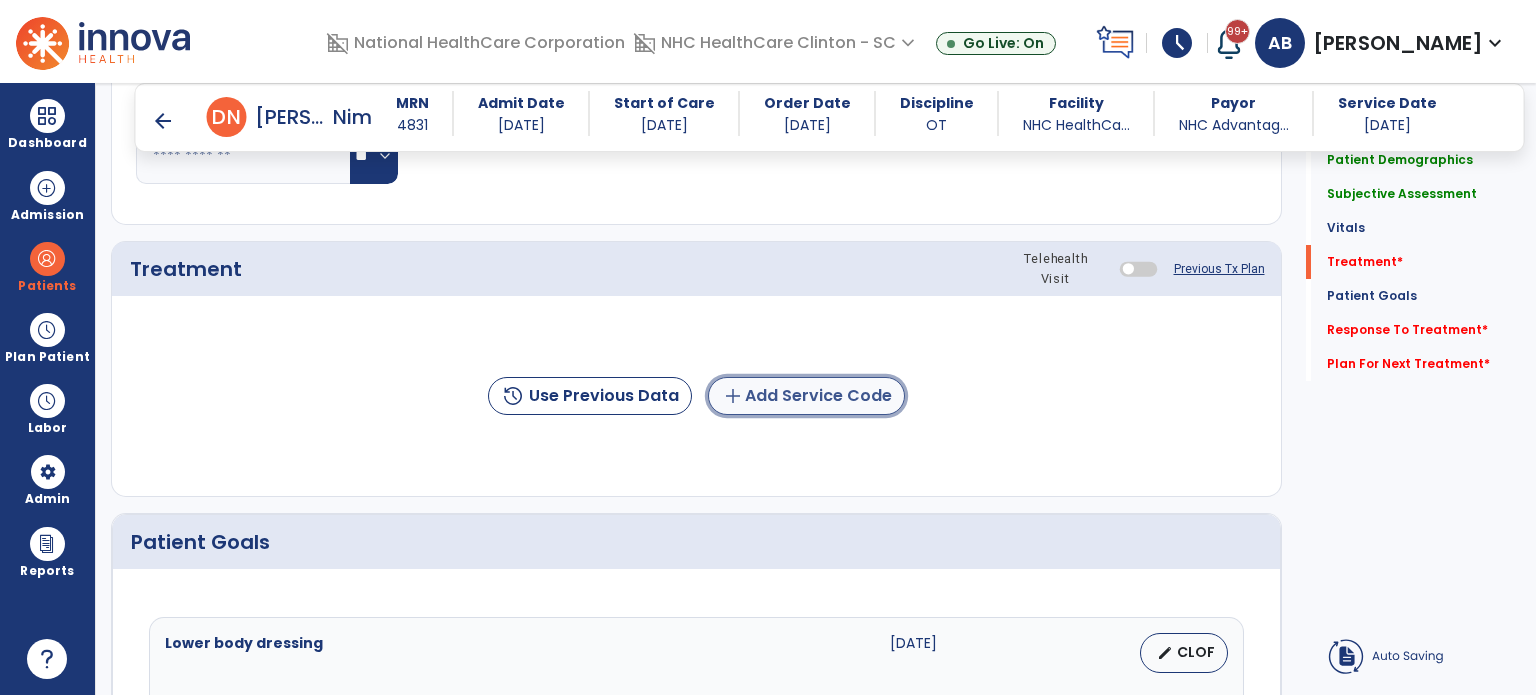 click on "add  Add Service Code" 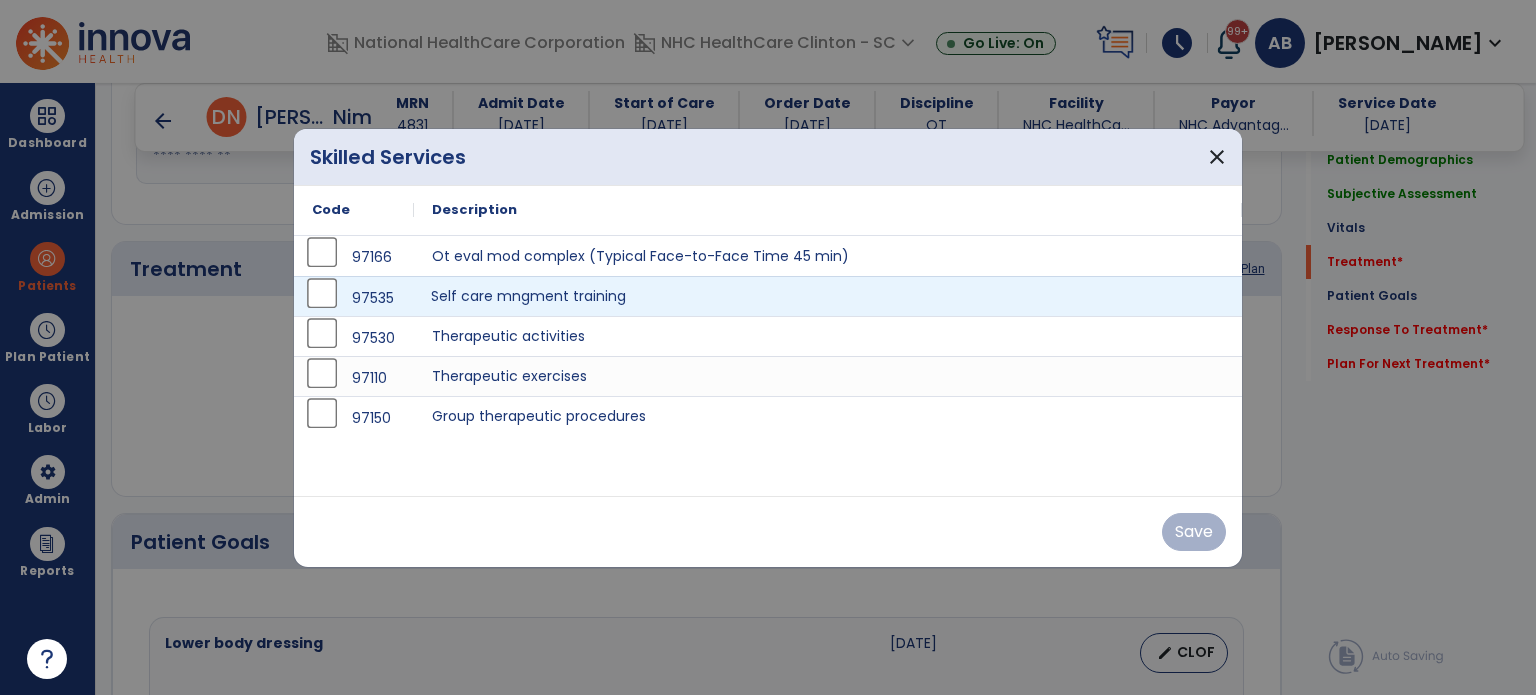 click on "Self care mngment training" at bounding box center (828, 296) 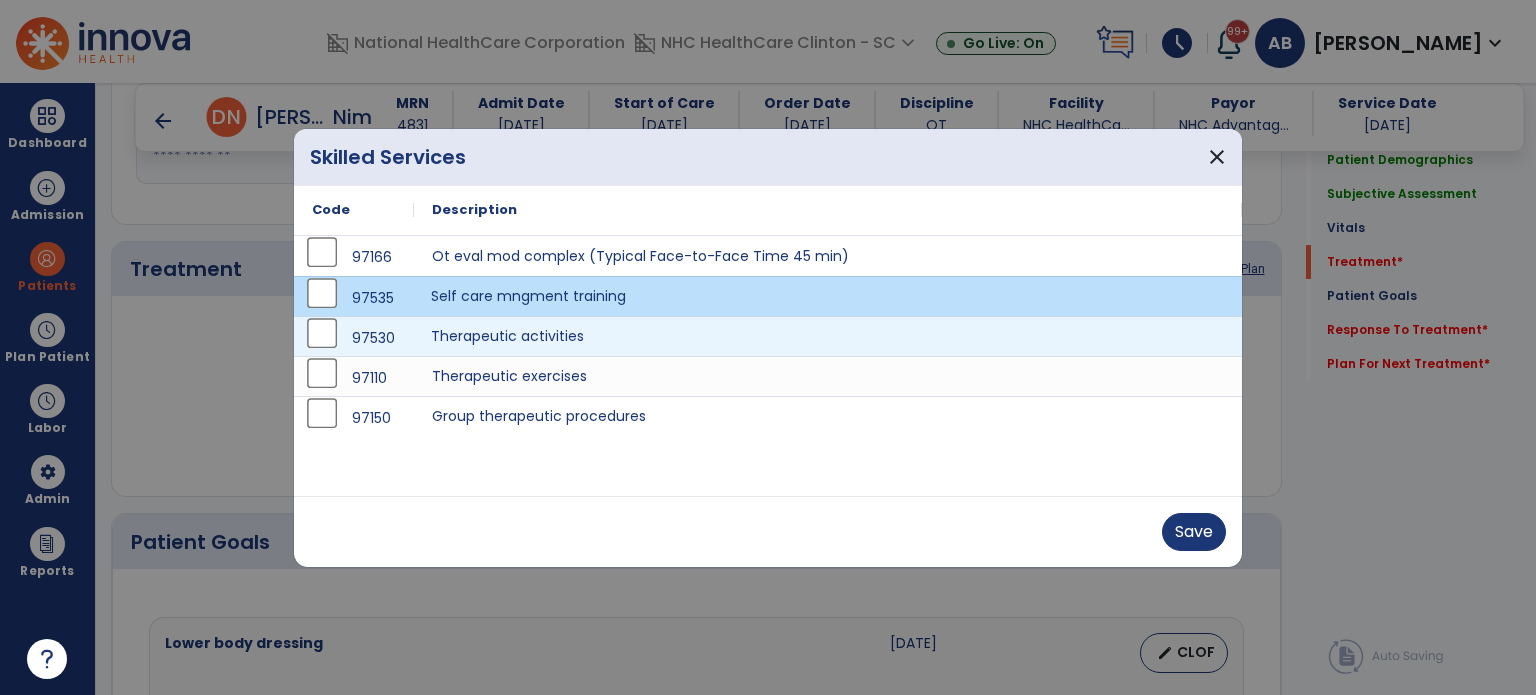 click on "Therapeutic activities" at bounding box center (828, 336) 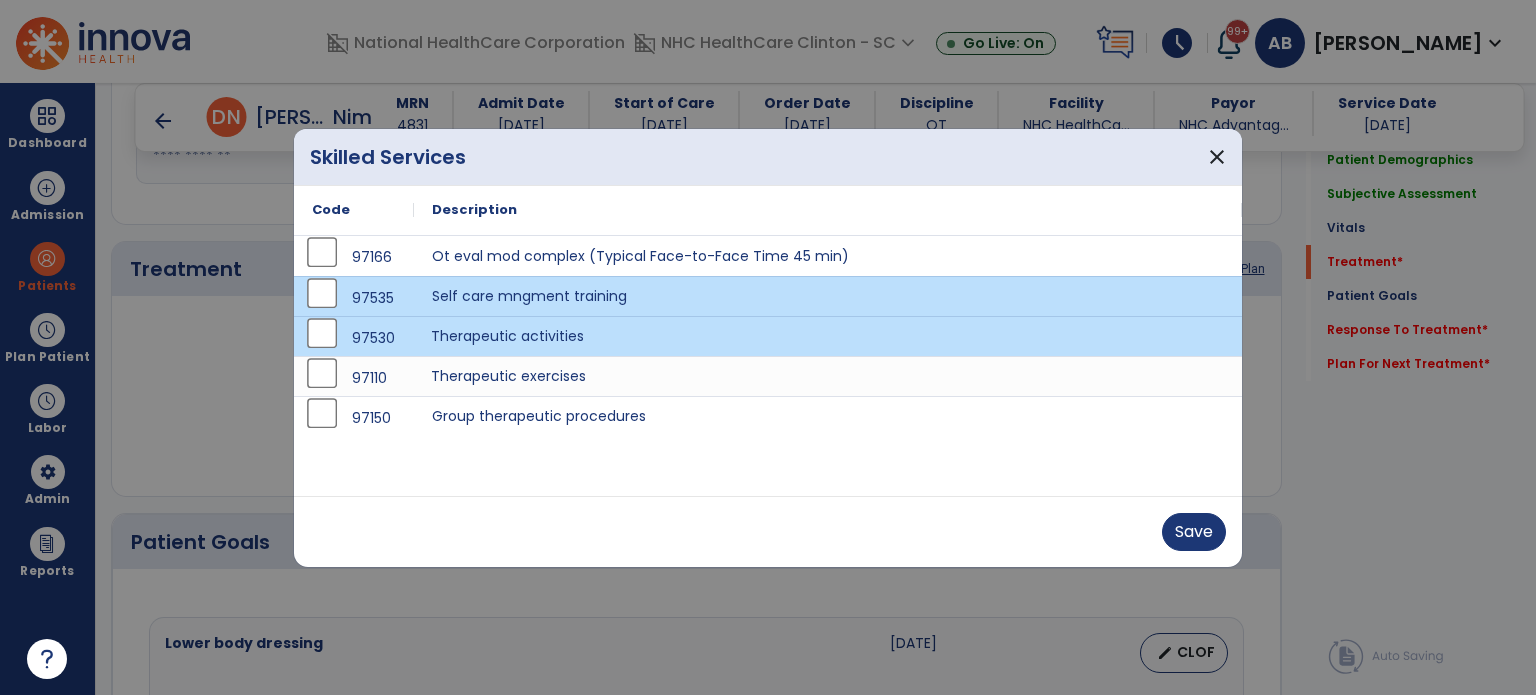 click on "Therapeutic exercises" at bounding box center (828, 376) 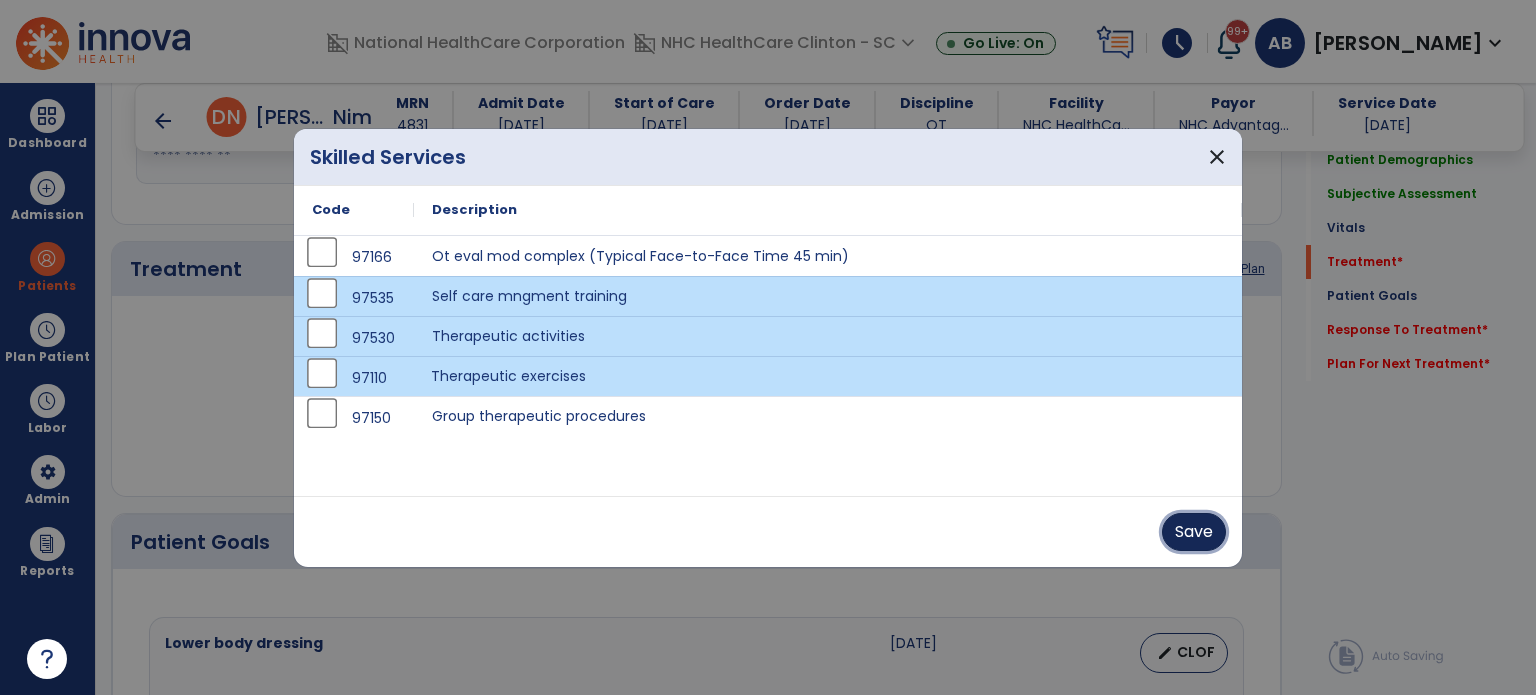 click on "Save" at bounding box center [1194, 532] 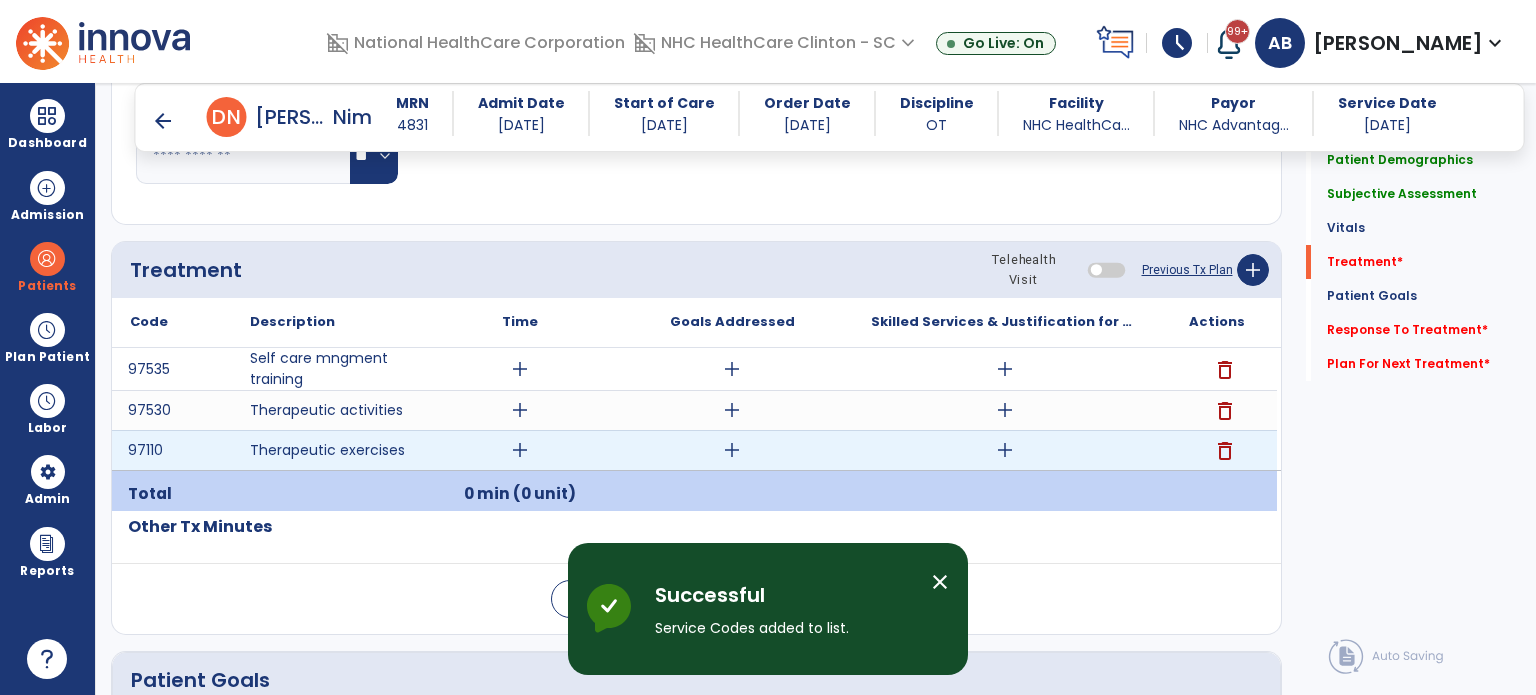 click on "add" at bounding box center [520, 450] 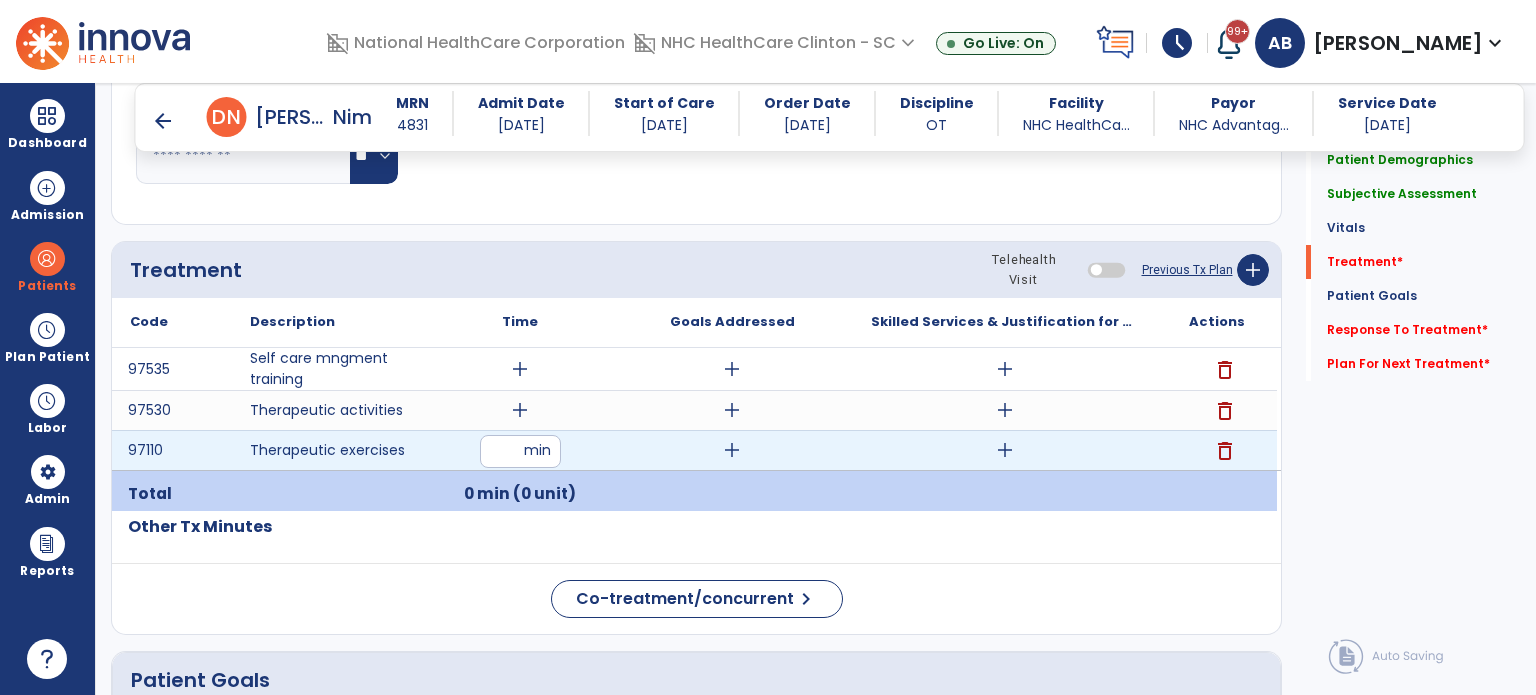 type on "**" 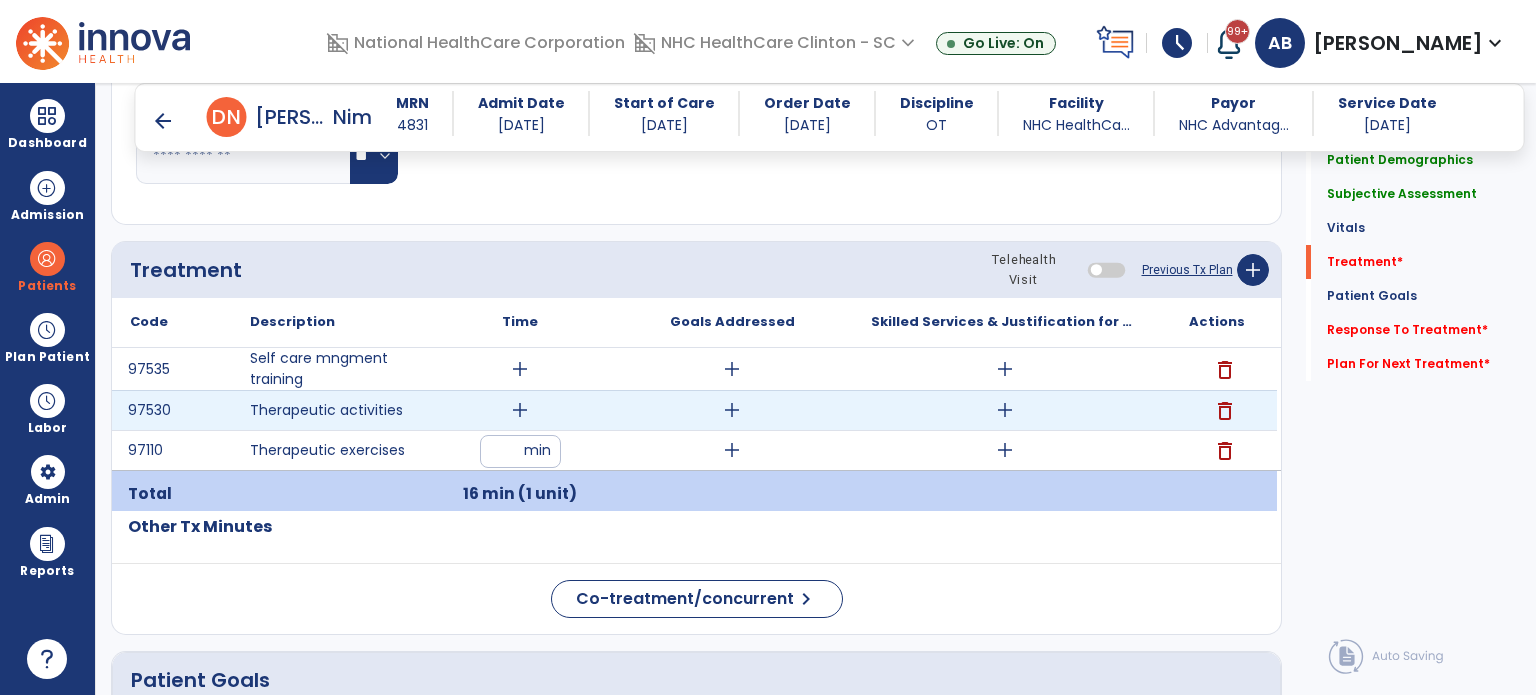 click on "add" at bounding box center (520, 410) 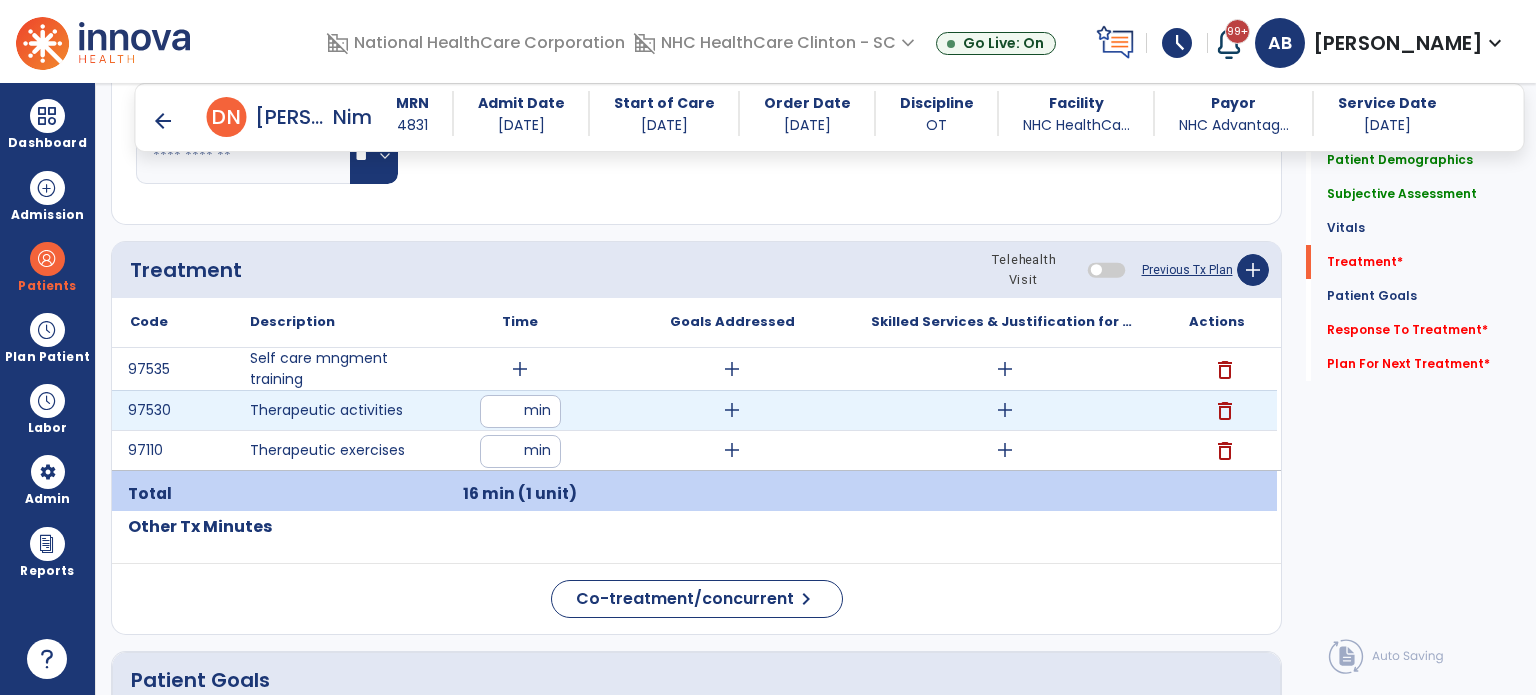 type on "*" 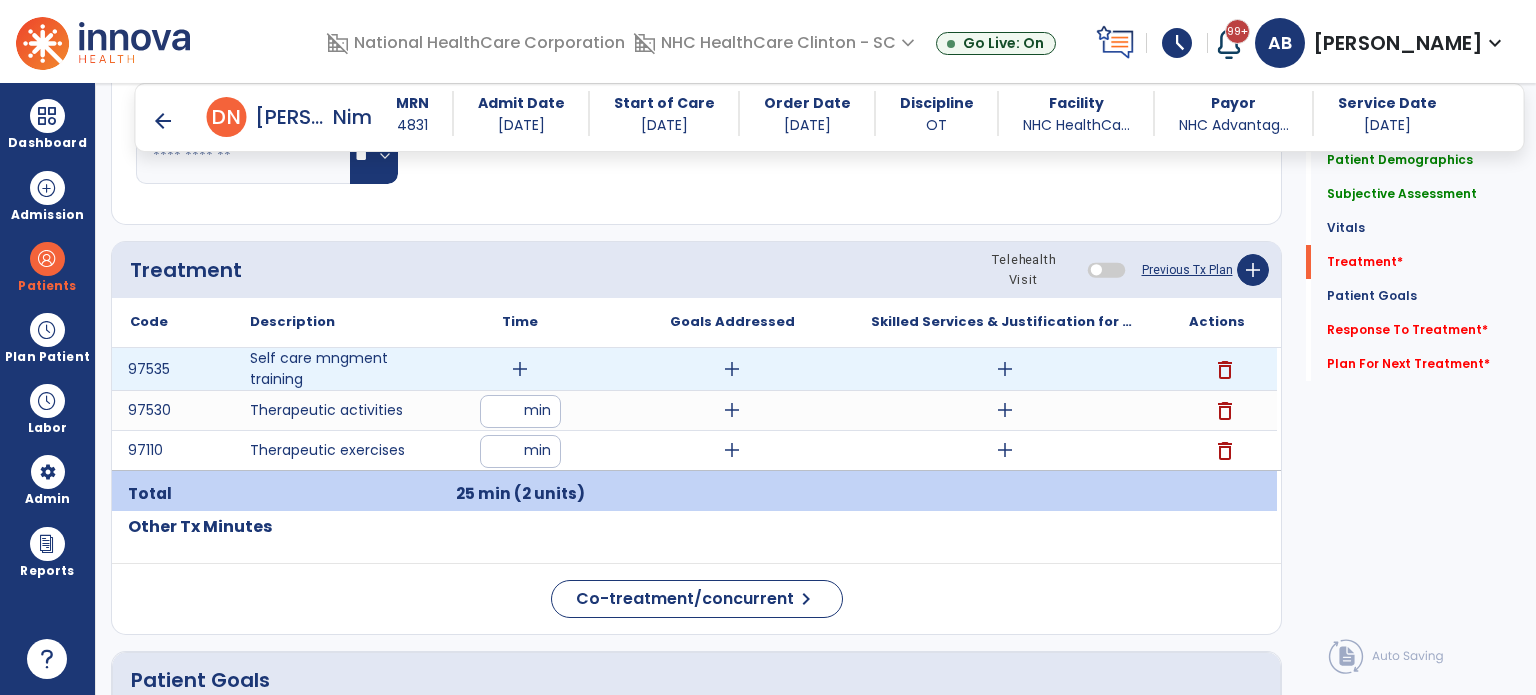 click on "add" at bounding box center [520, 369] 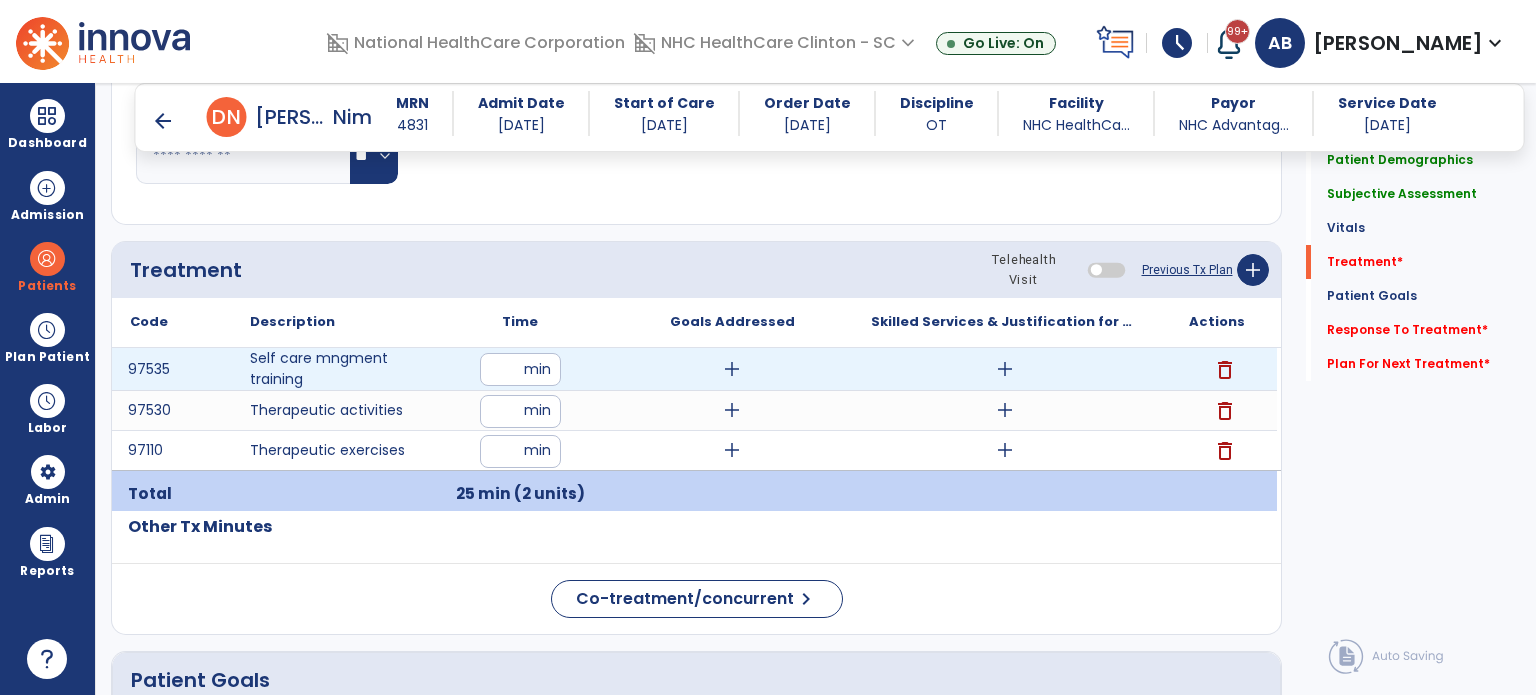 type on "**" 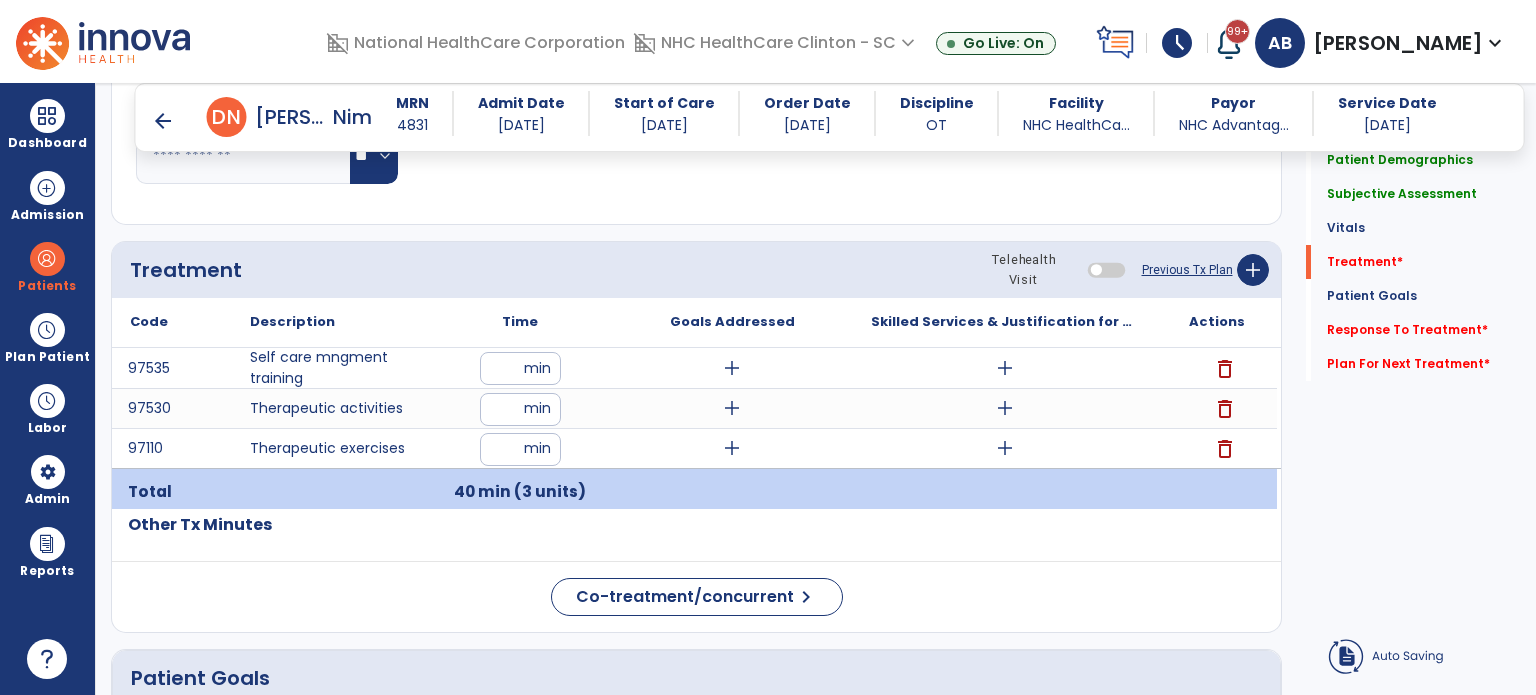 drag, startPoint x: 548, startPoint y: 142, endPoint x: 560, endPoint y: 252, distance: 110.65261 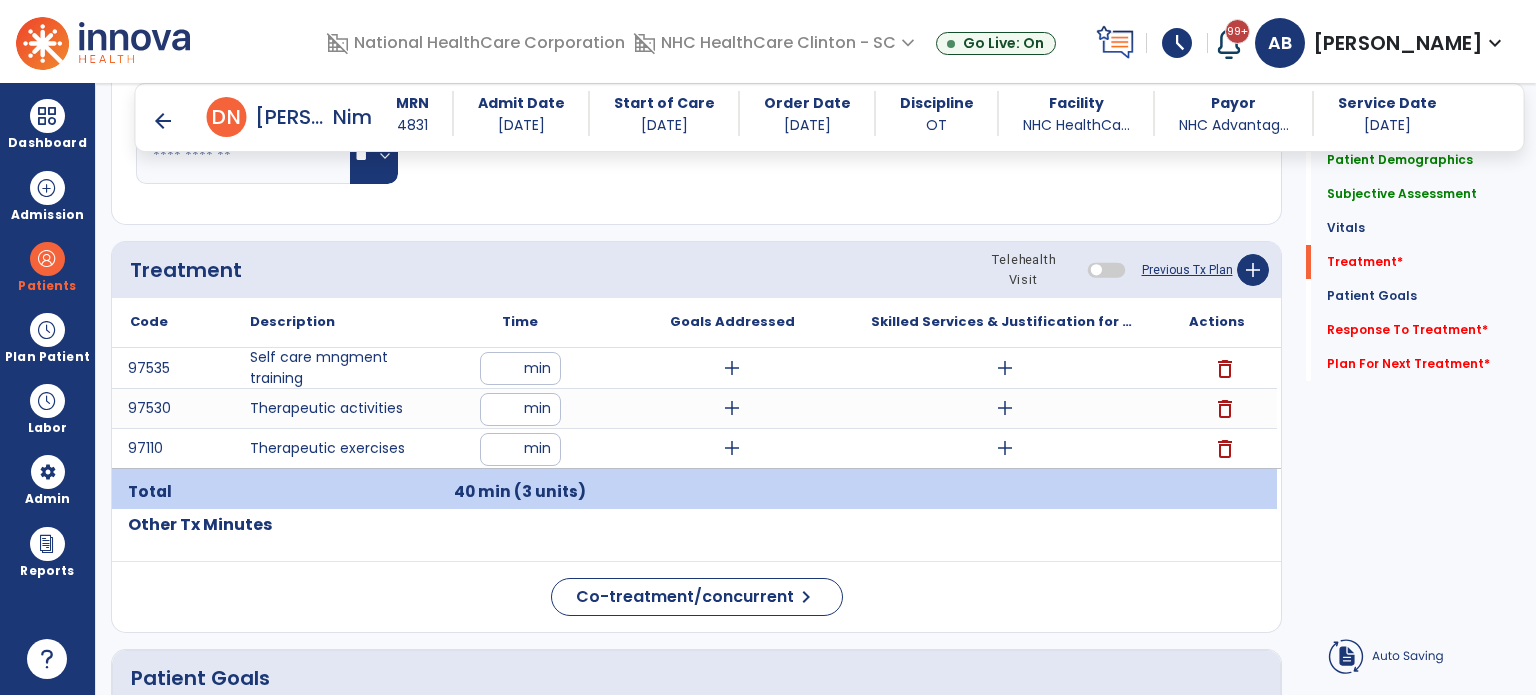 click on "arrow_back   Daily Note   arrow_back      D  N  Dunaway,   Nim  MRN 4831 Admit Date 07/02/2024 Start of Care 07/08/2025 Order Date 07/08/2025 Discipline OT Facility NHC HealthCa... Payor NHC Advantag... Service Date 07/10/2025 Patient Demographics  Medical Diagnosis   Treatment Diagnosis   Precautions   Contraindications
Code
Description
D62" 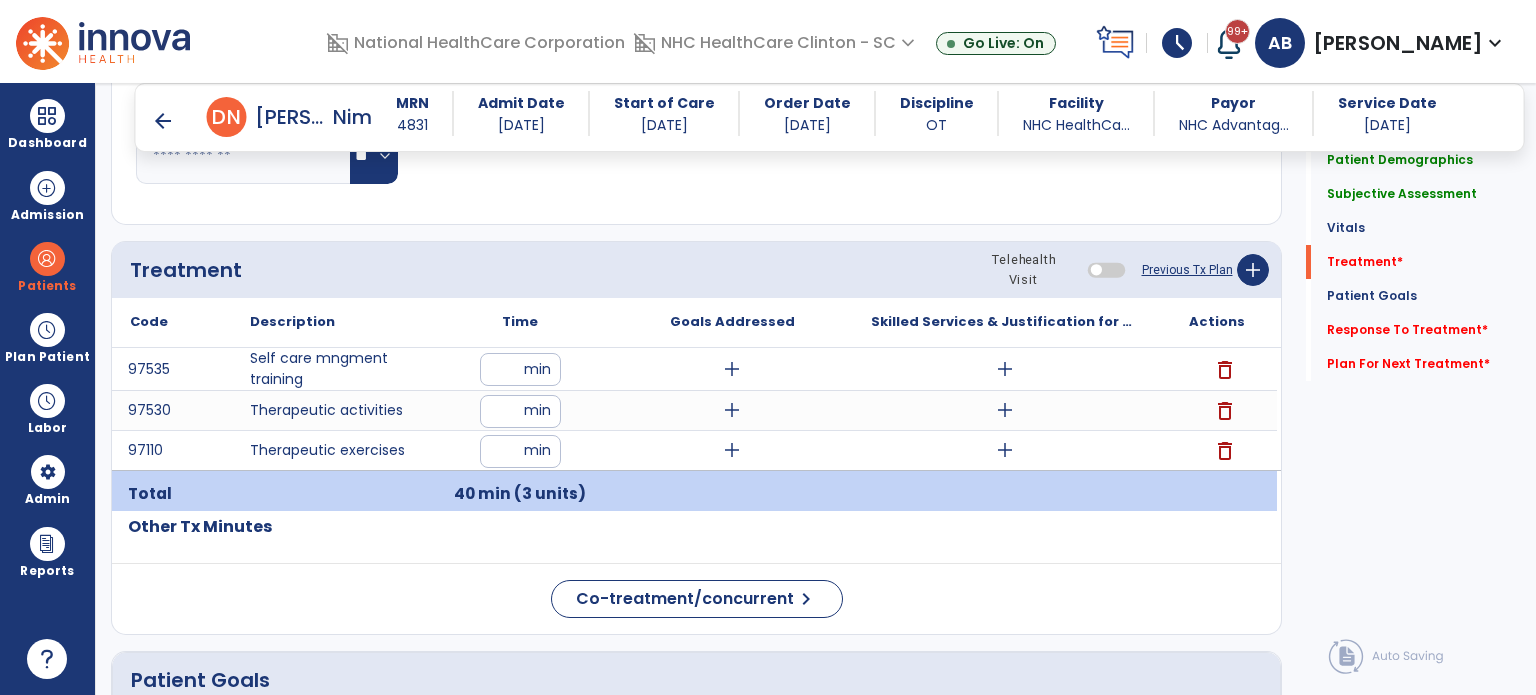 click on "Treatment Telehealth Visit  Previous Tx Plan   add" 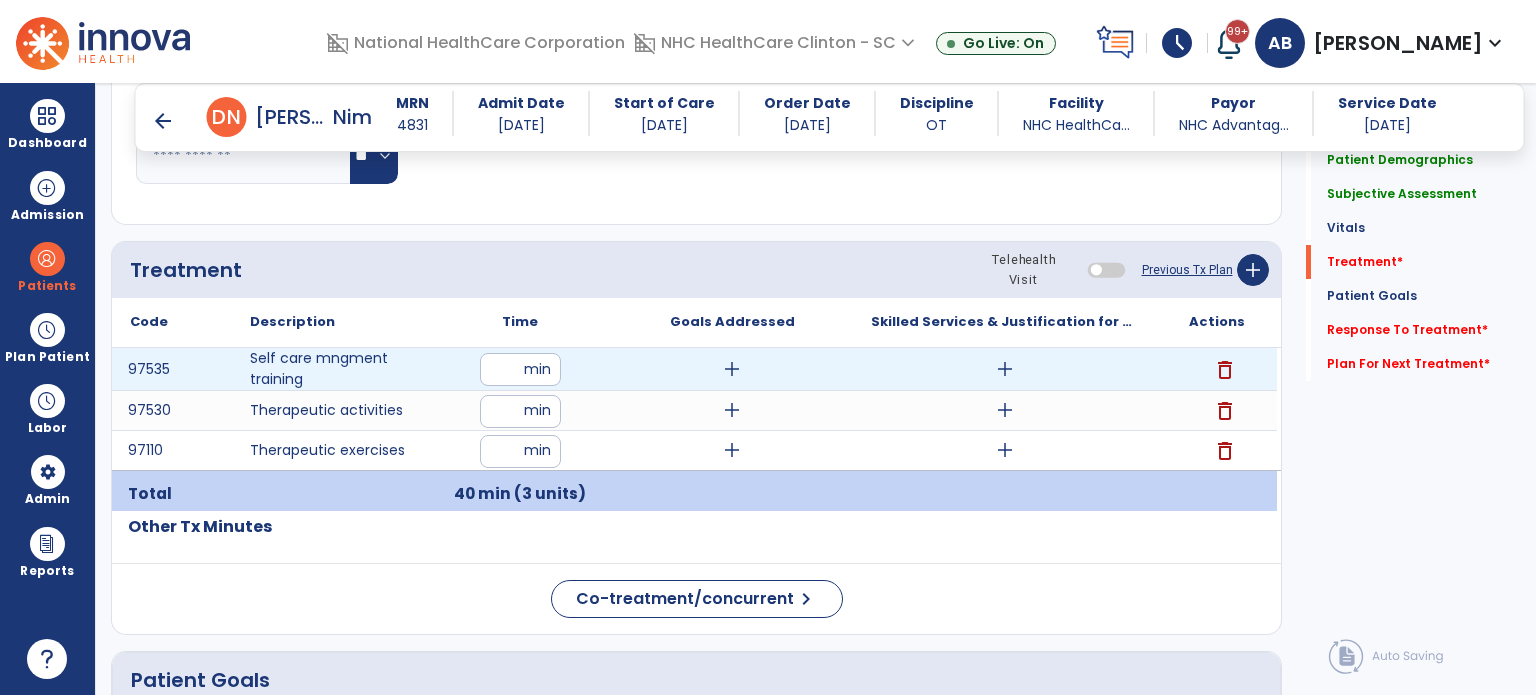 click on "add" at bounding box center [732, 369] 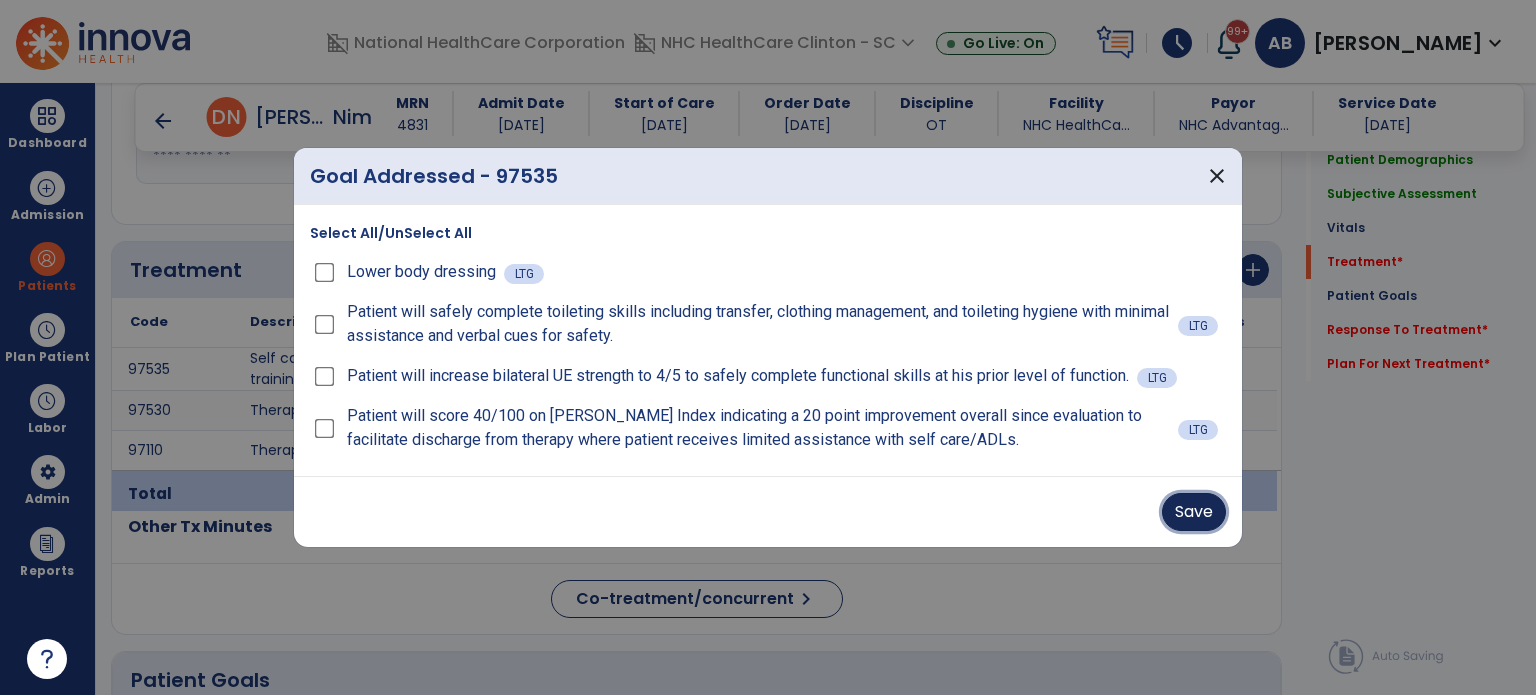 click on "Save" at bounding box center [1194, 512] 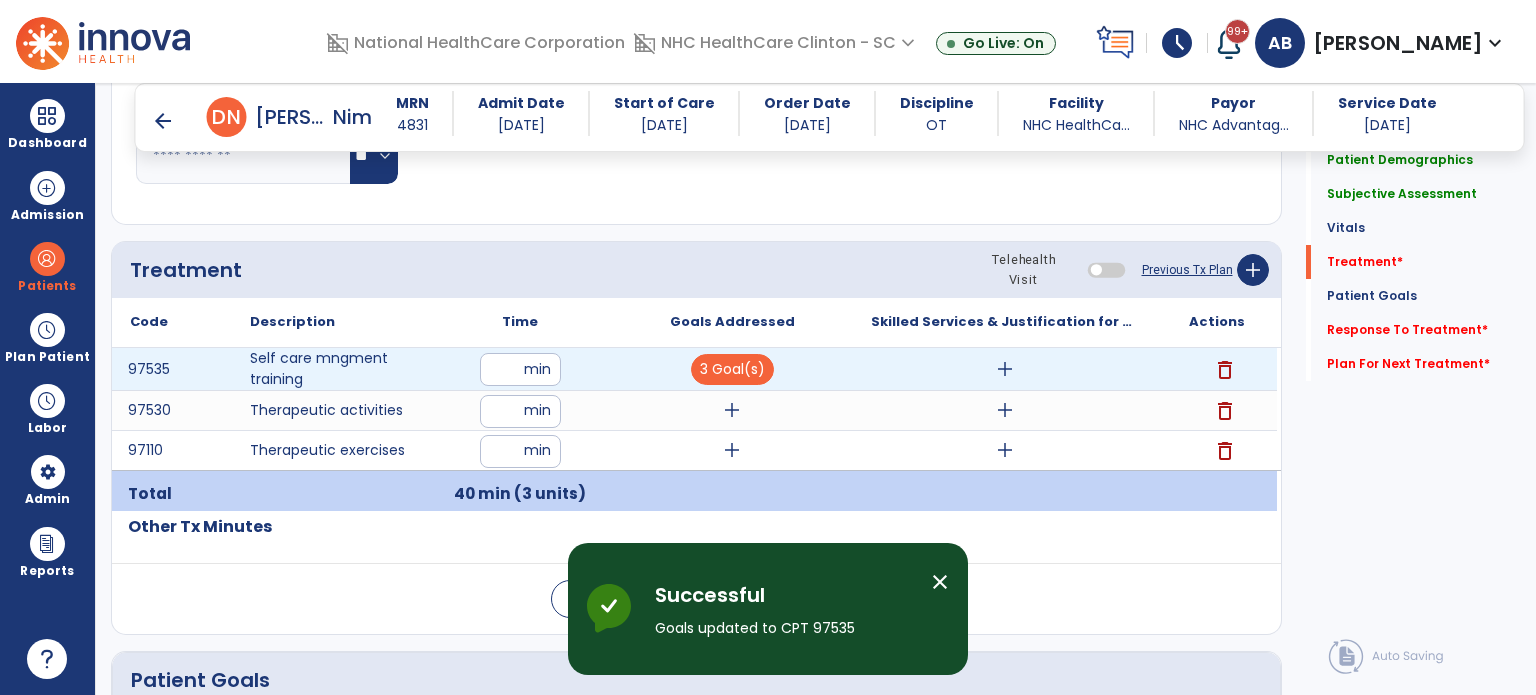 click on "add" at bounding box center (1005, 369) 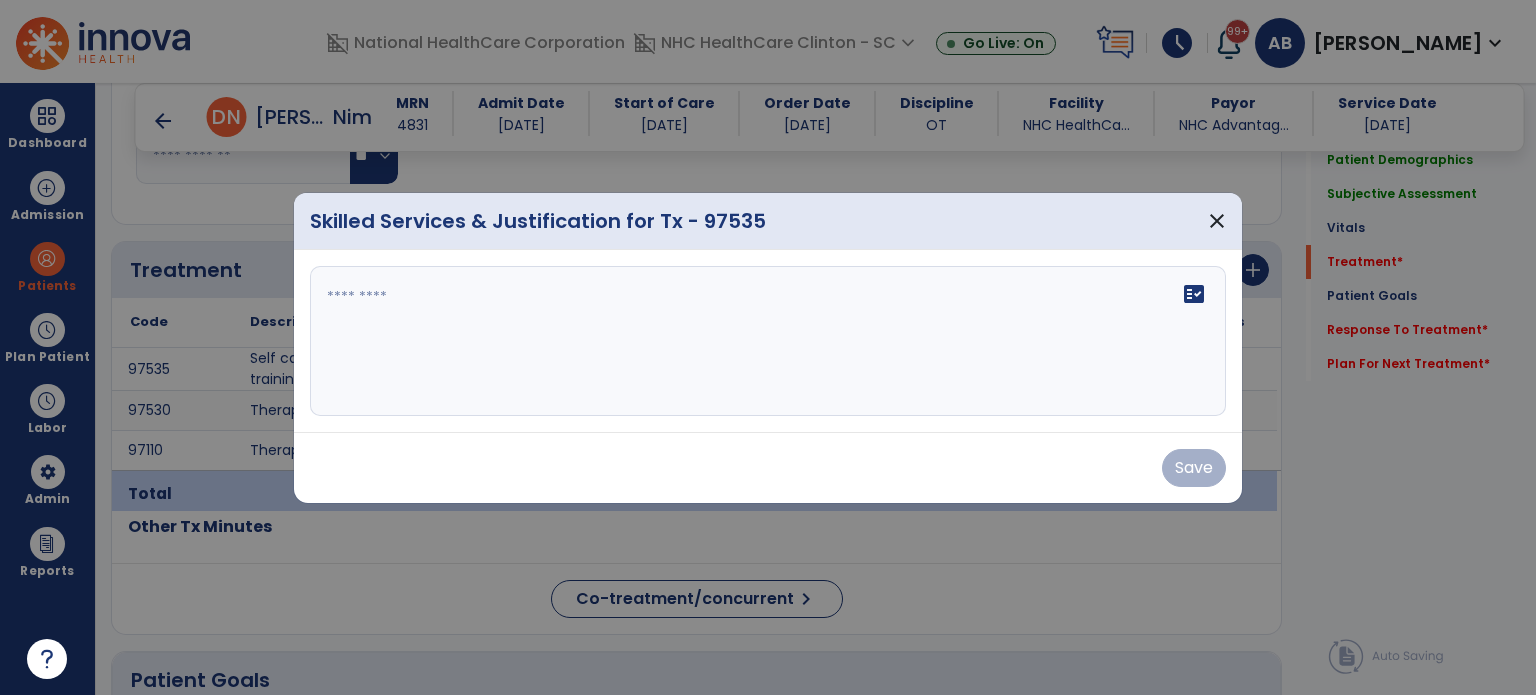 click at bounding box center (768, 341) 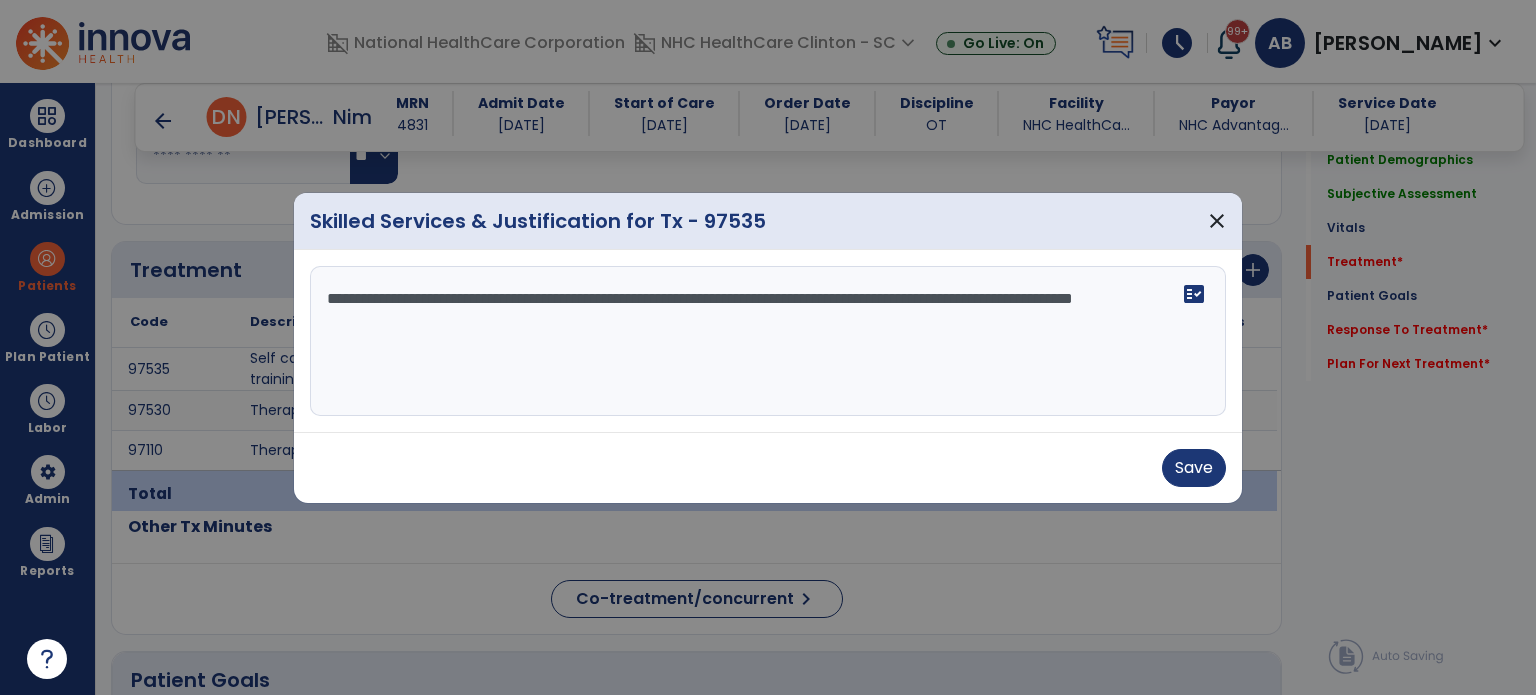 click on "**********" at bounding box center (768, 341) 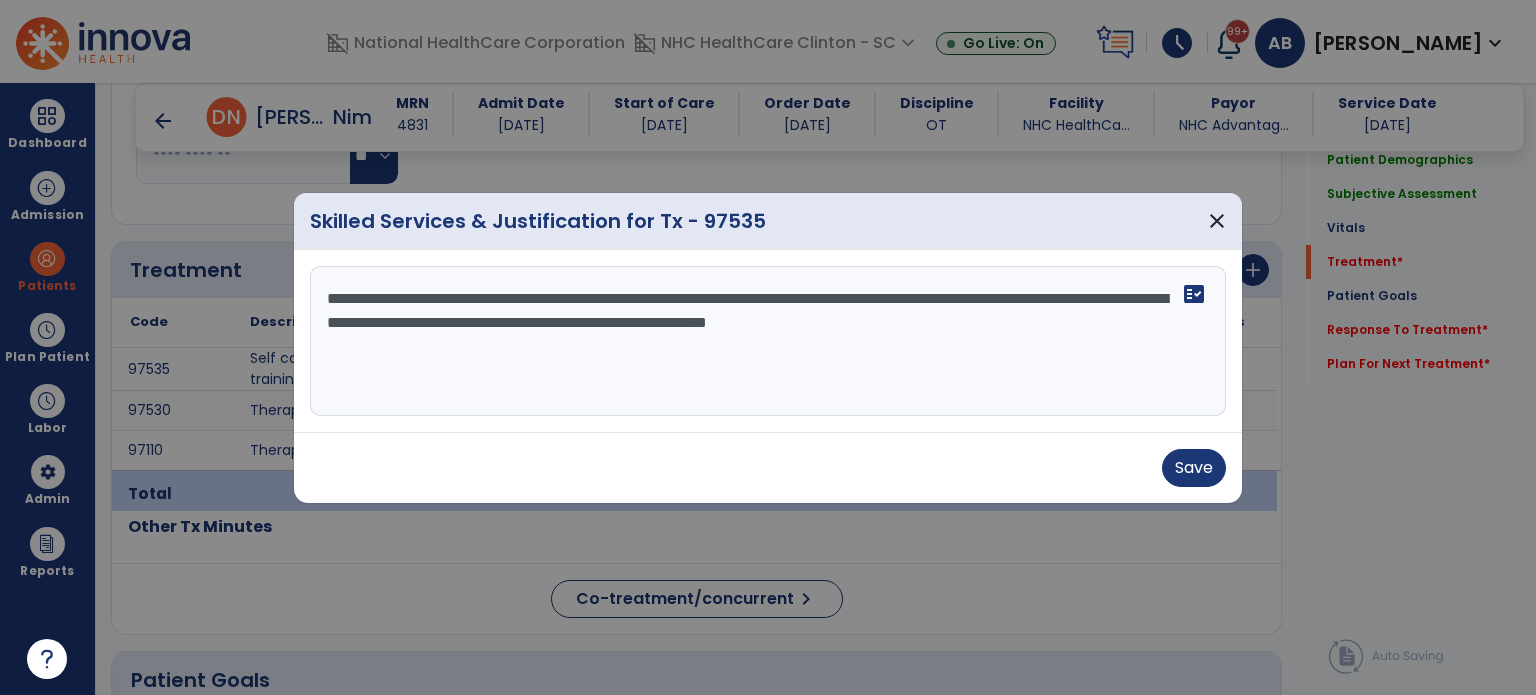 click on "**********" at bounding box center (768, 341) 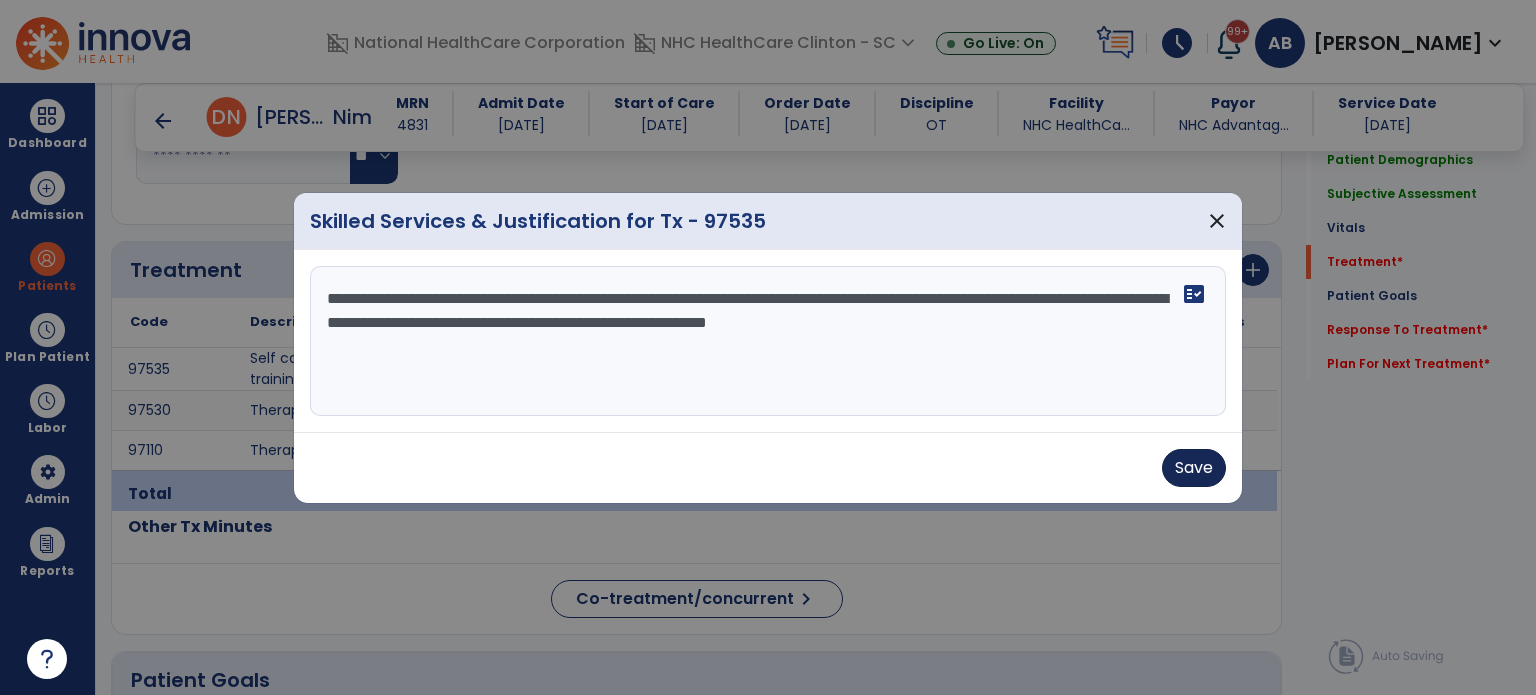 type on "**********" 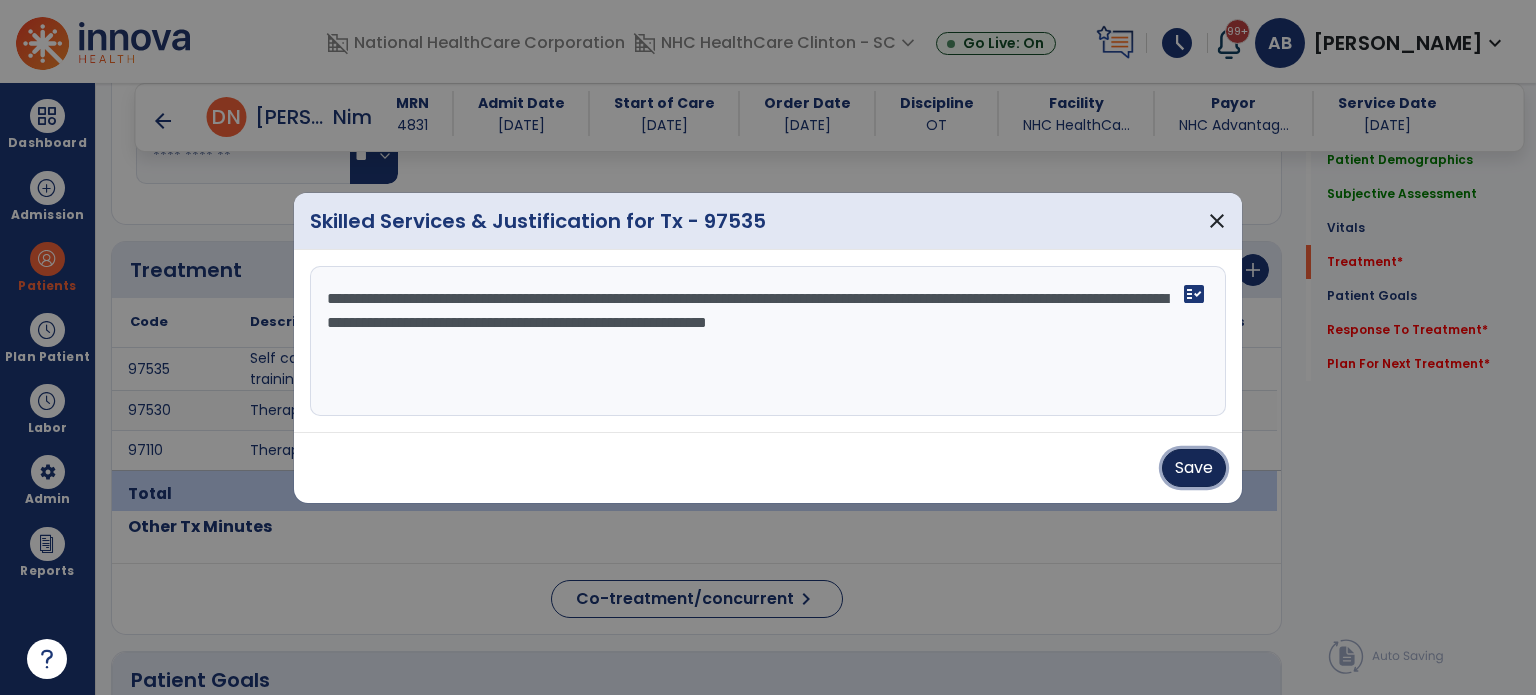 click on "Save" at bounding box center [1194, 468] 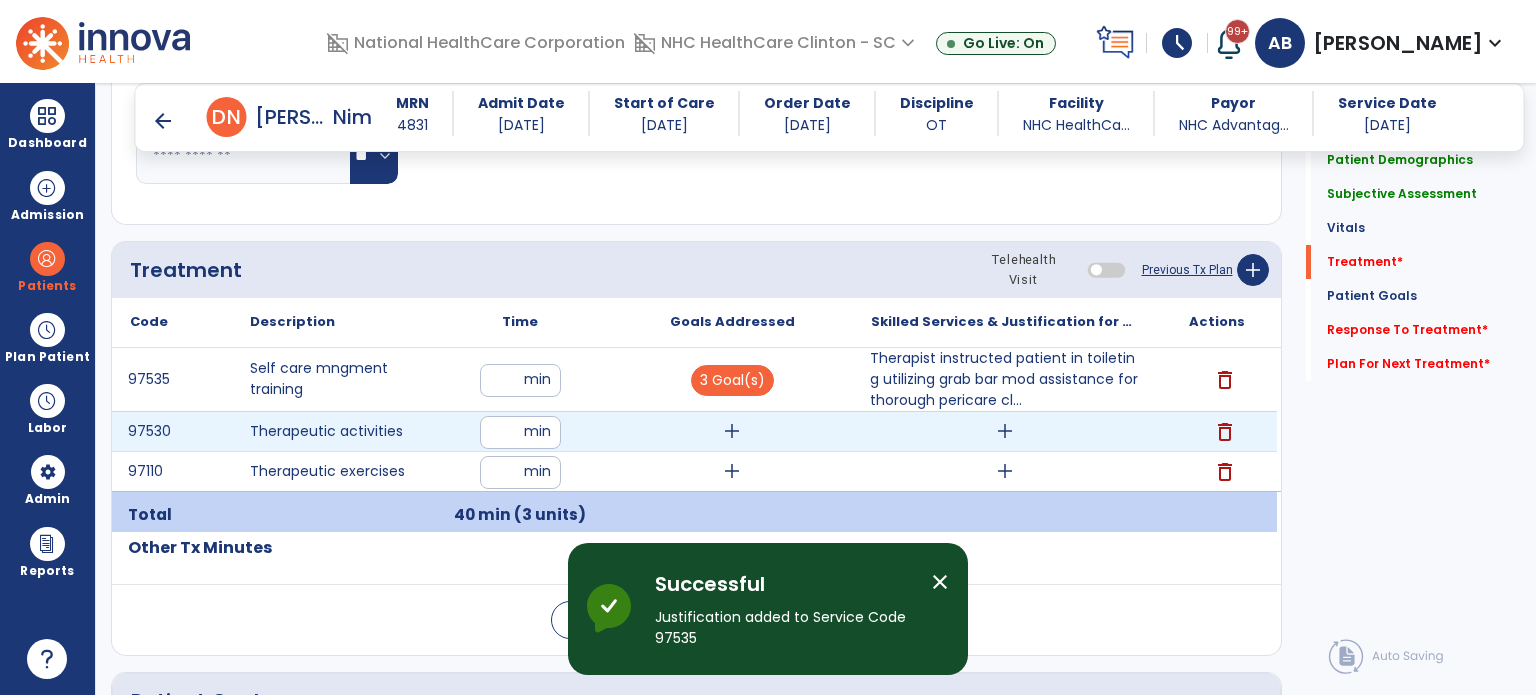 click on "add" at bounding box center (732, 431) 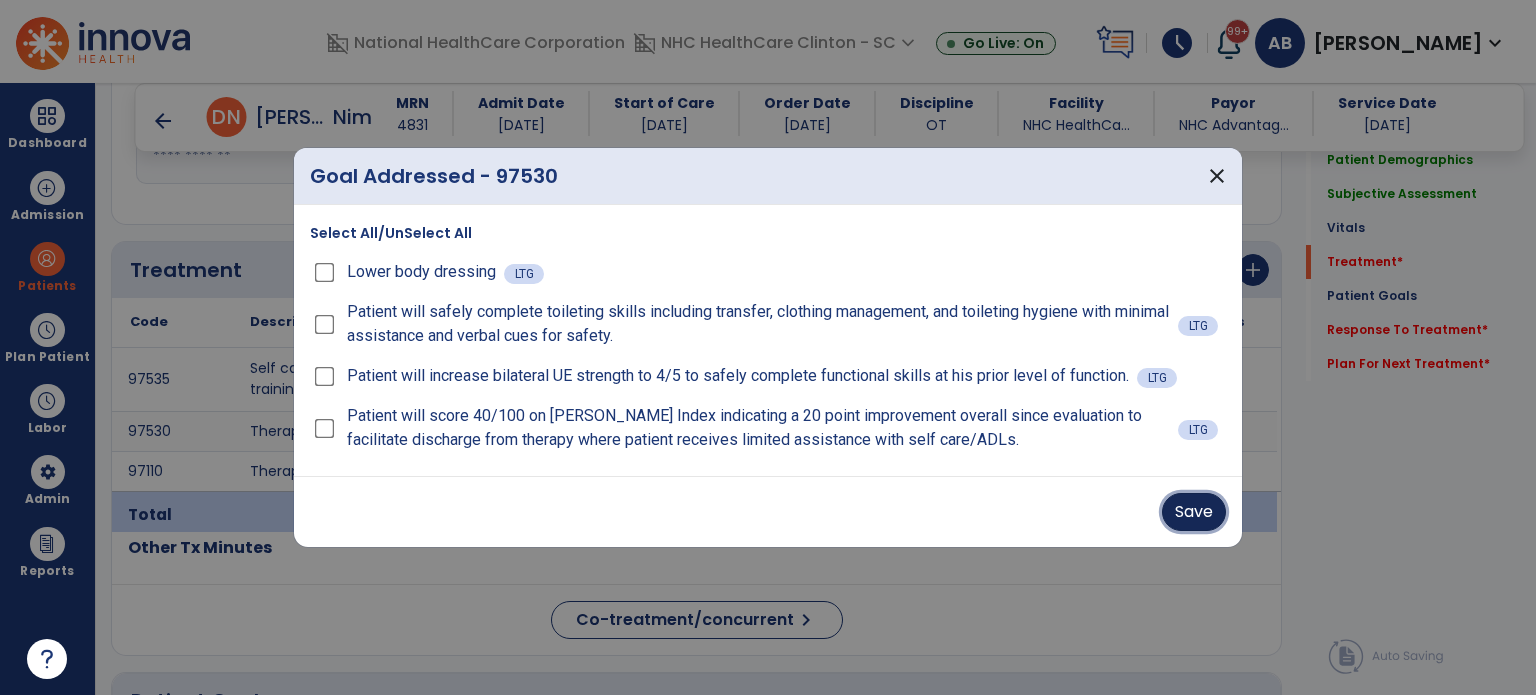 click on "Save" at bounding box center [1194, 512] 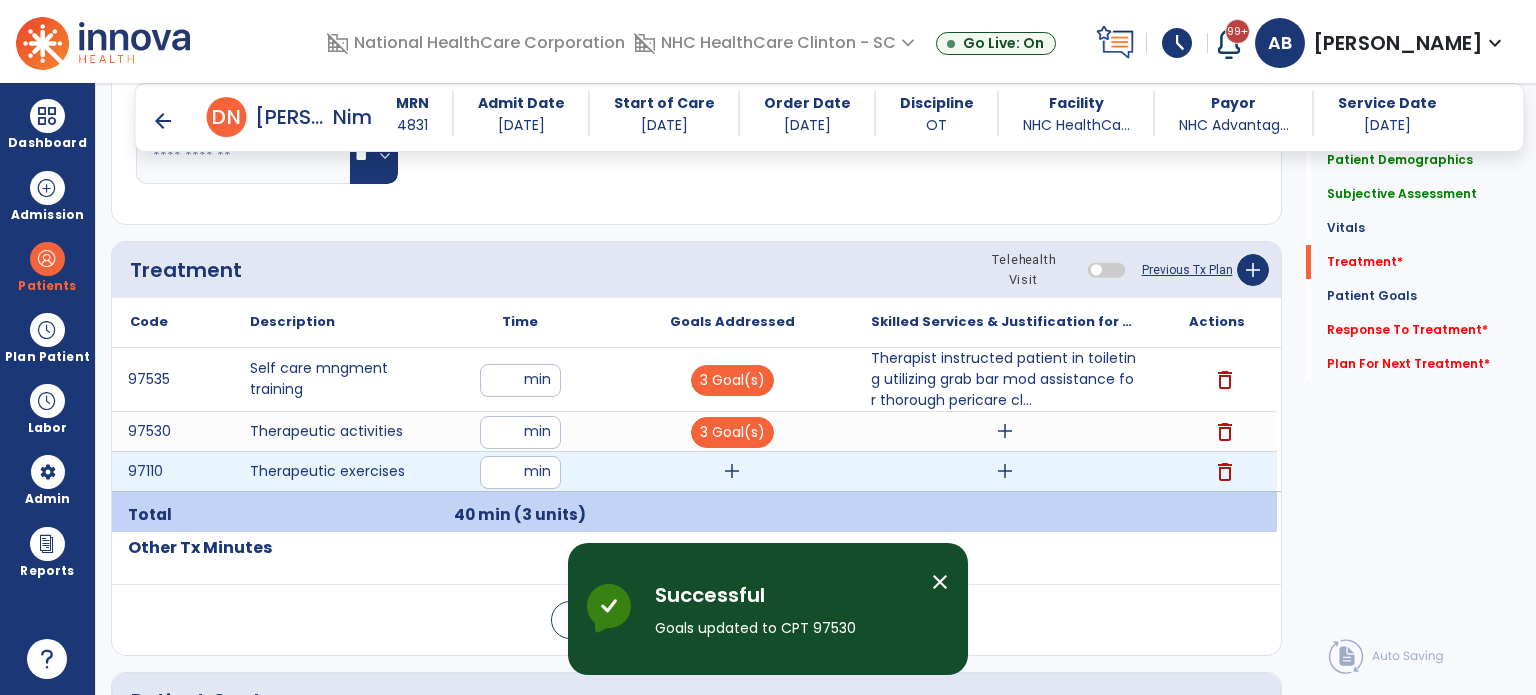 click on "add" at bounding box center (732, 471) 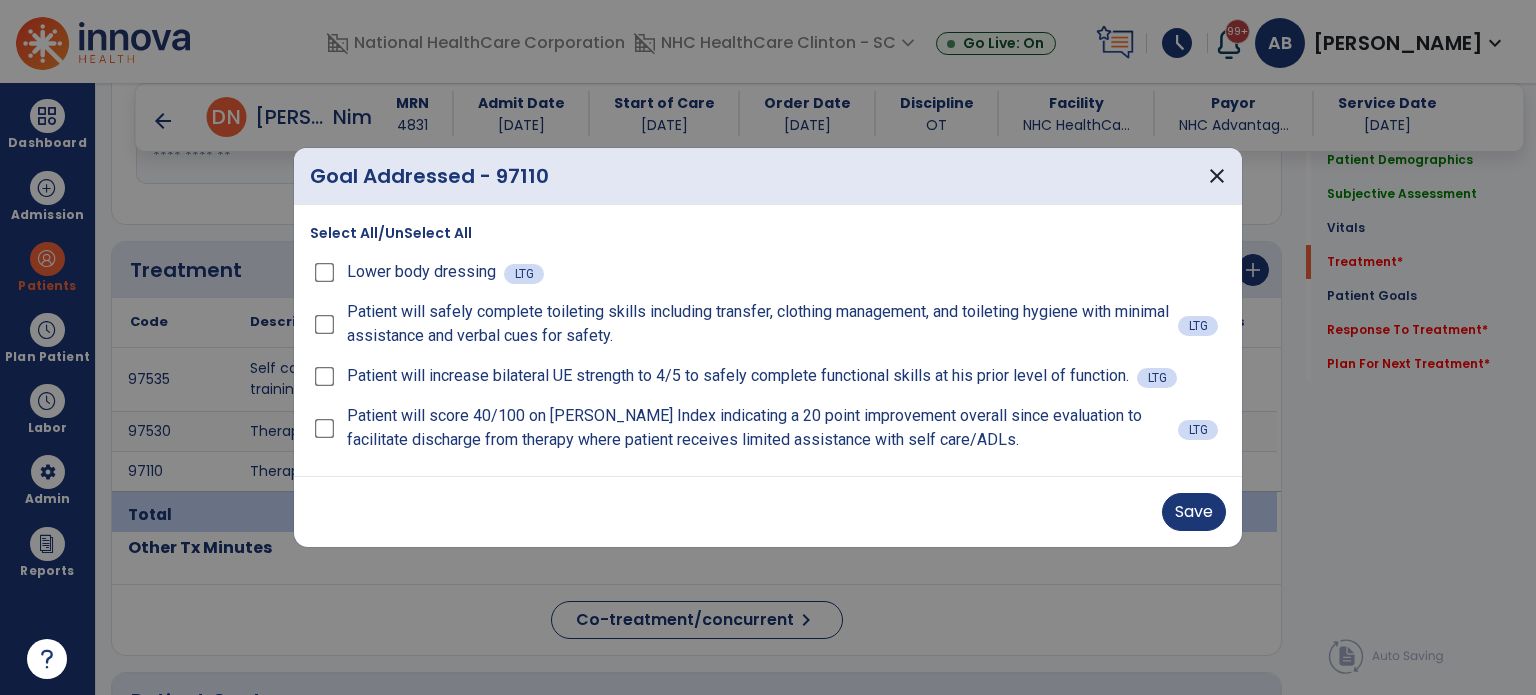 click on "Patient will increase bilateral UE strength to 4/5 to safely complete functional skills at his prior level of function." at bounding box center (723, 376) 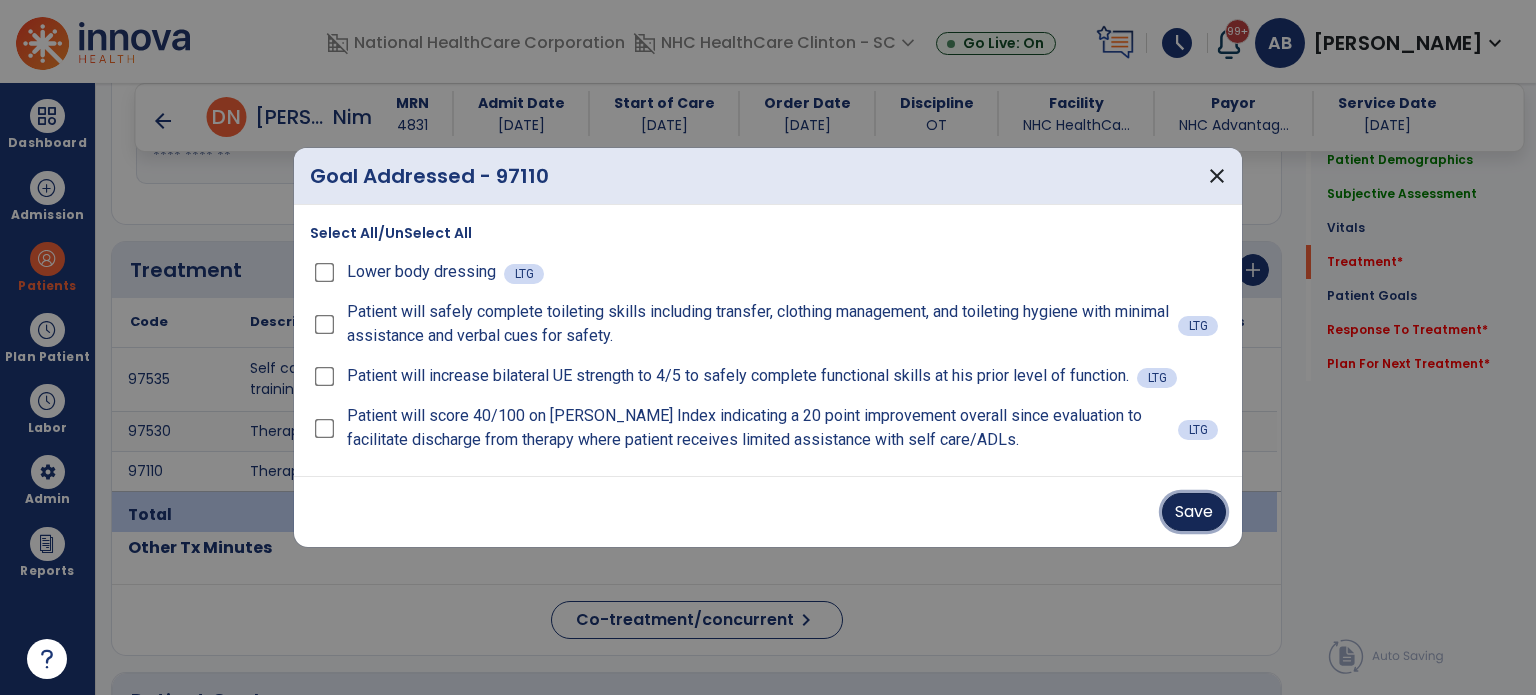 click on "Save" at bounding box center [1194, 512] 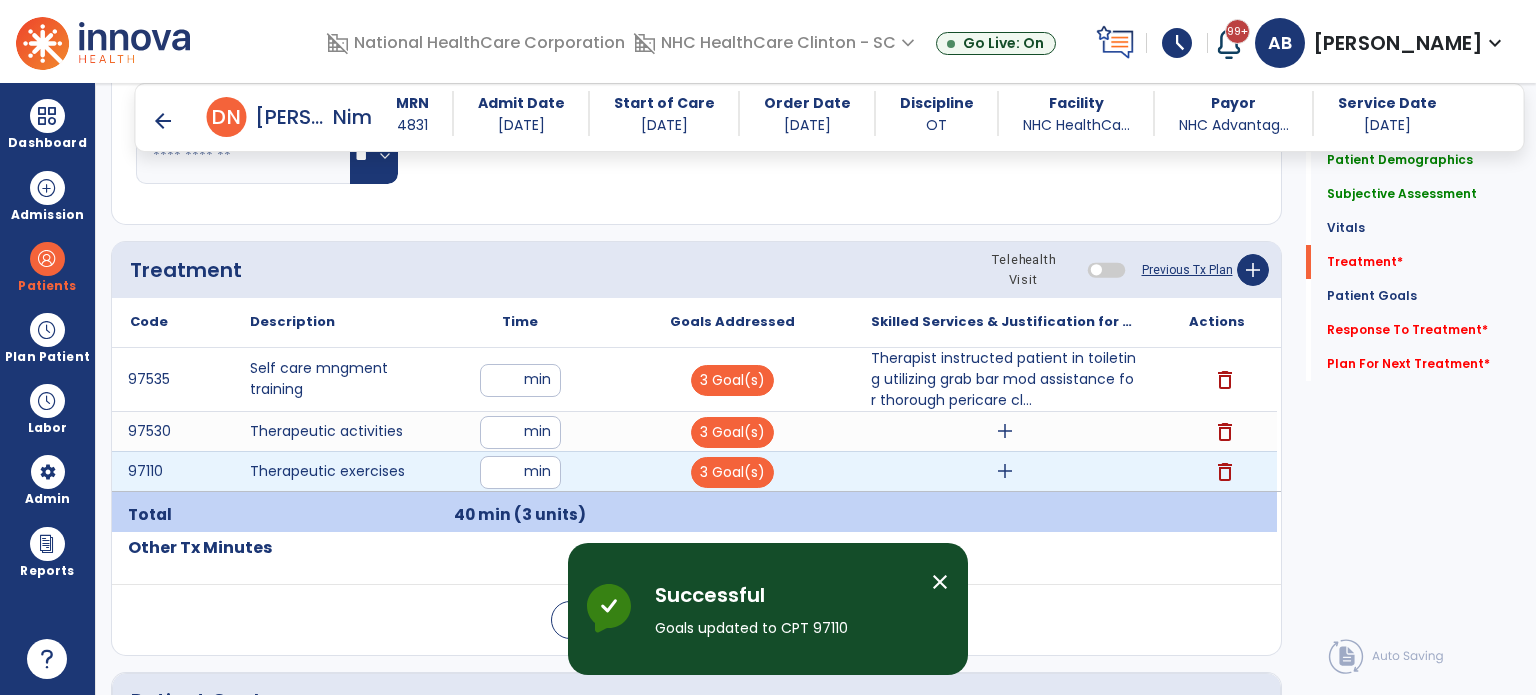 click on "add" at bounding box center (1005, 471) 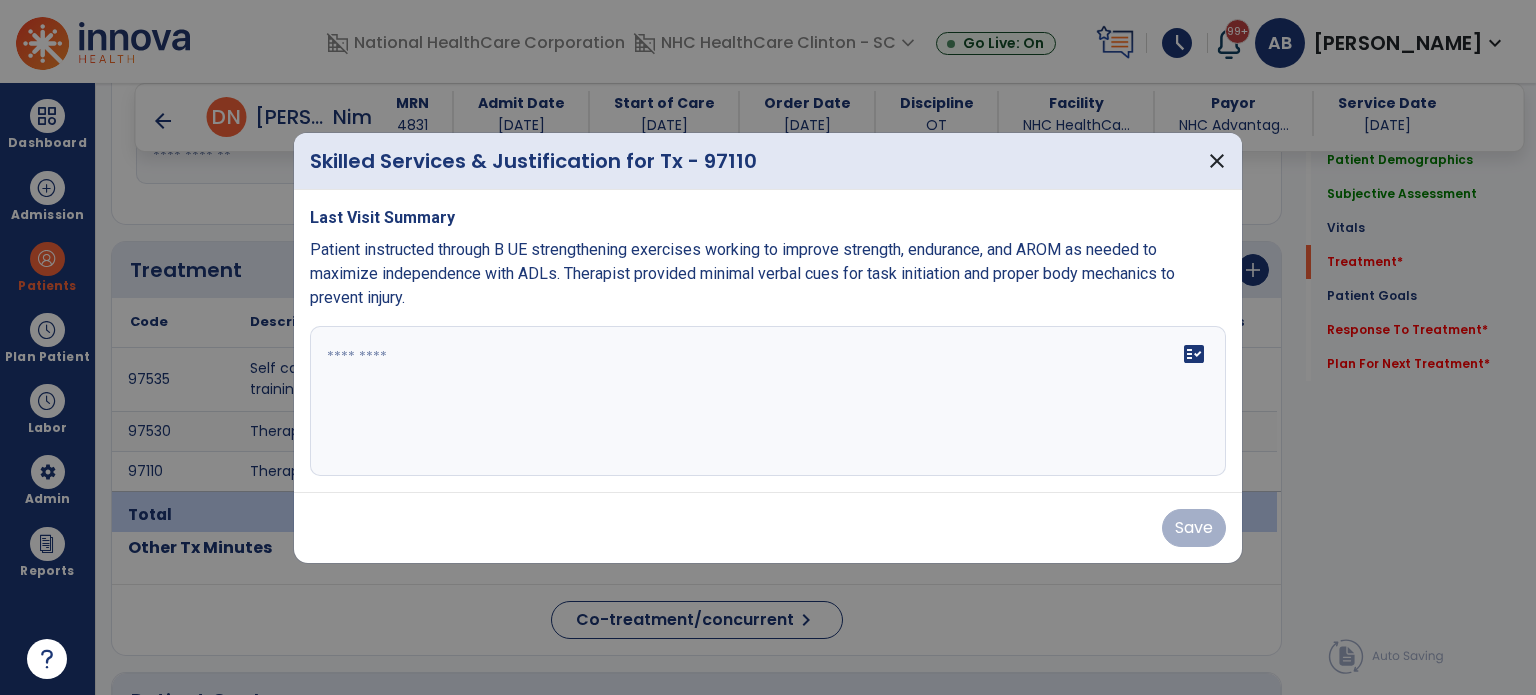 click on "fact_check" at bounding box center [768, 401] 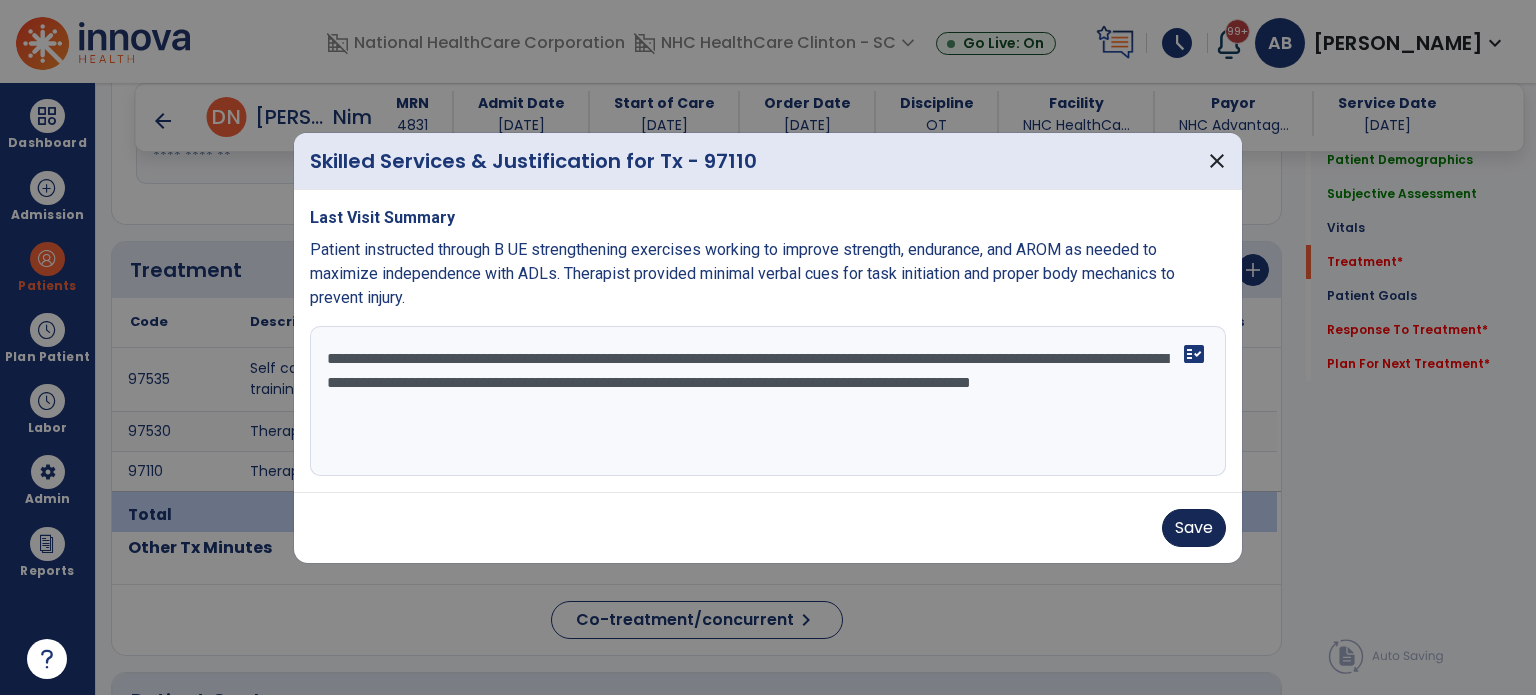 type on "**********" 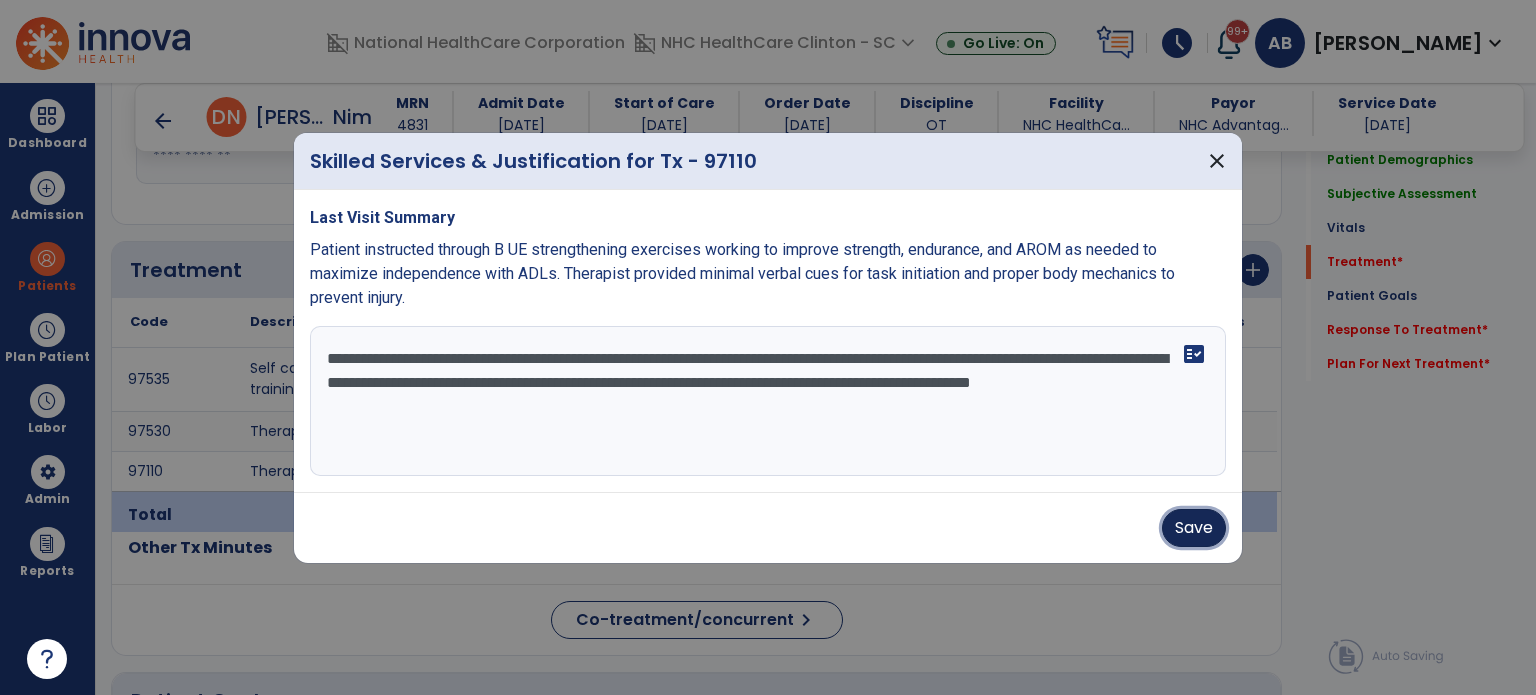 click on "Save" at bounding box center (1194, 528) 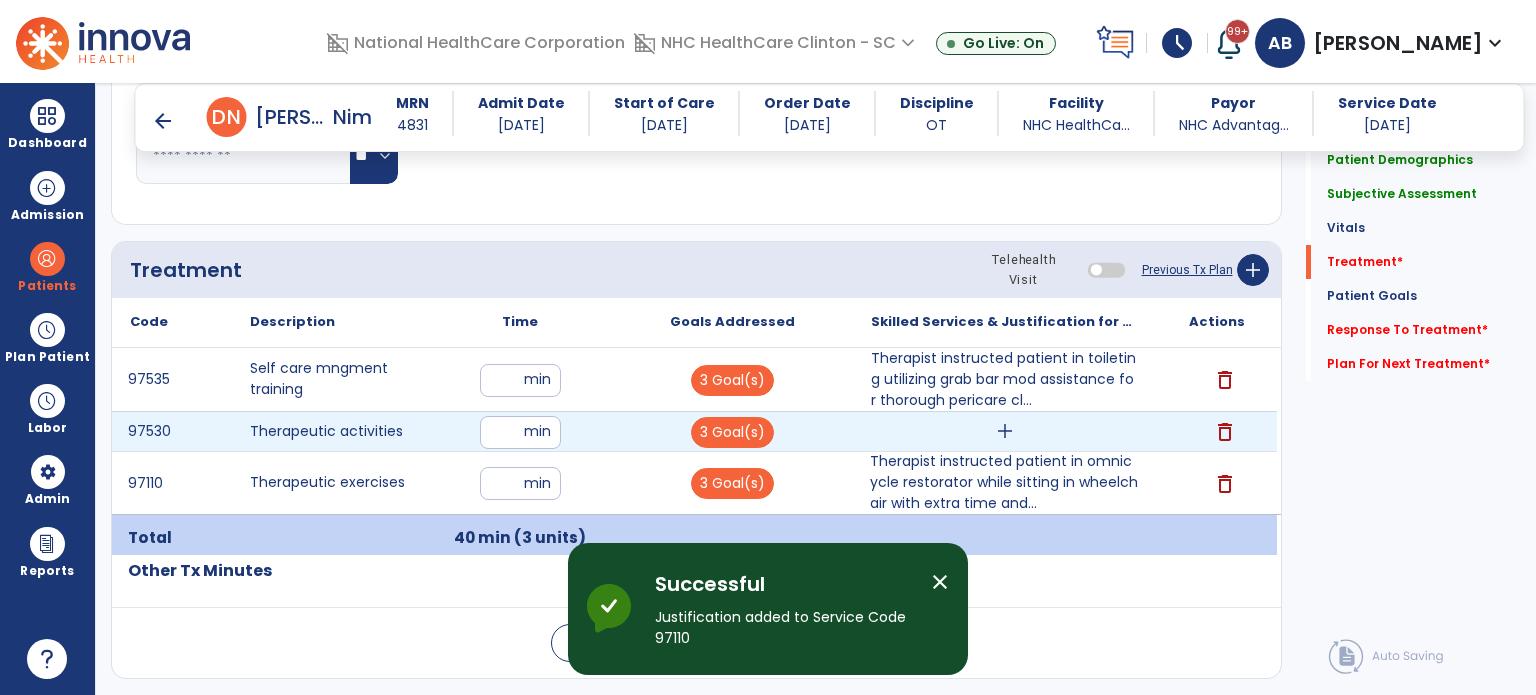 click on "add" at bounding box center (1005, 431) 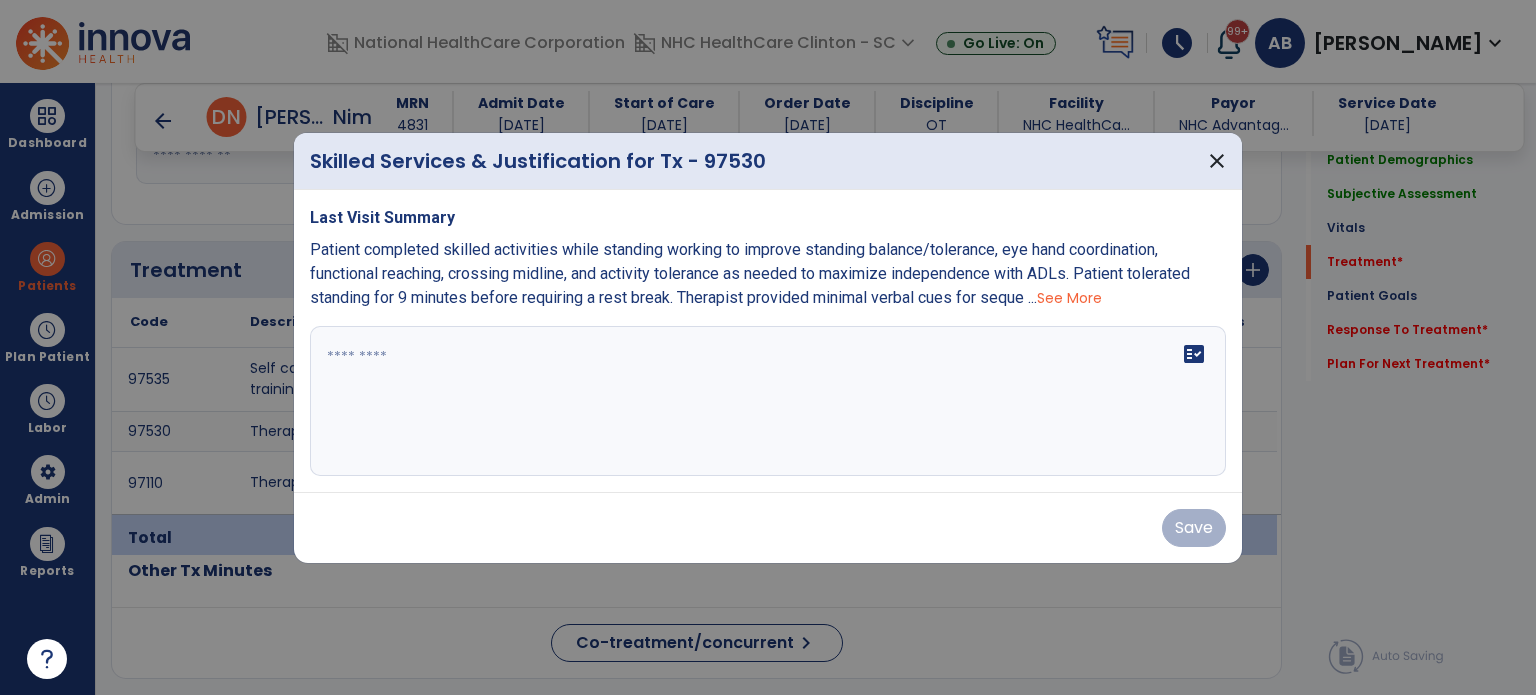 click on "fact_check" at bounding box center [768, 401] 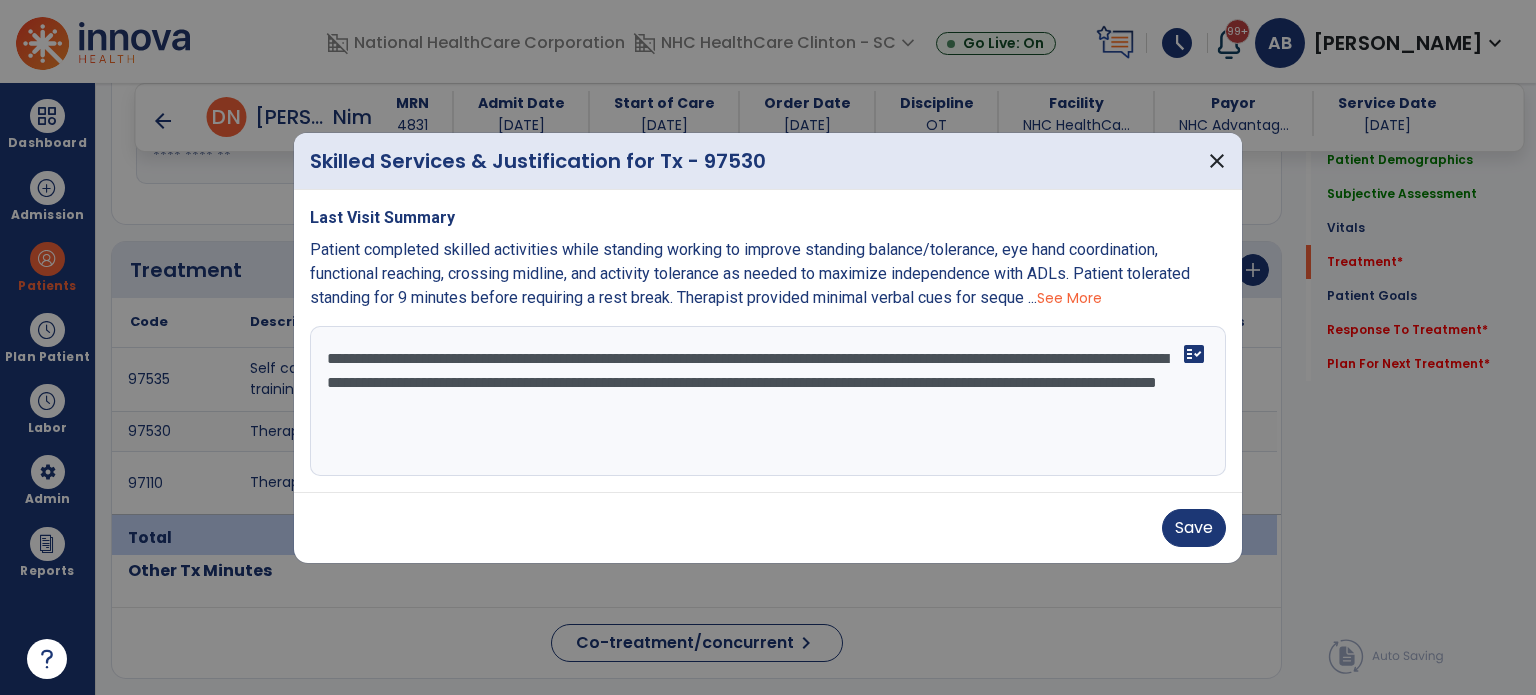 drag, startPoint x: 745, startPoint y: 363, endPoint x: 1040, endPoint y: 365, distance: 295.00677 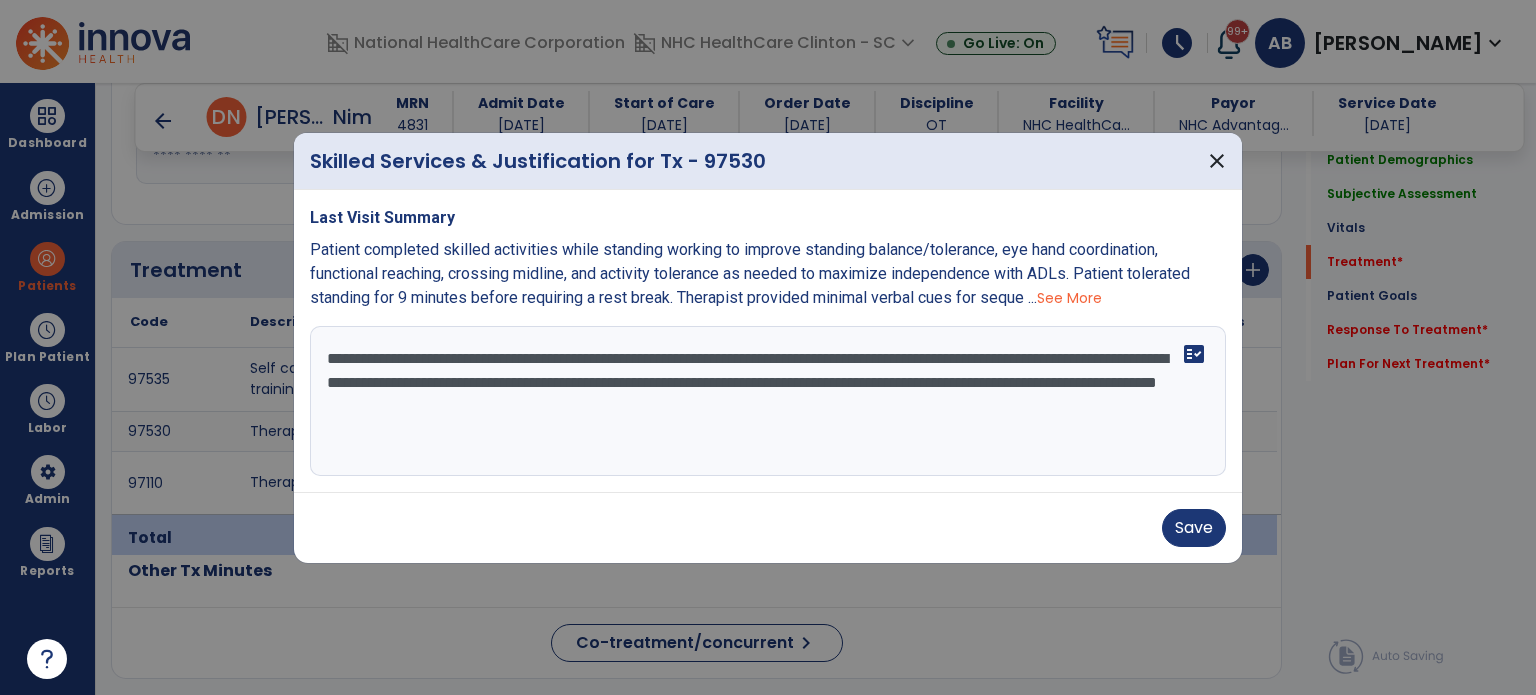 click on "**********" at bounding box center (768, 401) 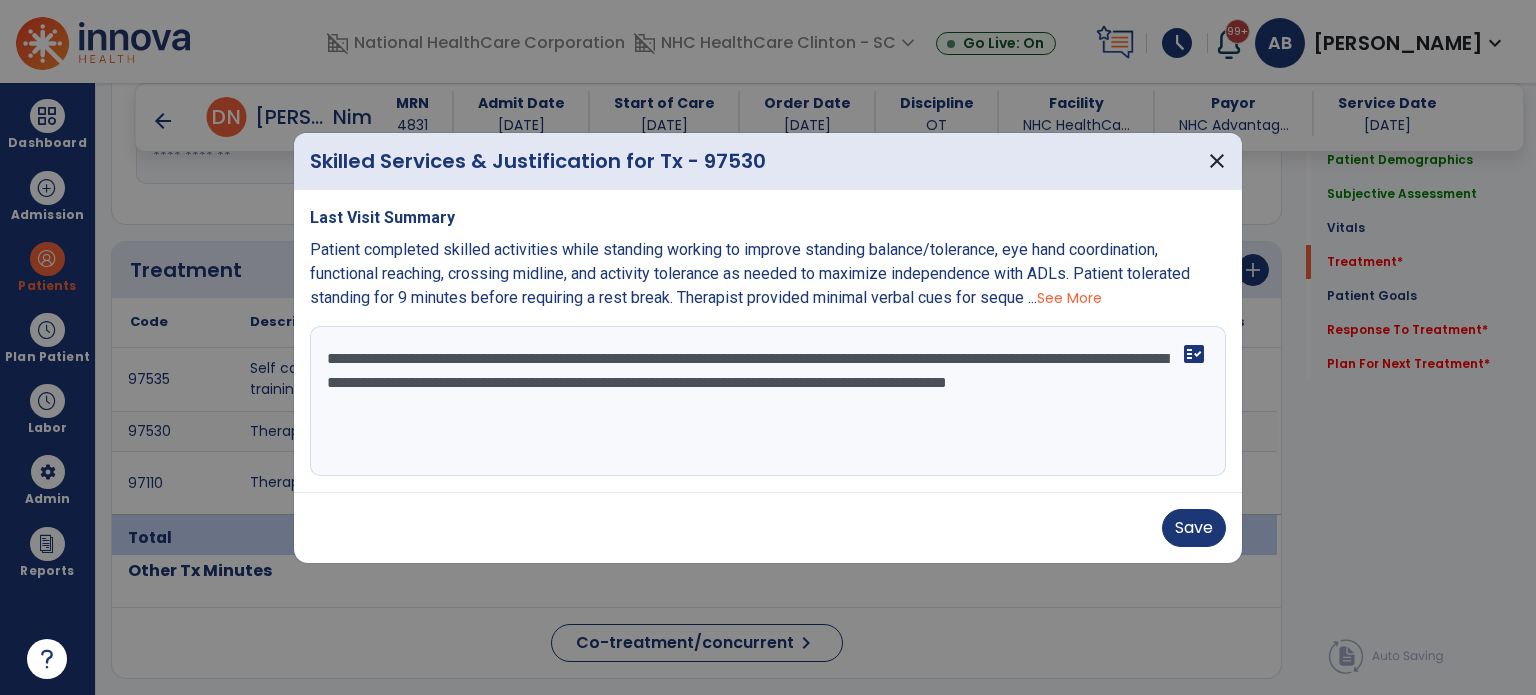 click on "**********" at bounding box center [768, 401] 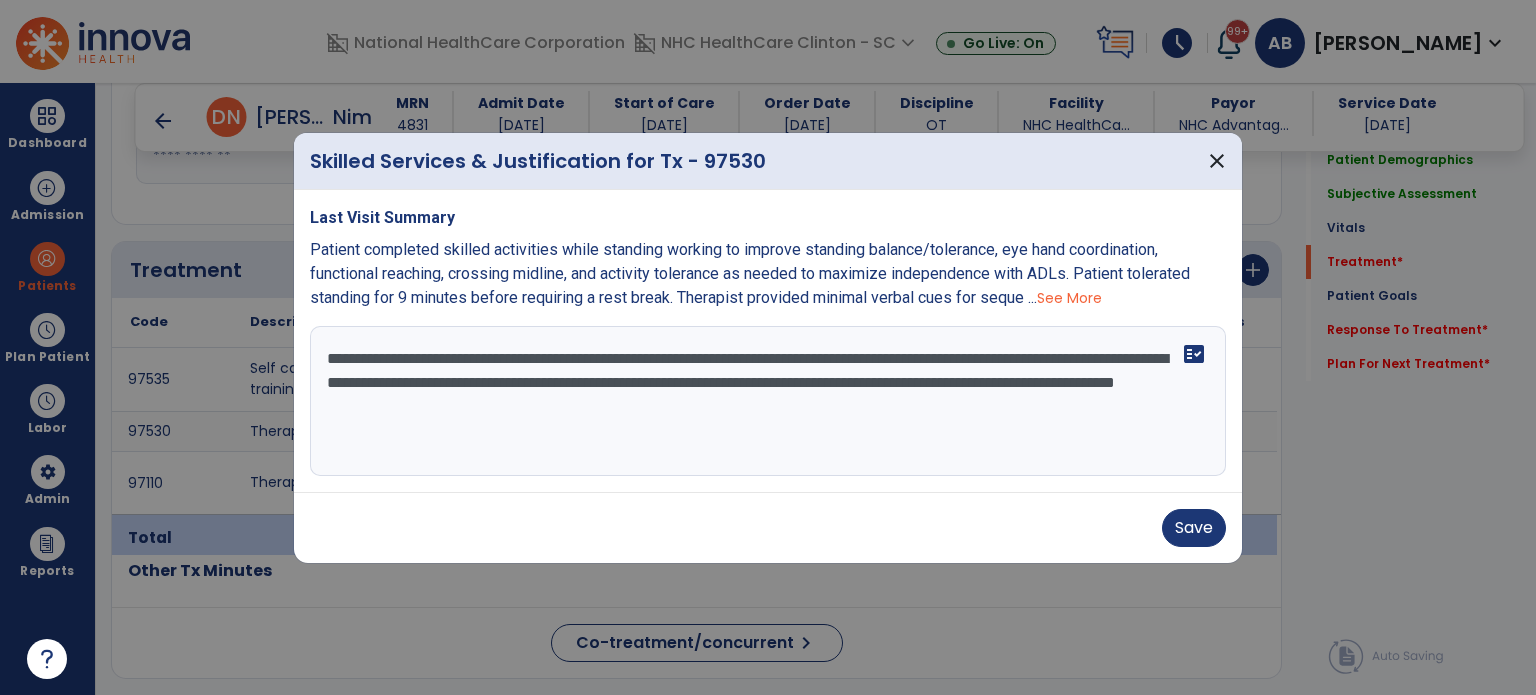 click on "**********" at bounding box center [768, 401] 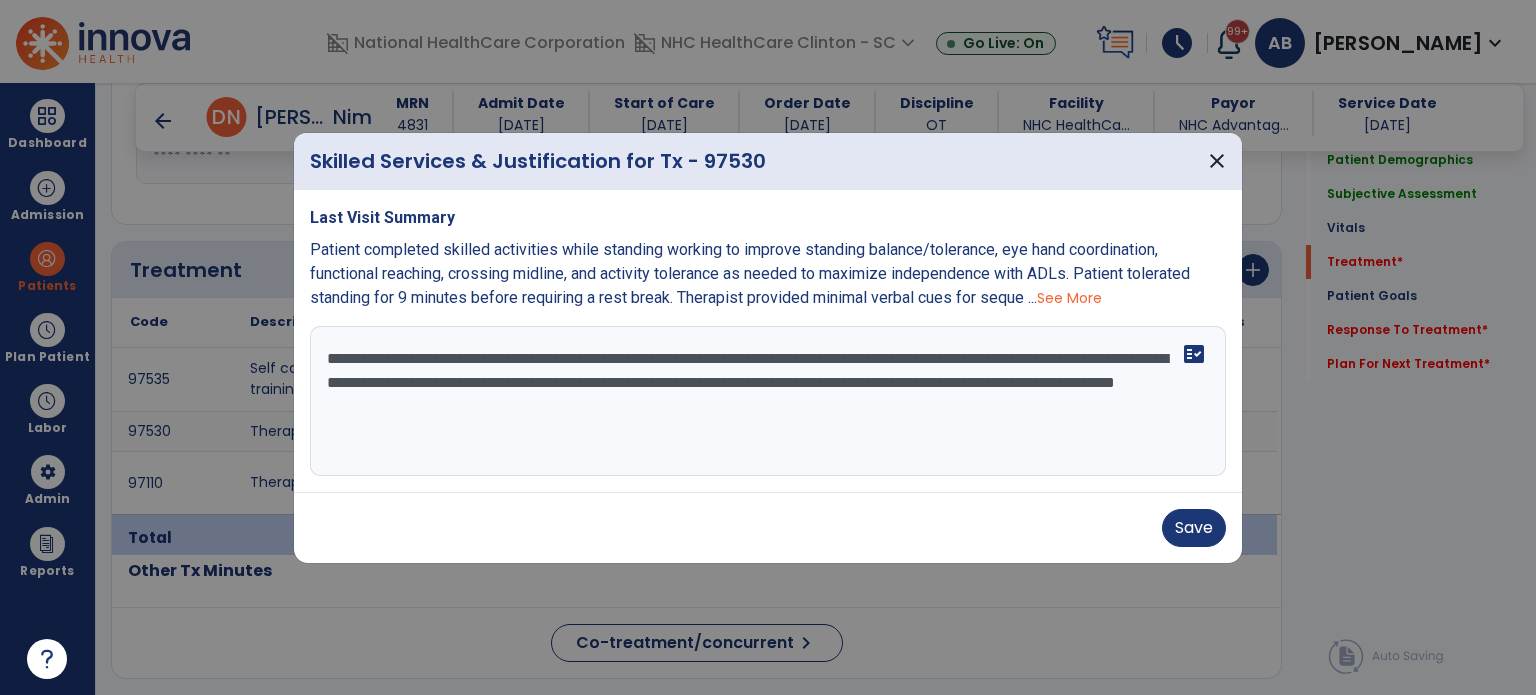 drag, startPoint x: 848, startPoint y: 385, endPoint x: 1060, endPoint y: 380, distance: 212.05896 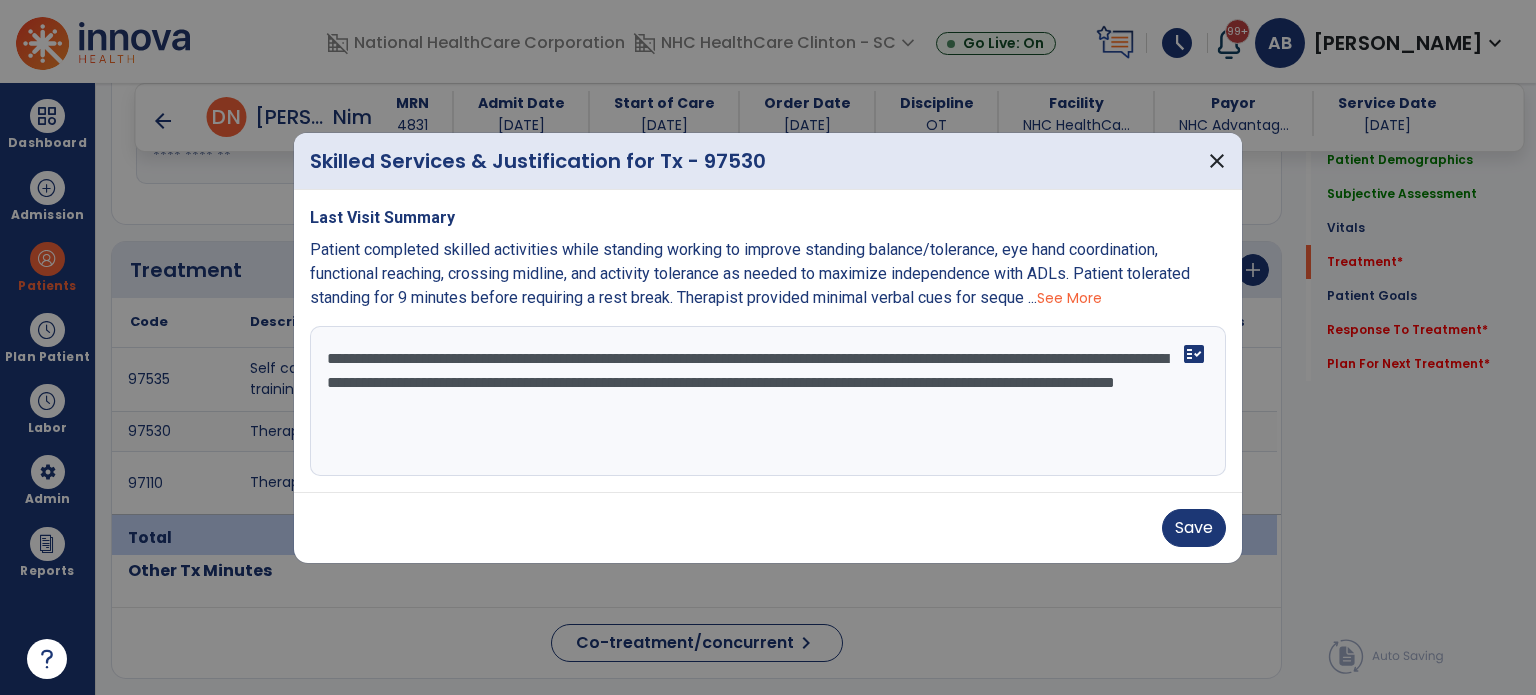 click on "**********" at bounding box center [768, 401] 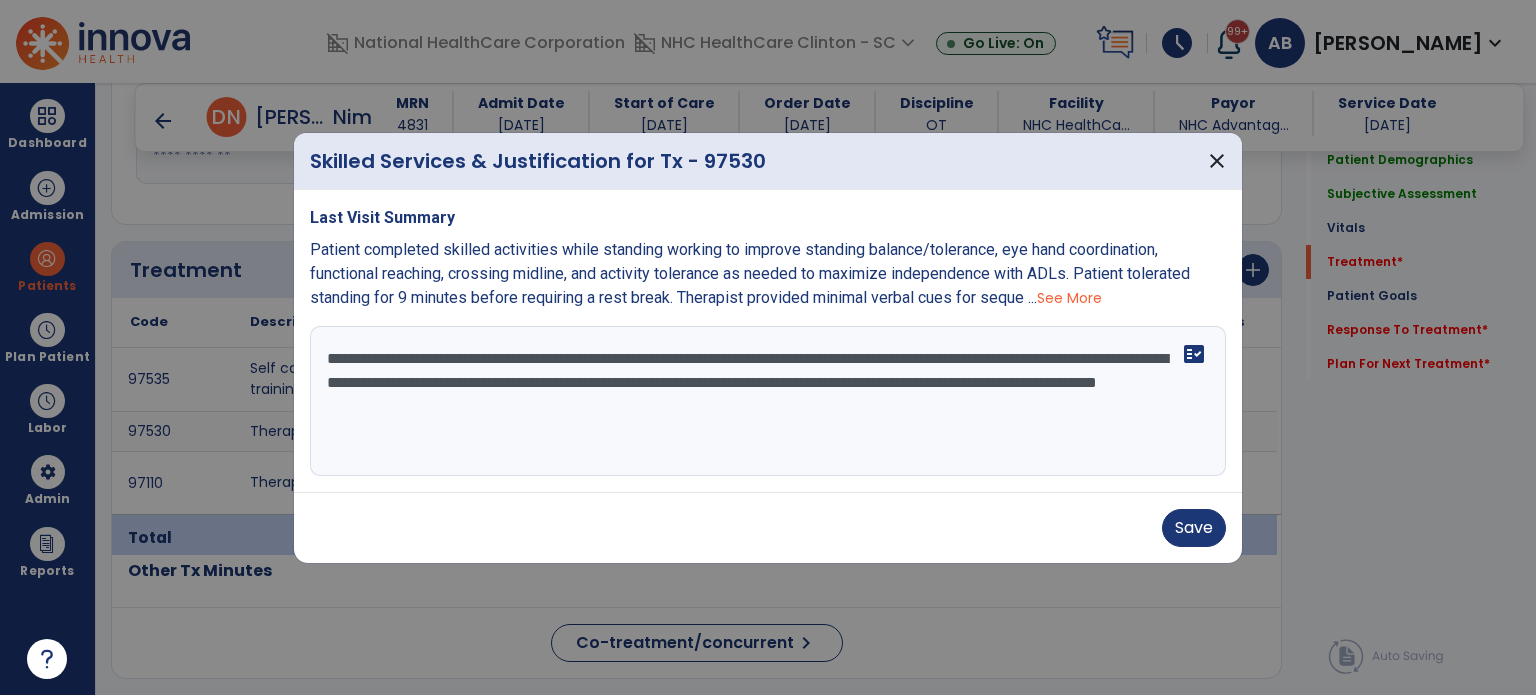 drag, startPoint x: 459, startPoint y: 408, endPoint x: 367, endPoint y: 407, distance: 92.00543 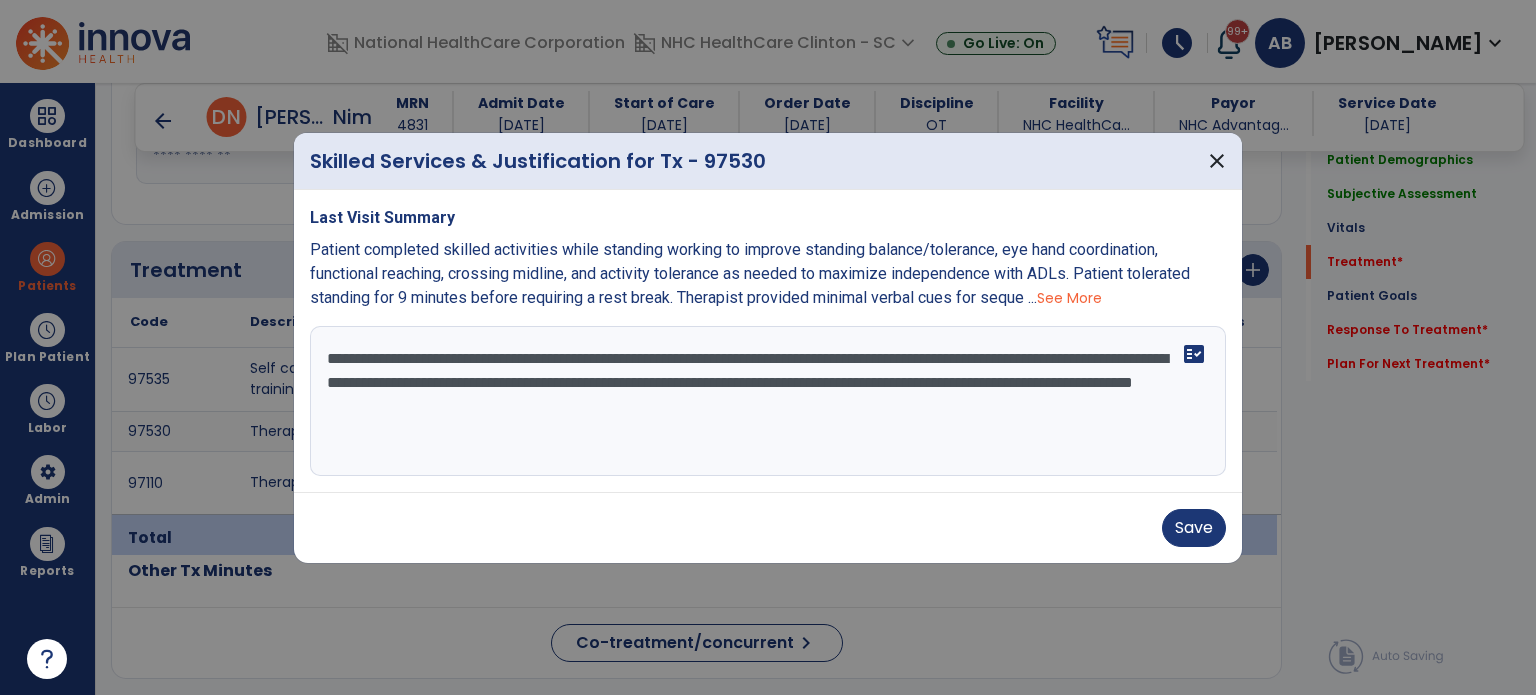 drag, startPoint x: 723, startPoint y: 411, endPoint x: 949, endPoint y: 542, distance: 261.22214 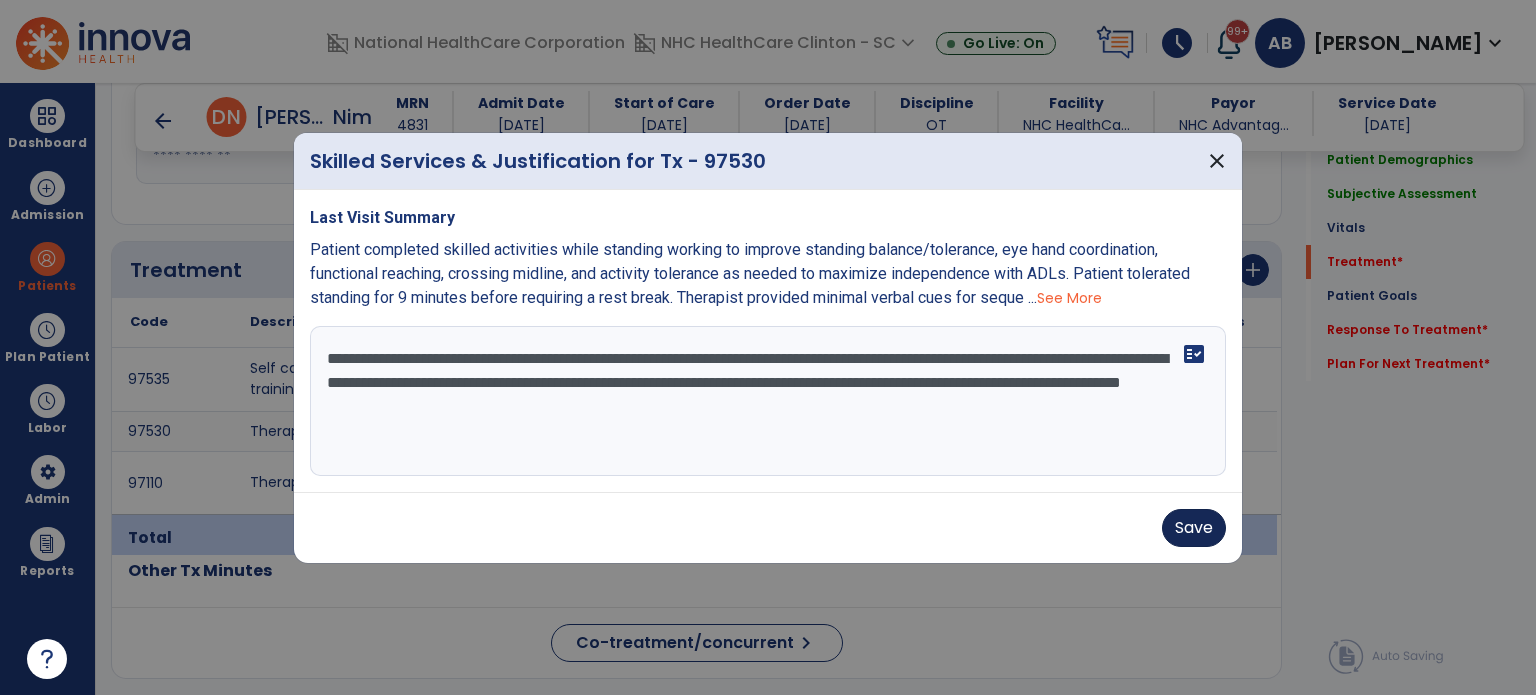 type on "**********" 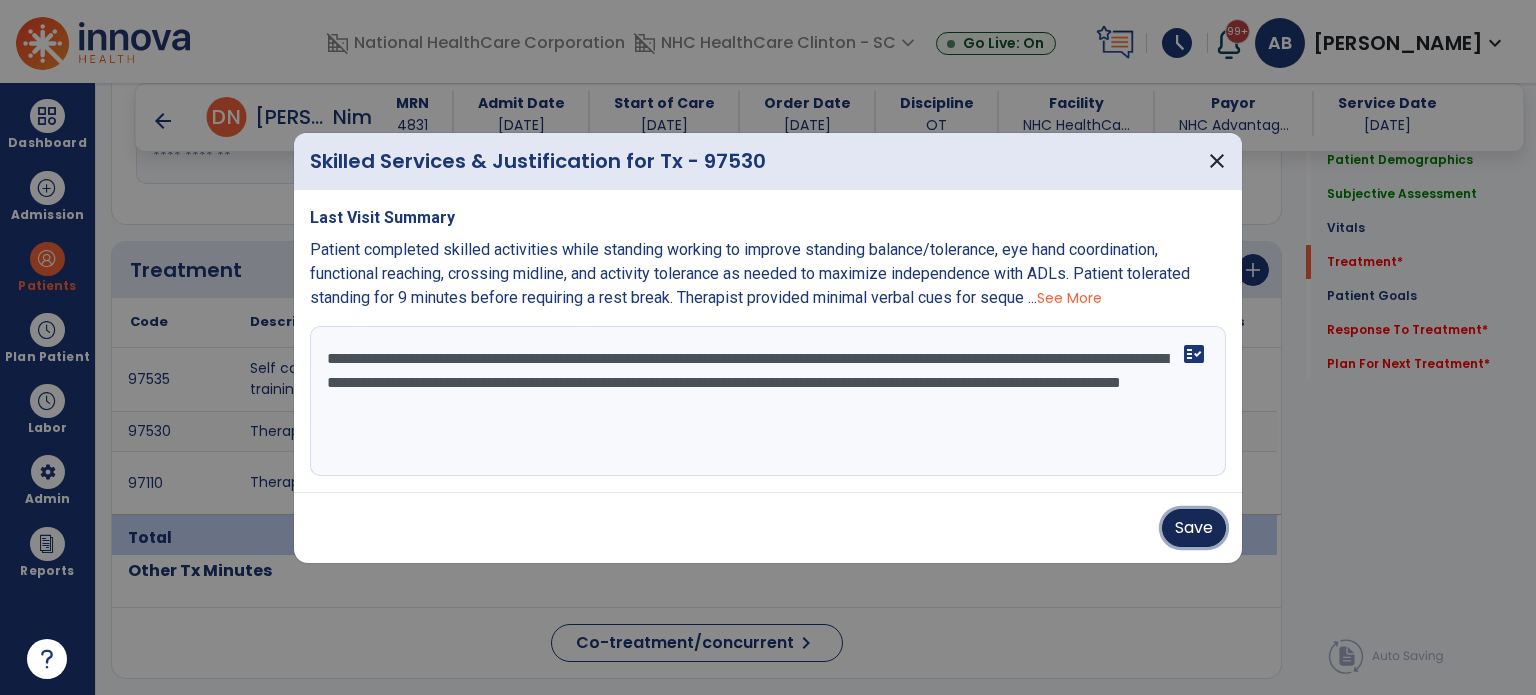 click on "Save" at bounding box center (1194, 528) 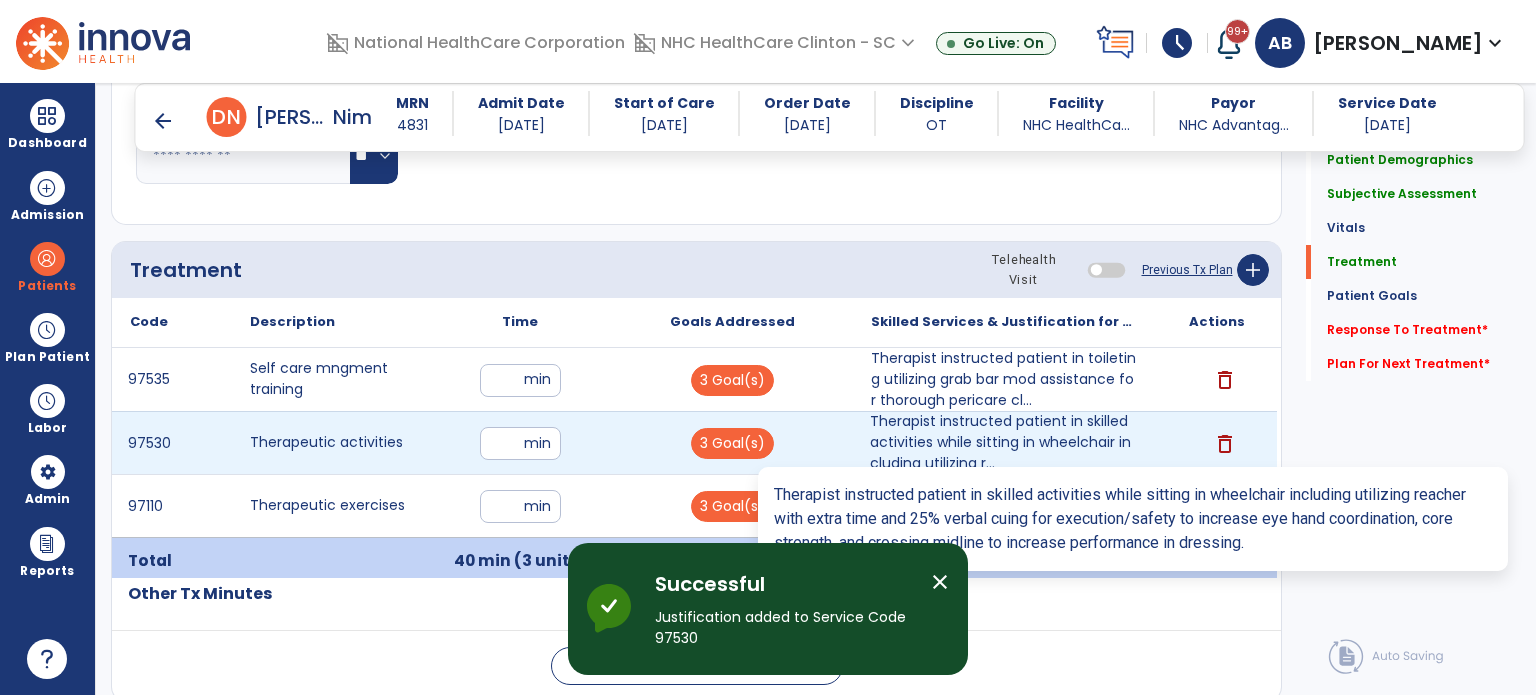 click on "Therapist instructed patient in skilled activities while sitting in wheelchair including utilizing r..." at bounding box center (1004, 442) 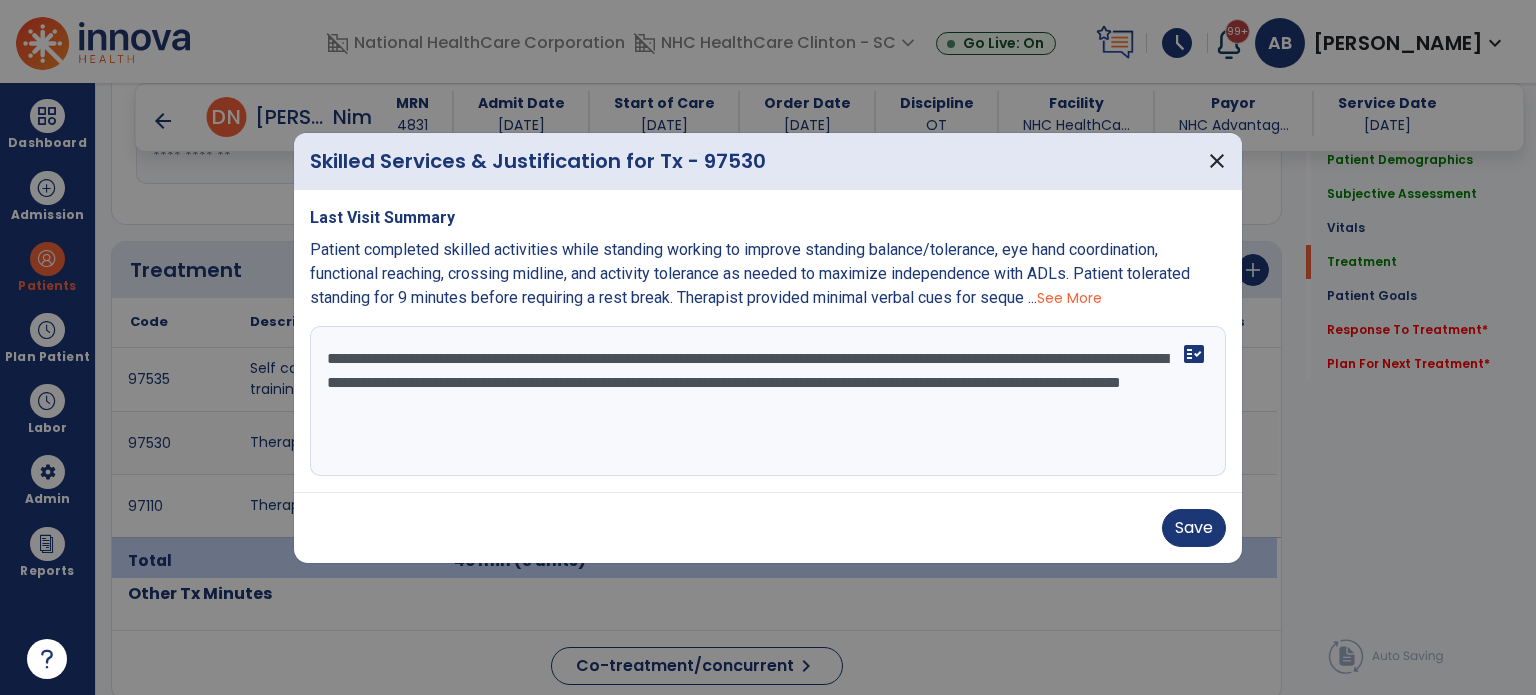 drag, startPoint x: 724, startPoint y: 418, endPoint x: 928, endPoint y: 556, distance: 246.29251 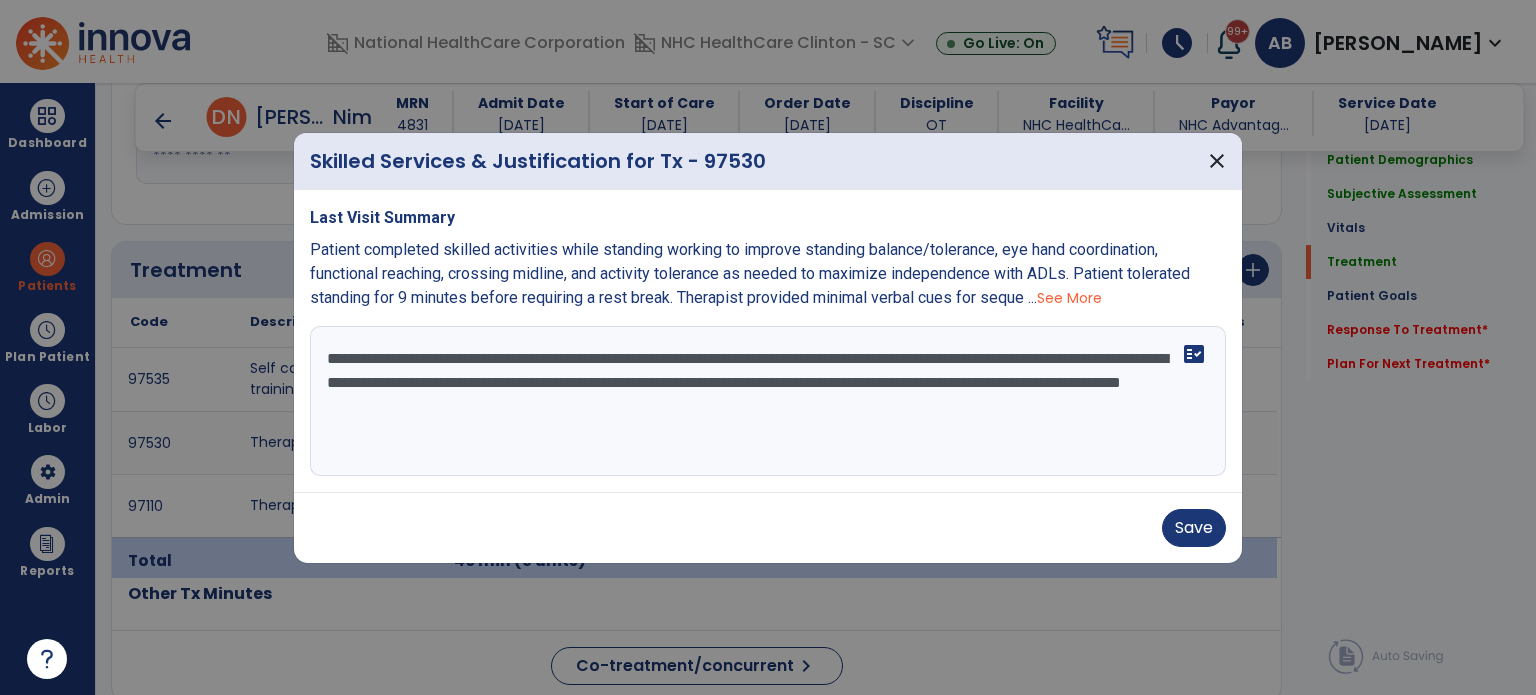 type on "**********" 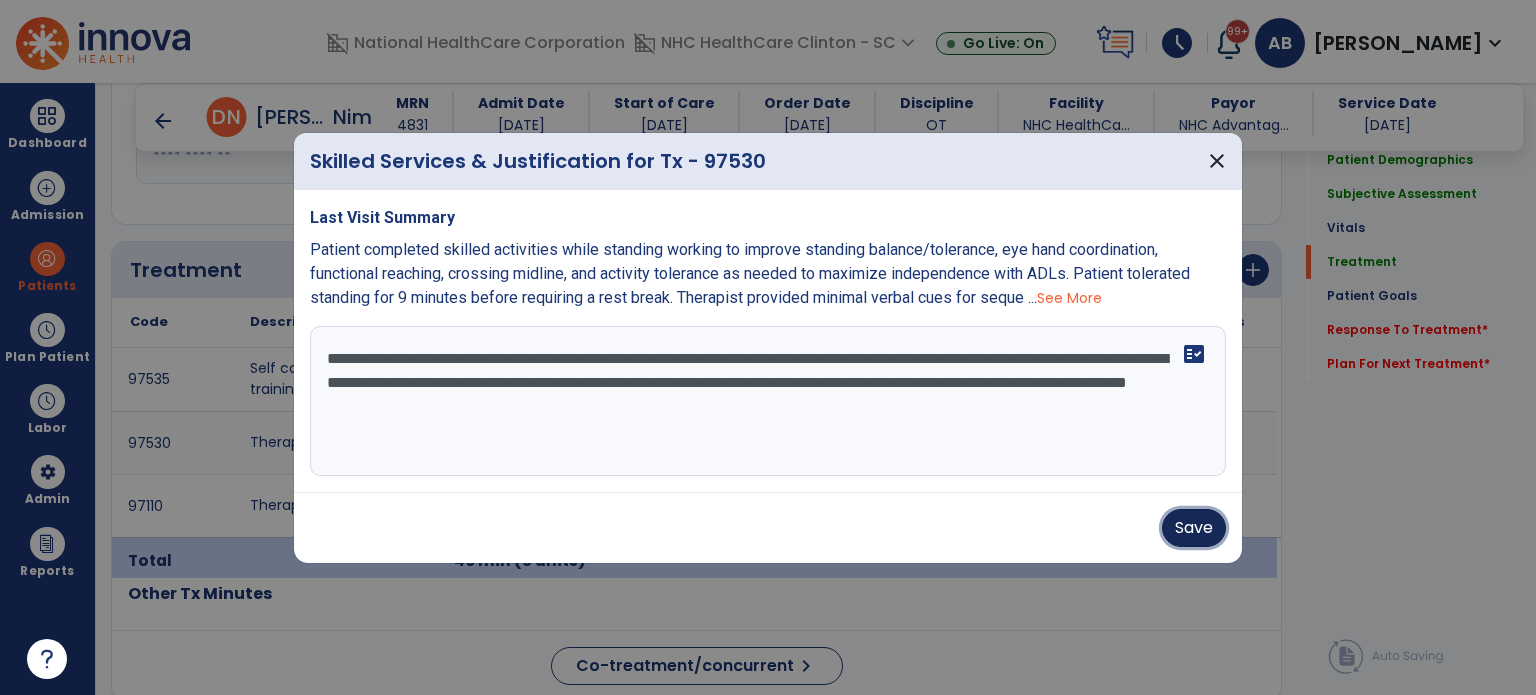 click on "Save" at bounding box center [1194, 528] 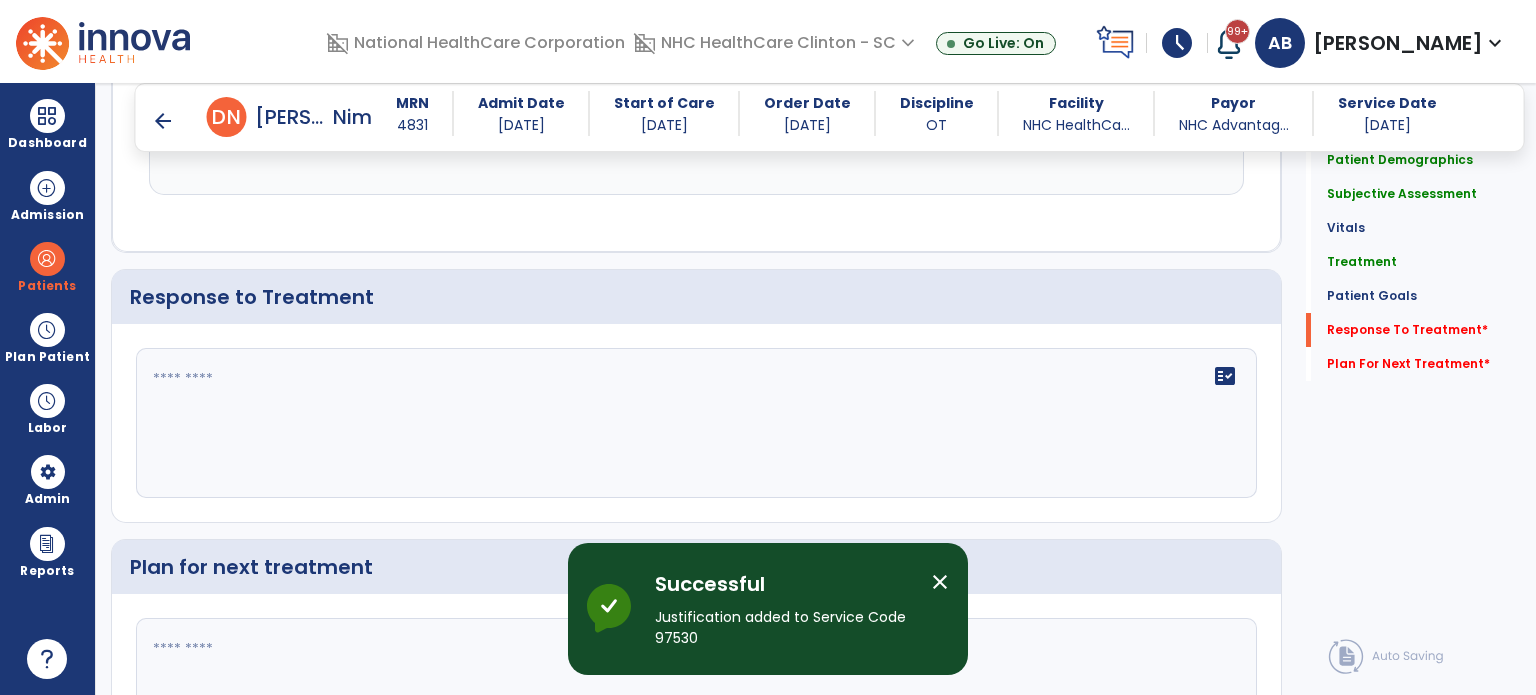 scroll, scrollTop: 2539, scrollLeft: 0, axis: vertical 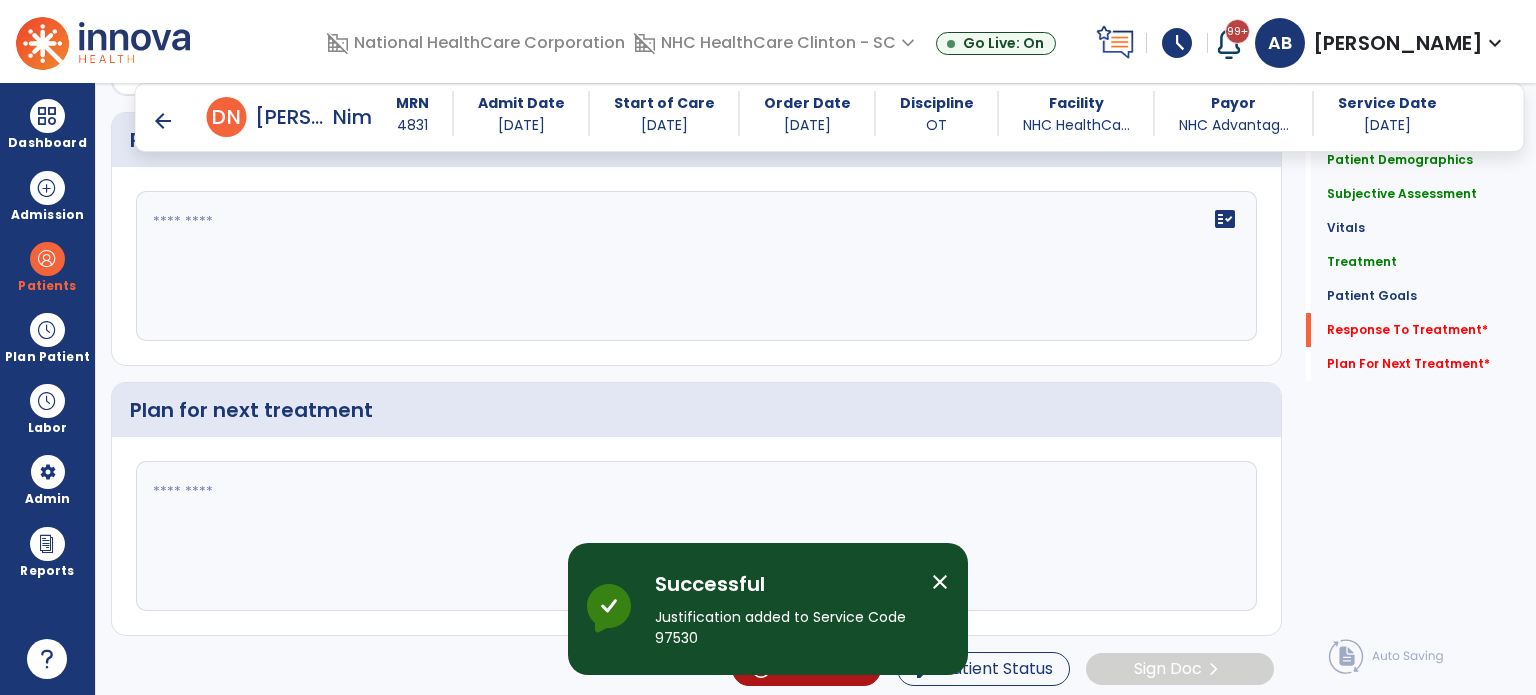 click 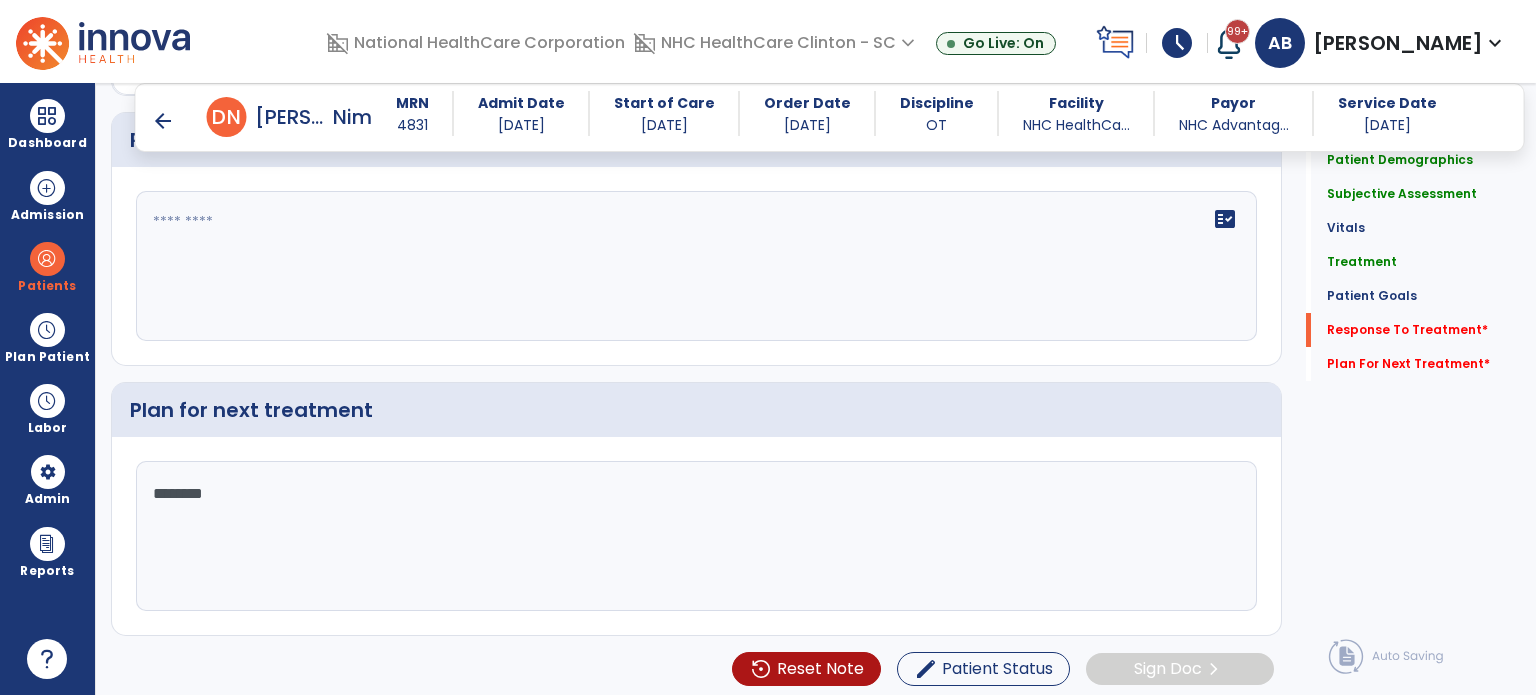 scroll, scrollTop: 2470, scrollLeft: 0, axis: vertical 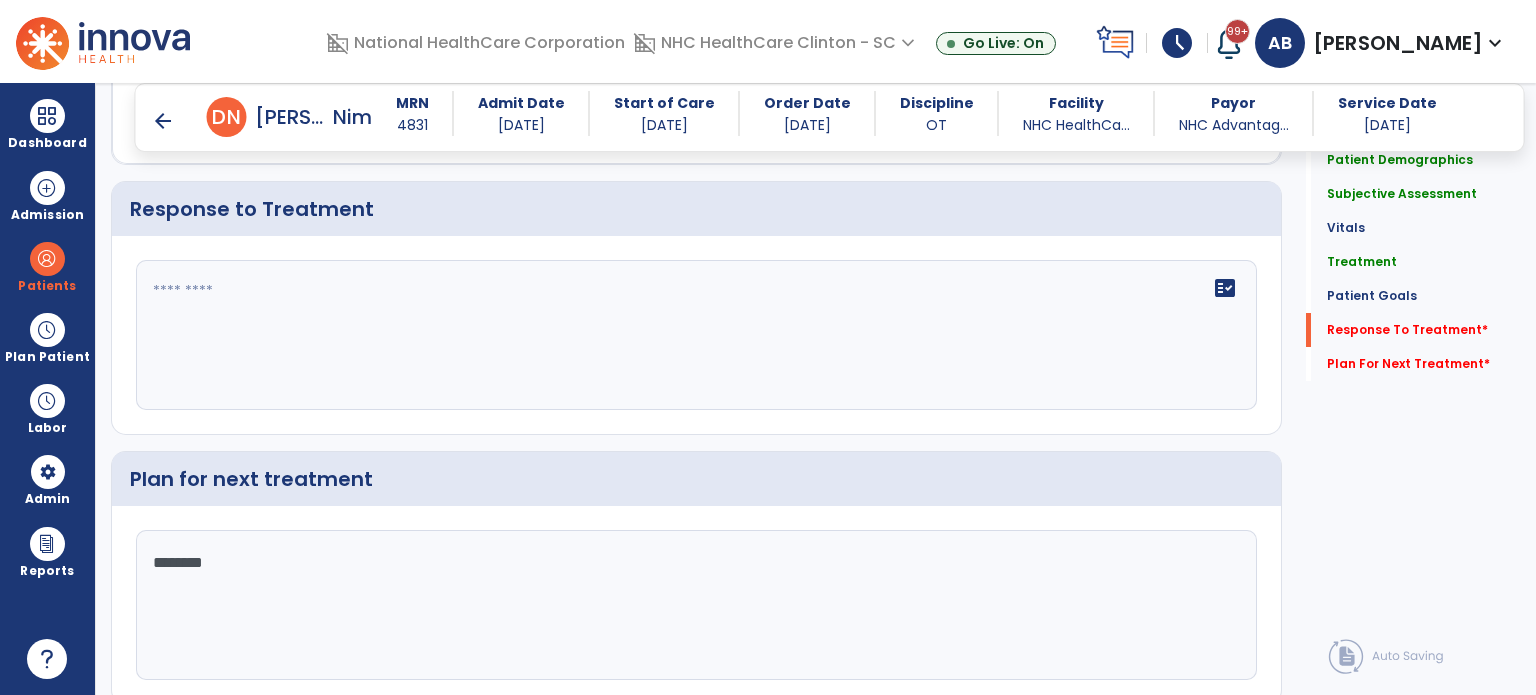 type on "********" 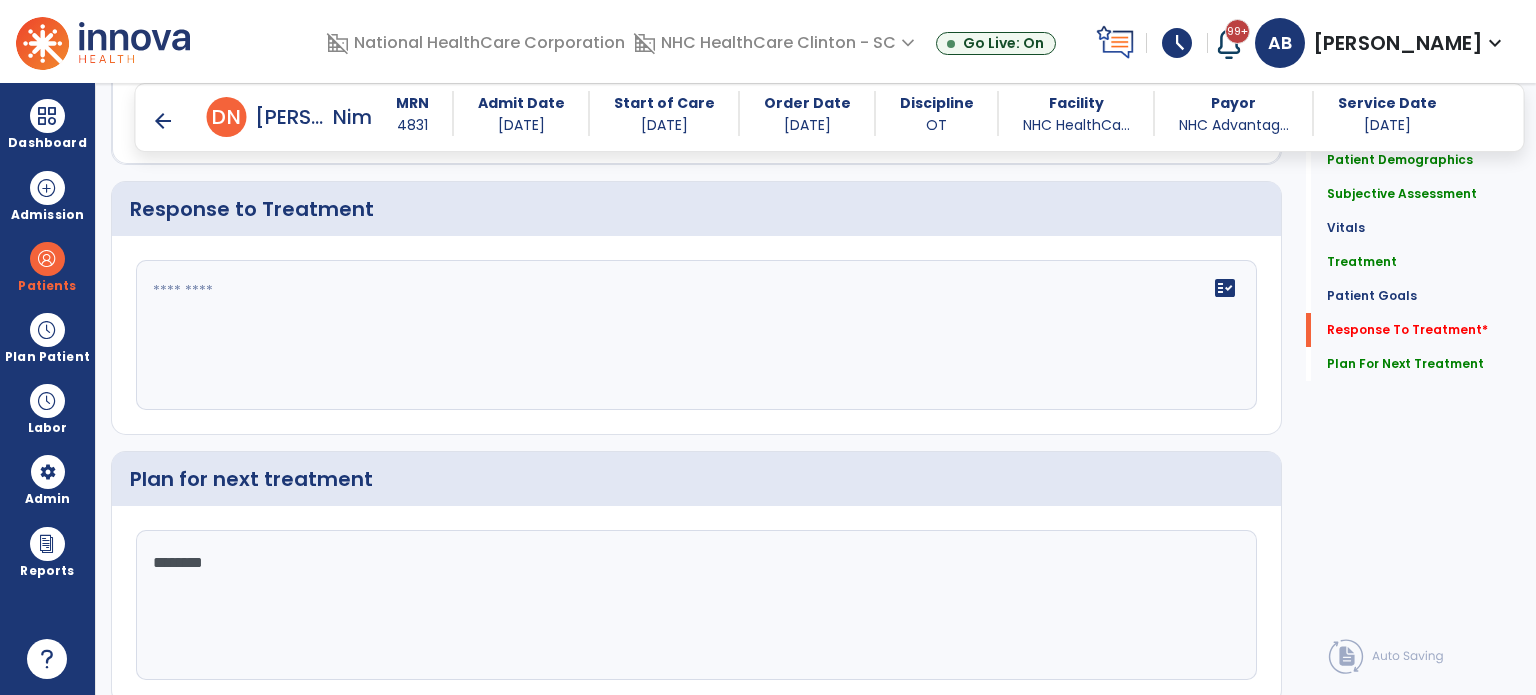 click on "fact_check" 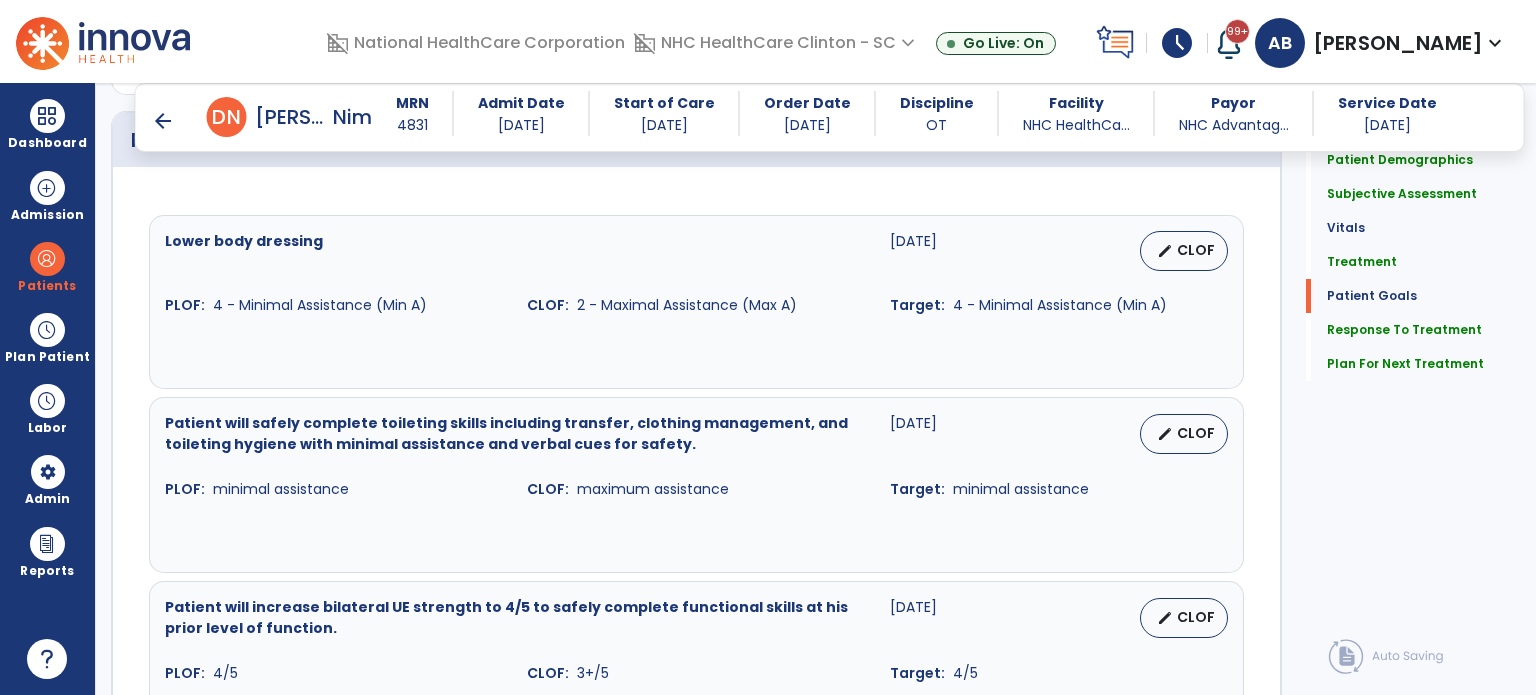 scroll, scrollTop: 1684, scrollLeft: 0, axis: vertical 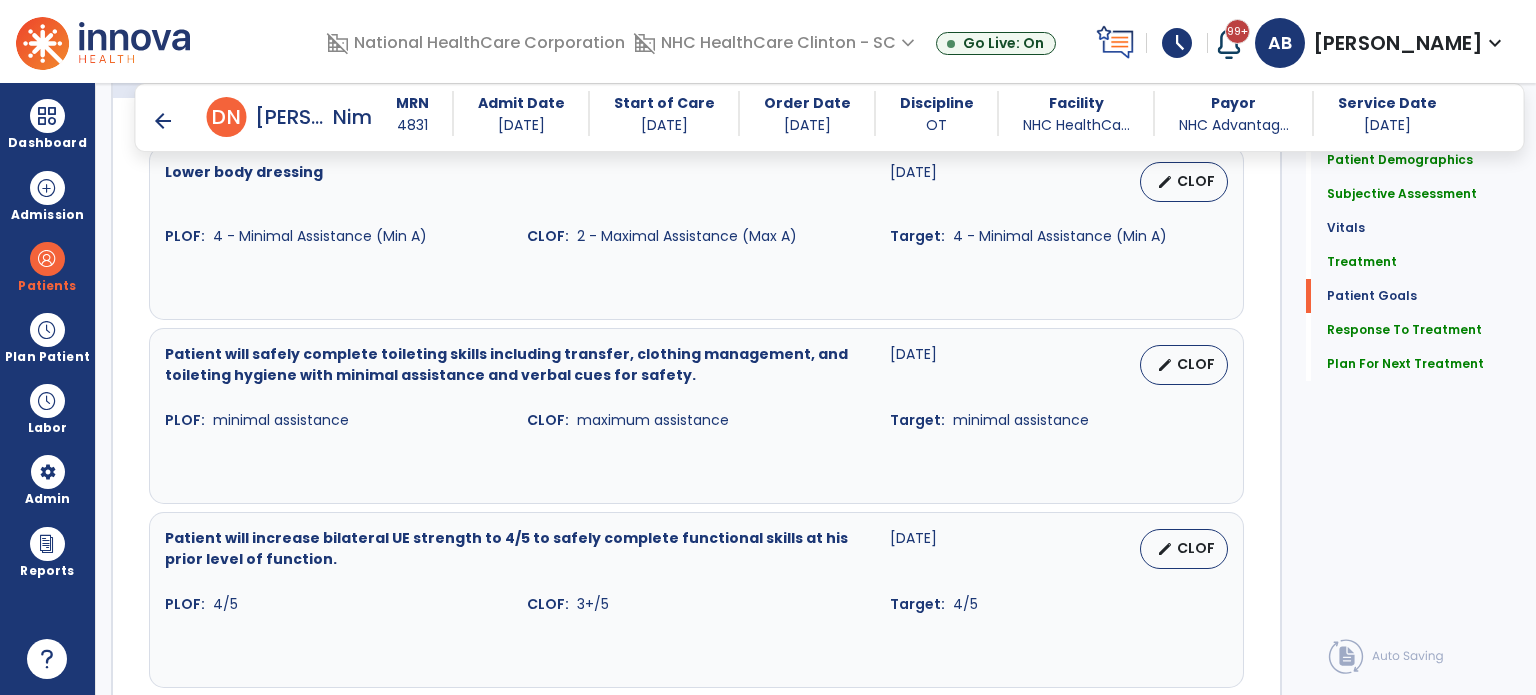 type on "**********" 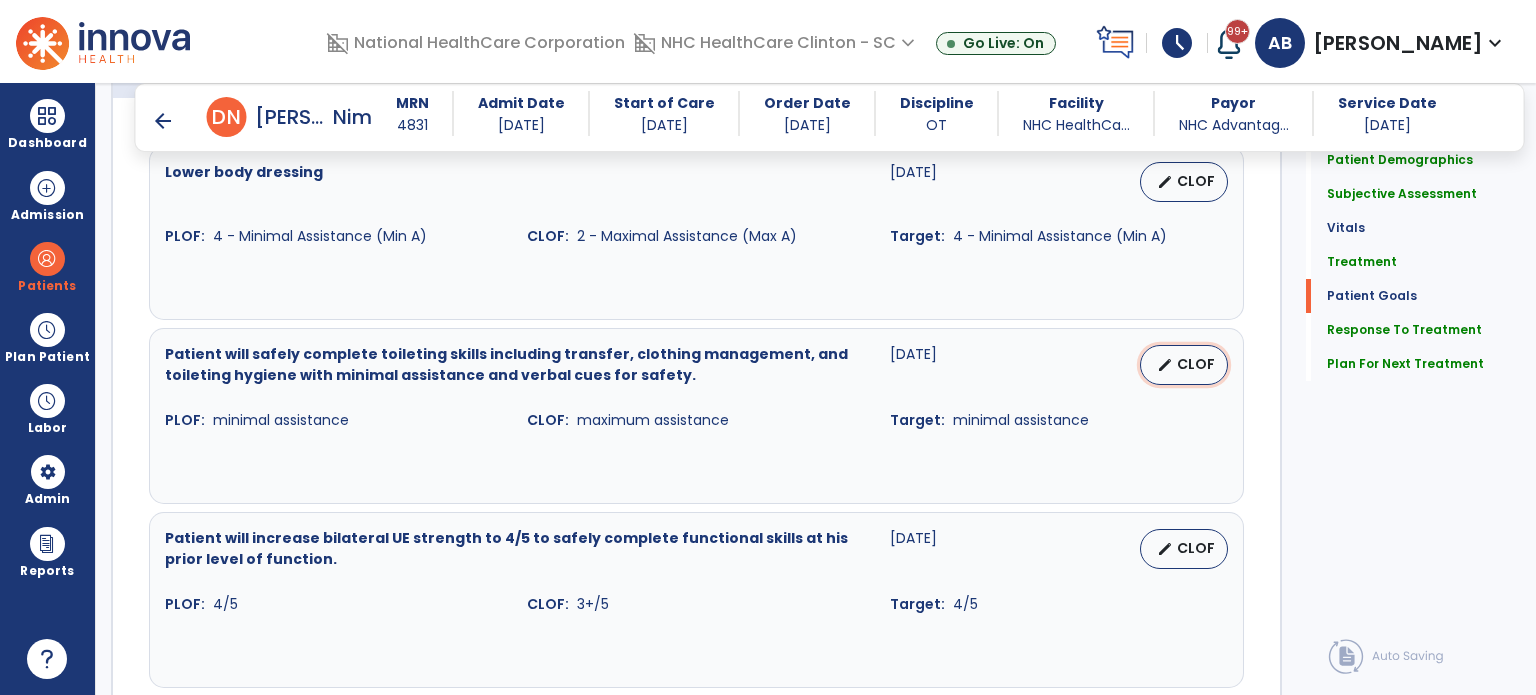 click on "edit   CLOF" at bounding box center (1184, 365) 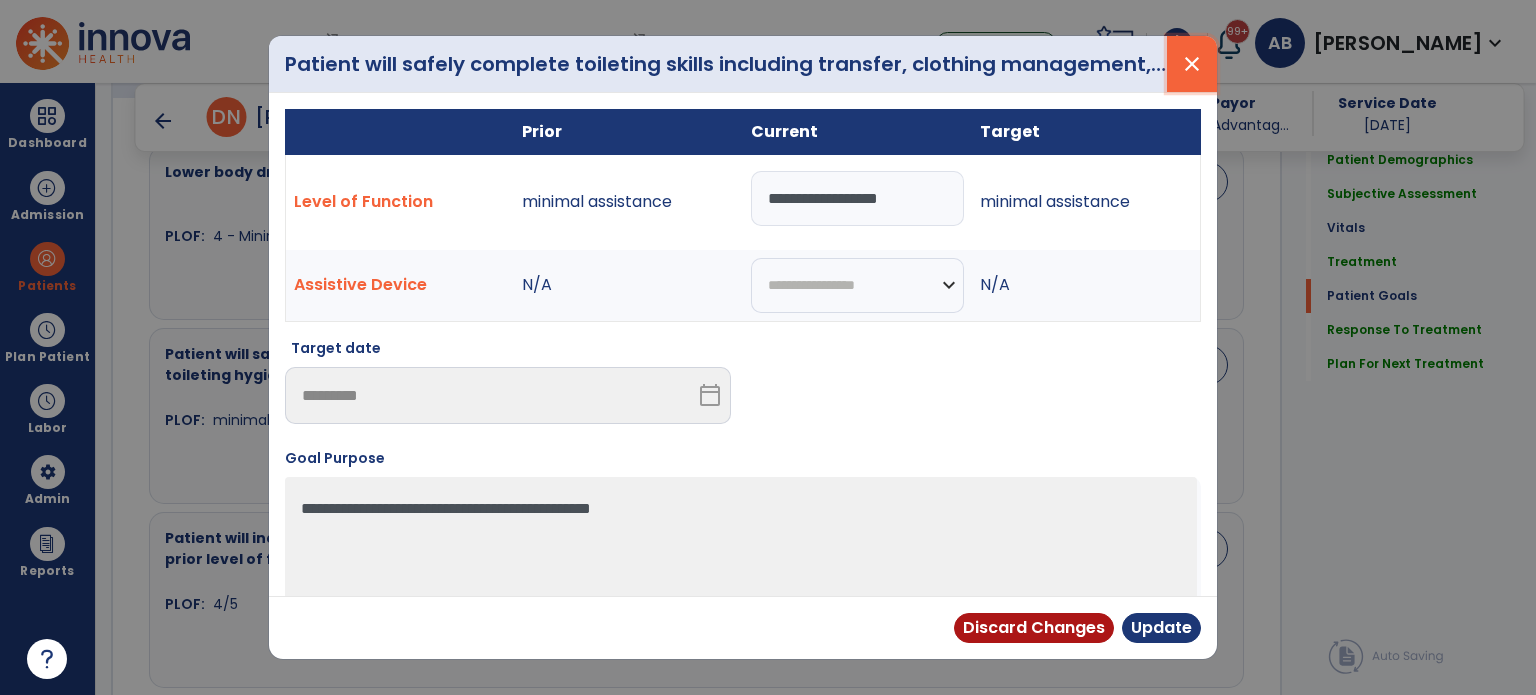 click on "close" at bounding box center [1192, 64] 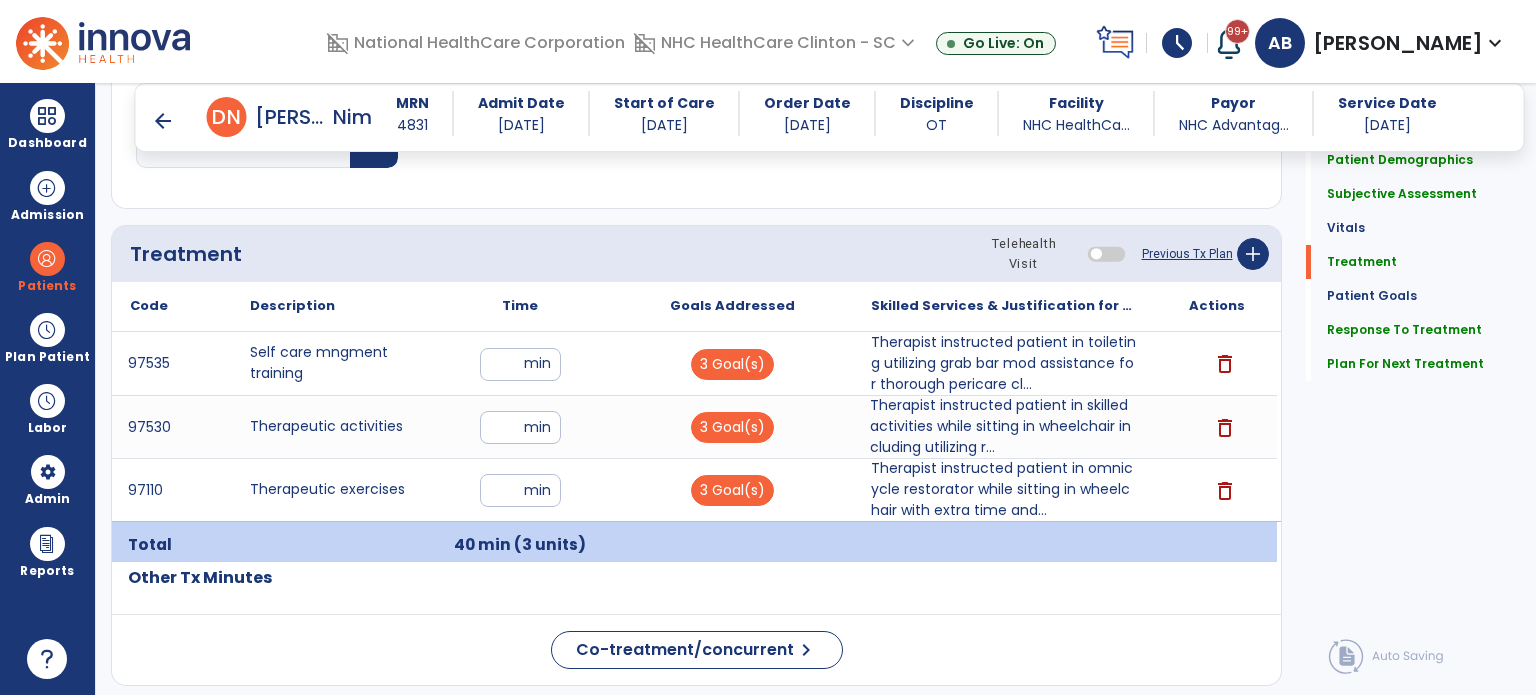 scroll, scrollTop: 1035, scrollLeft: 0, axis: vertical 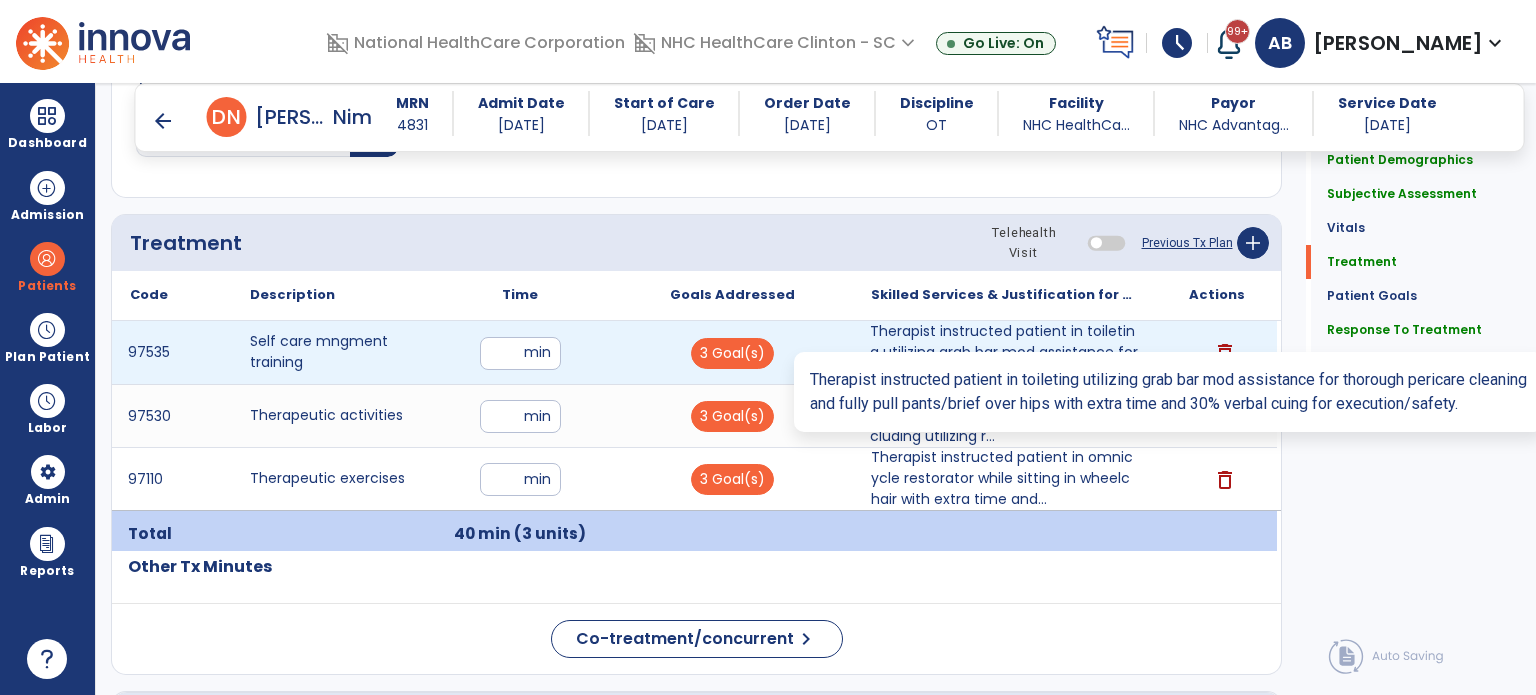 click on "Therapist instructed patient in toileting utilizing grab bar mod assistance for thorough pericare cl..." at bounding box center [1004, 352] 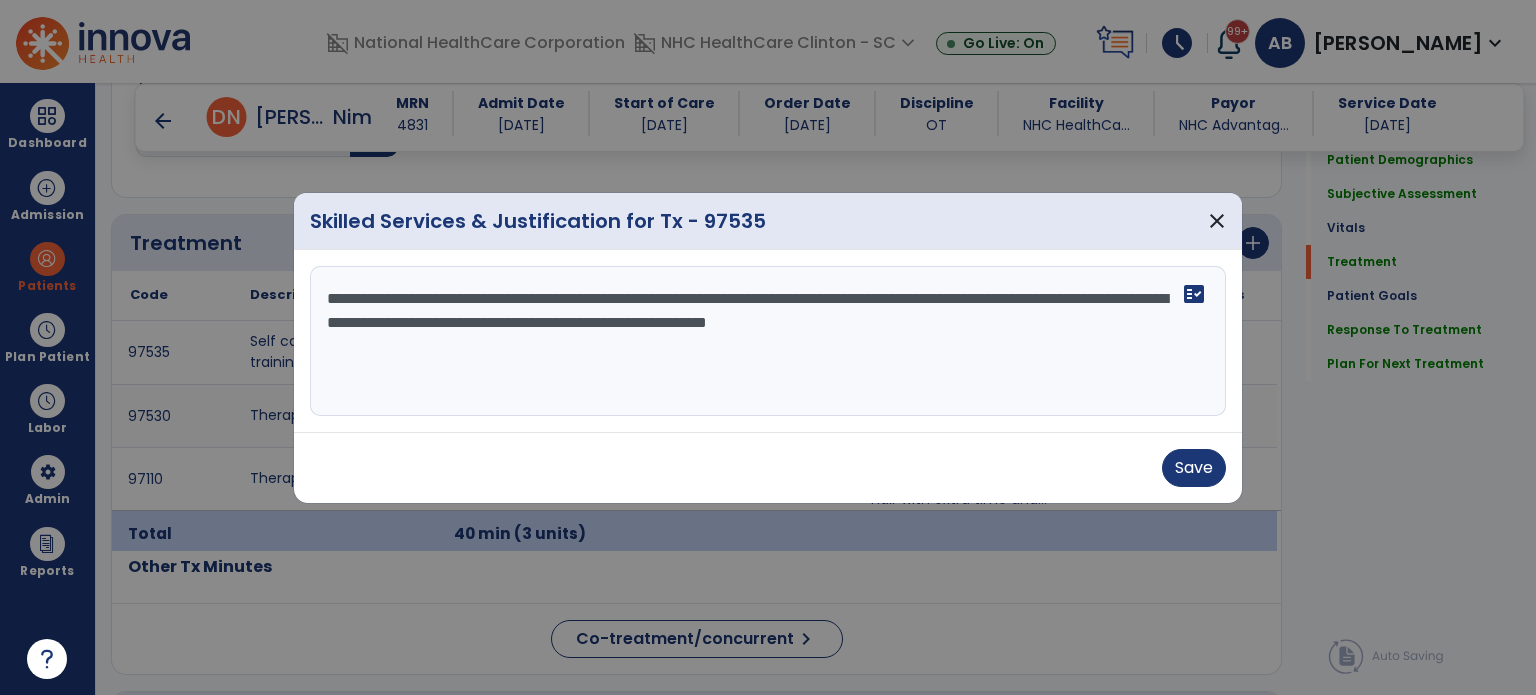 drag, startPoint x: 780, startPoint y: 299, endPoint x: 609, endPoint y: 318, distance: 172.05232 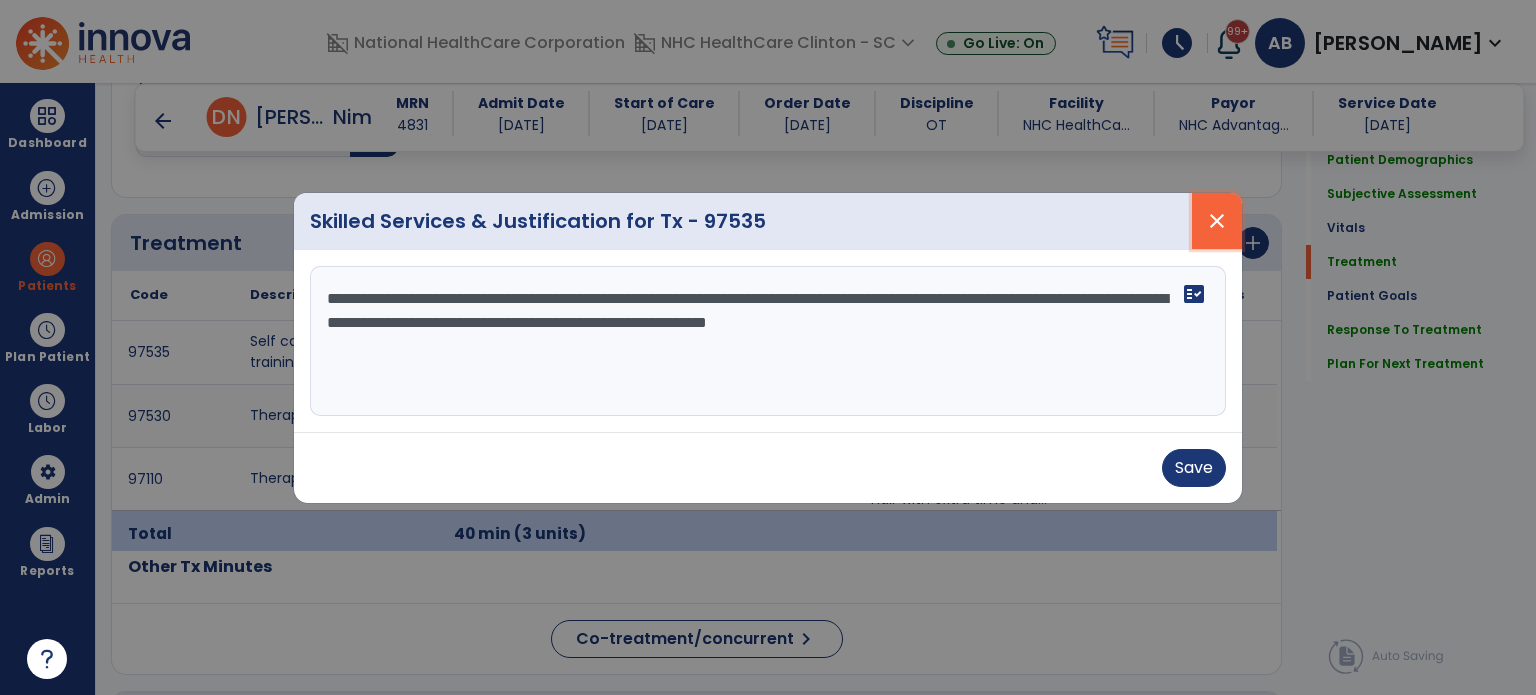 click on "close" at bounding box center (1217, 221) 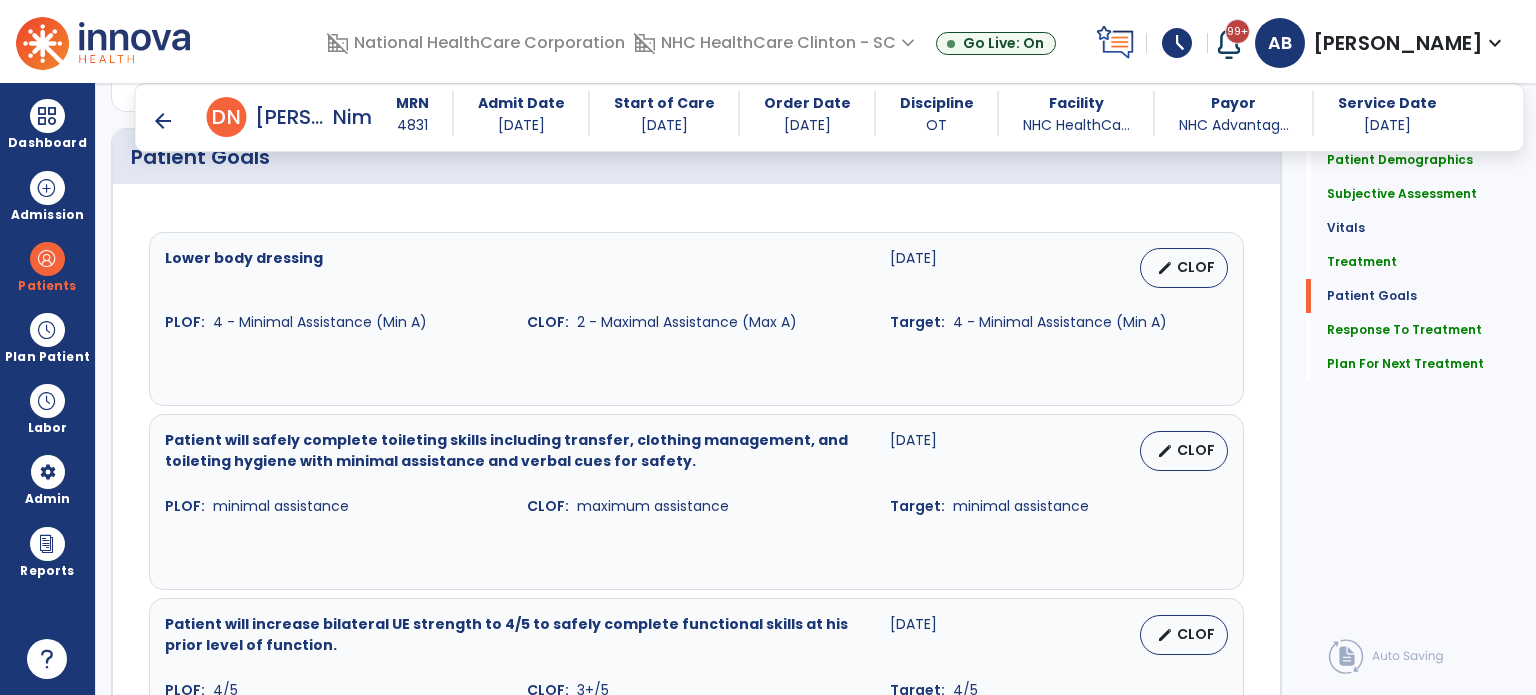 scroll, scrollTop: 1608, scrollLeft: 0, axis: vertical 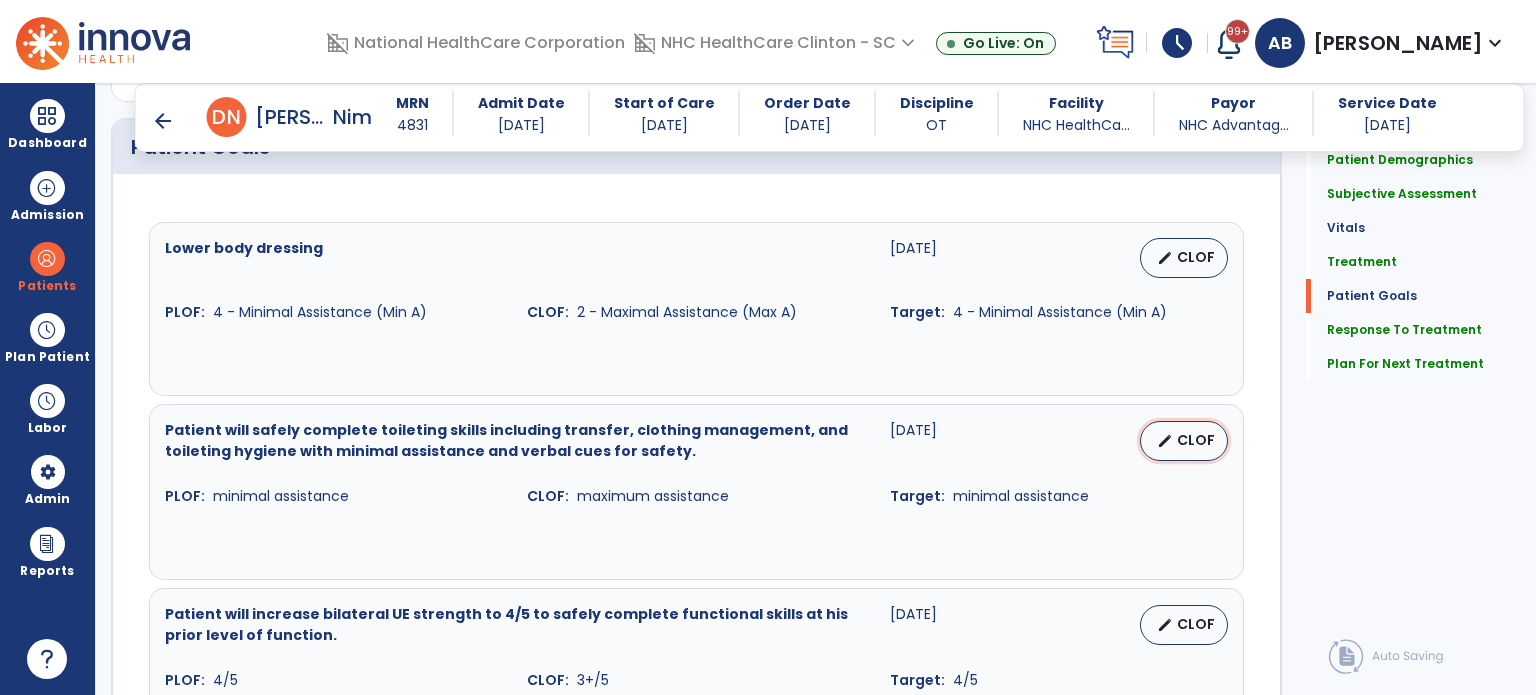 click on "edit" at bounding box center [1165, 441] 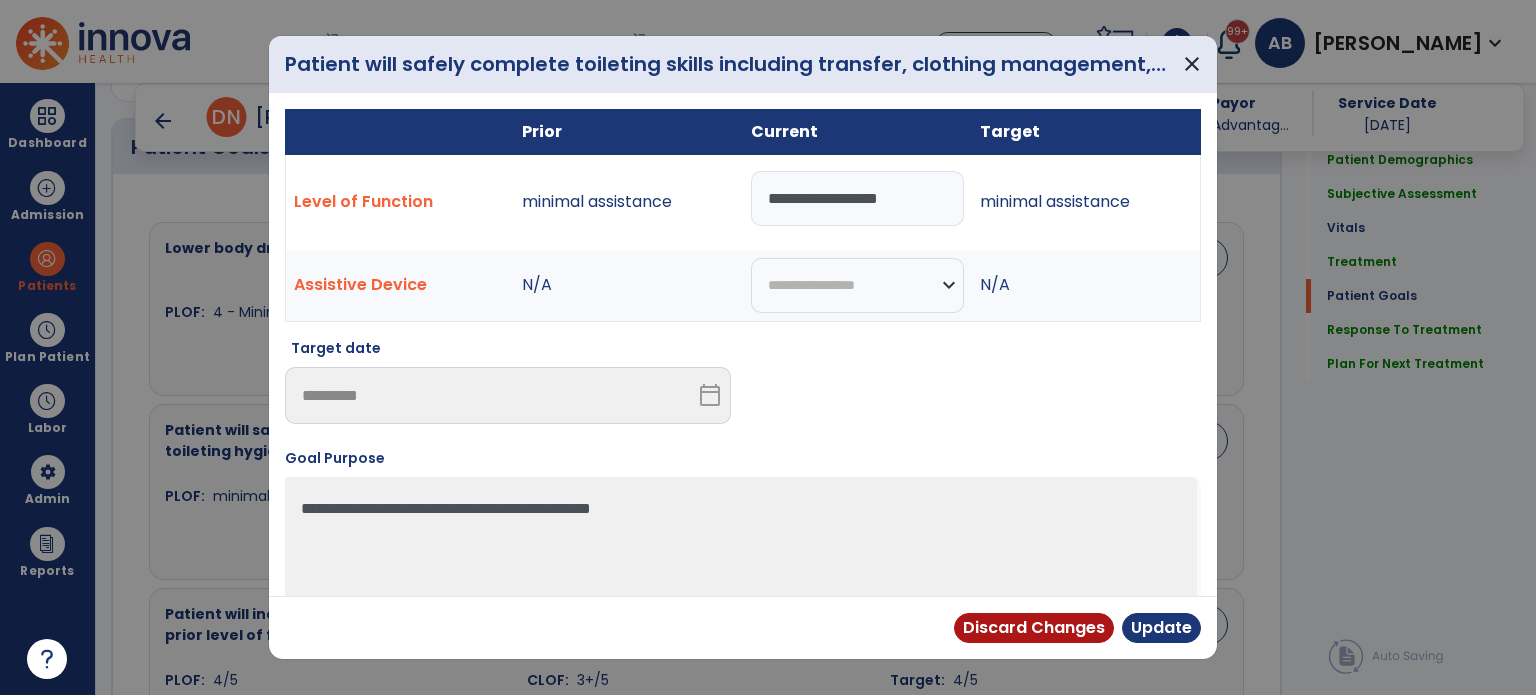 click on "**********" at bounding box center [857, 198] 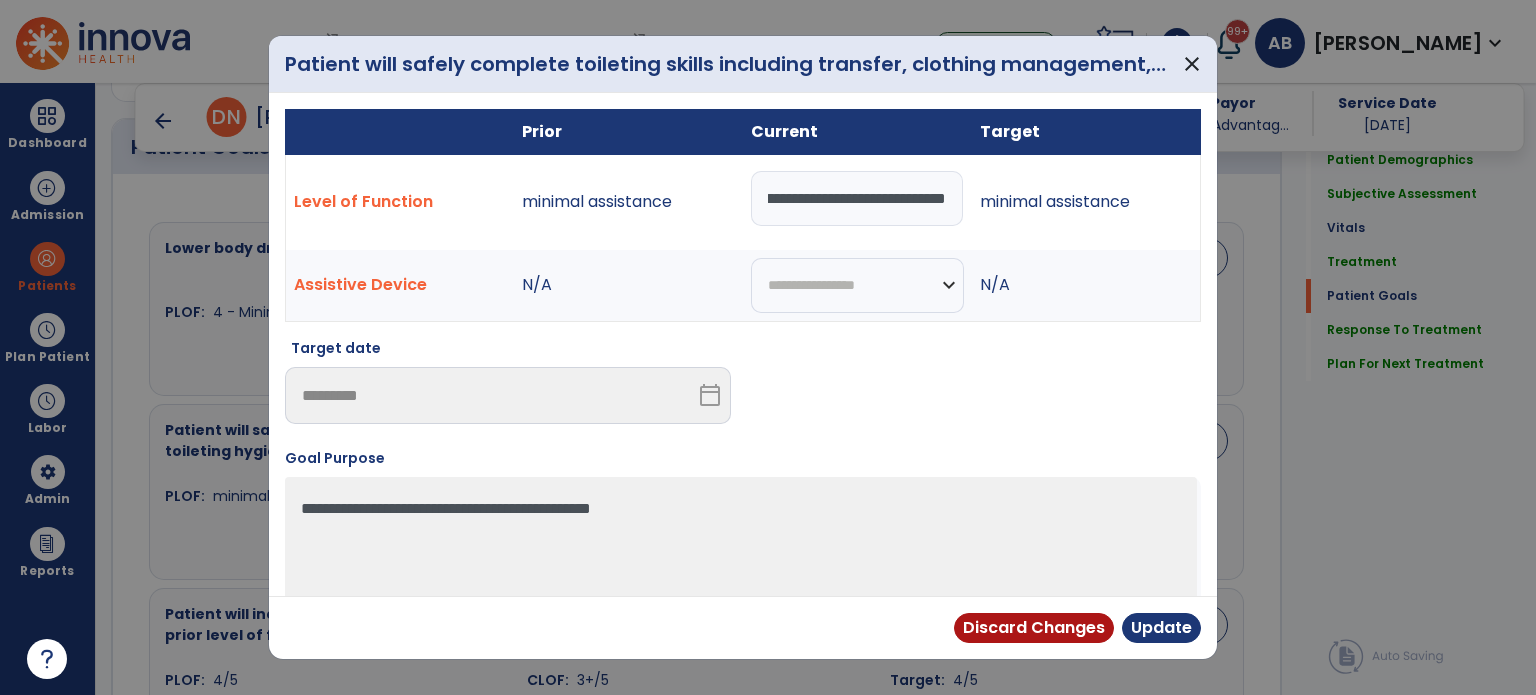scroll, scrollTop: 0, scrollLeft: 588, axis: horizontal 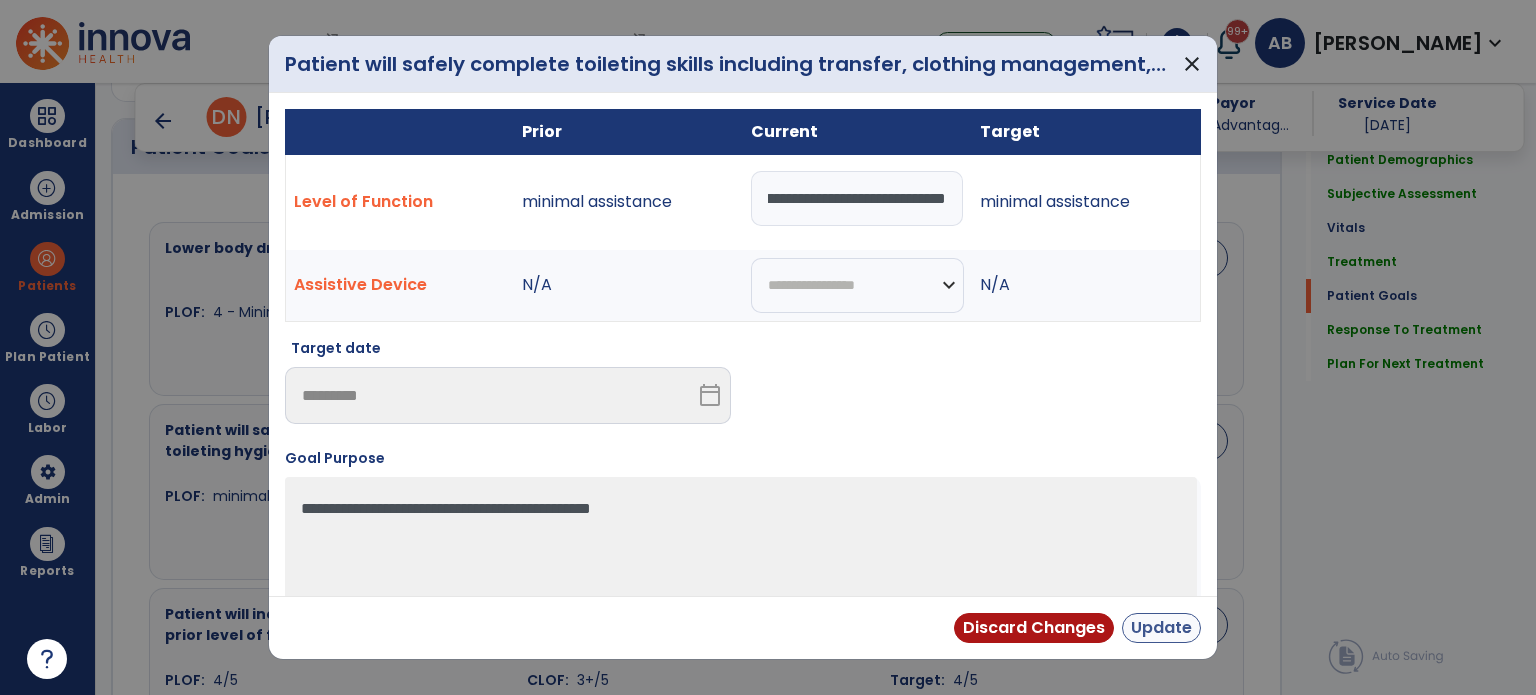 type on "**********" 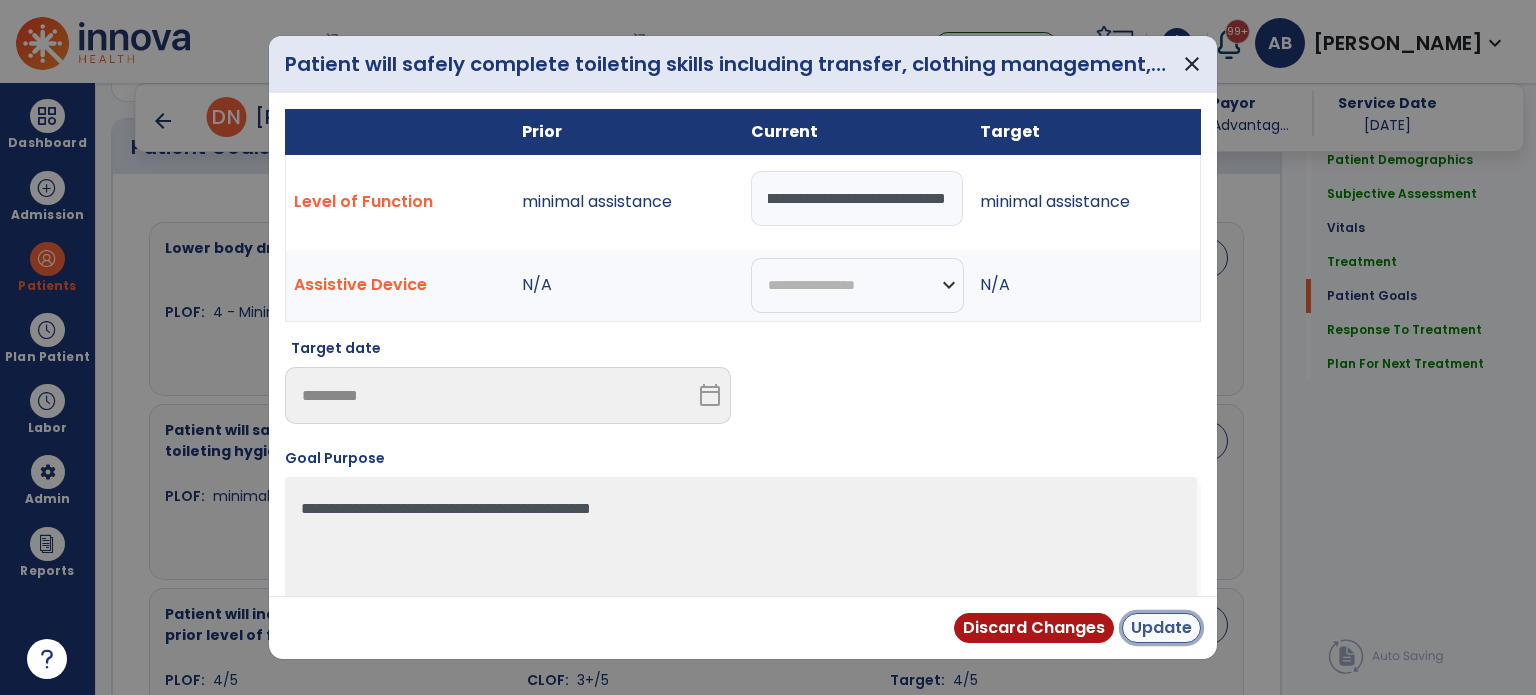 click on "Update" at bounding box center [1161, 628] 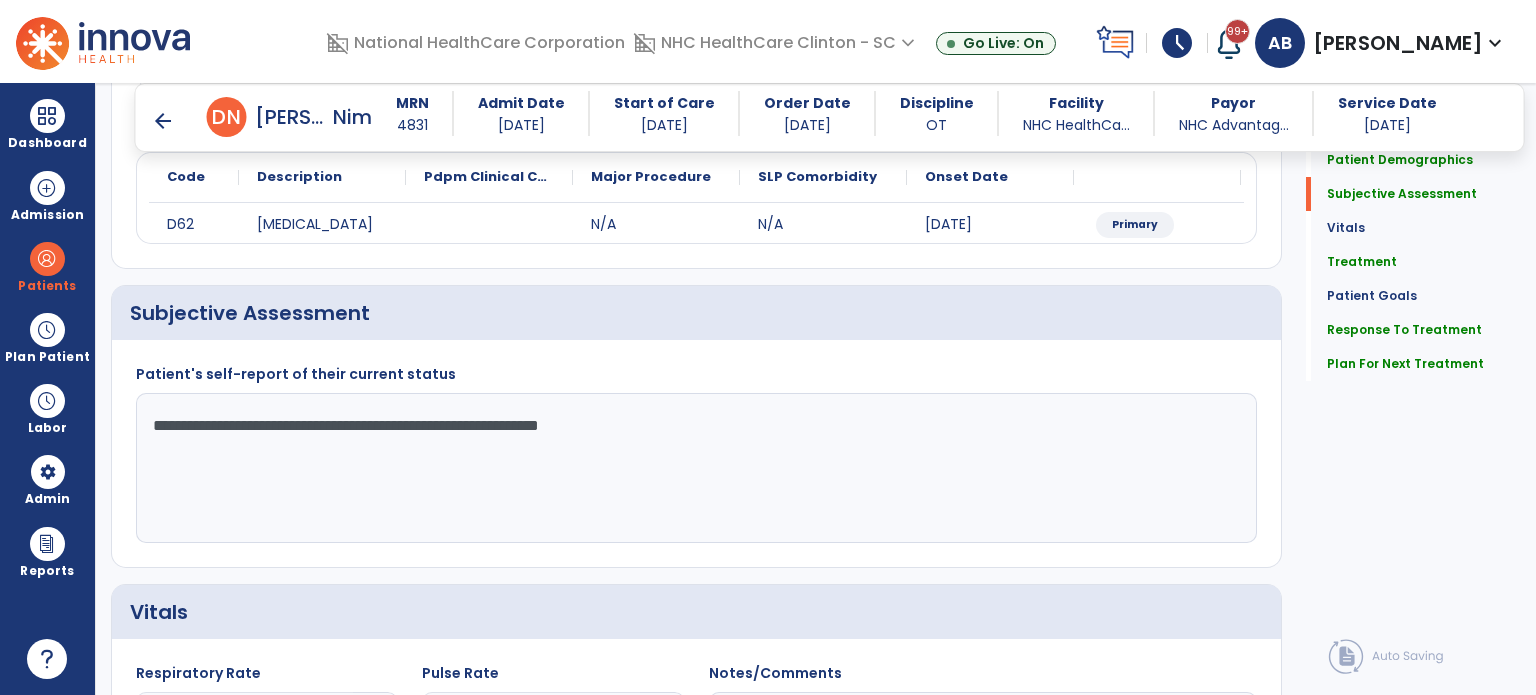 scroll, scrollTop: 0, scrollLeft: 0, axis: both 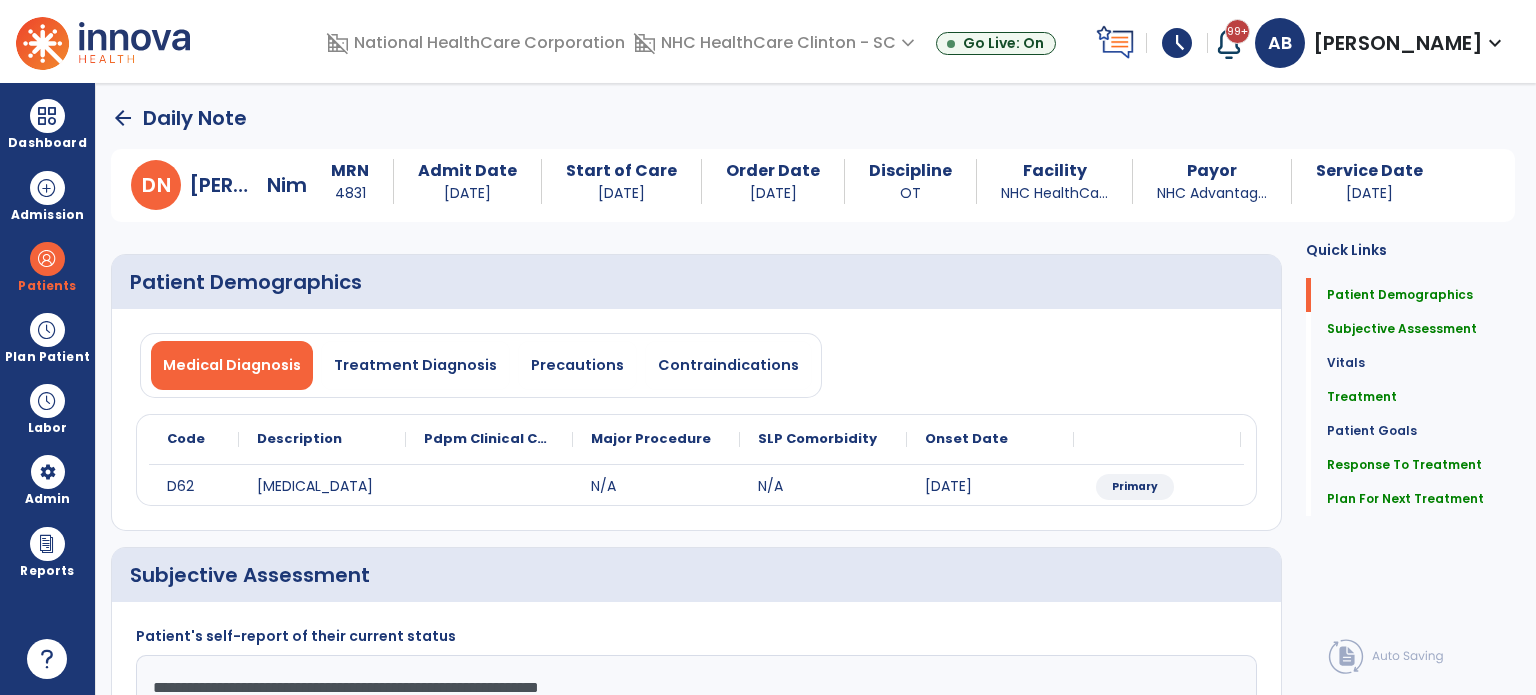 click on "arrow_back" 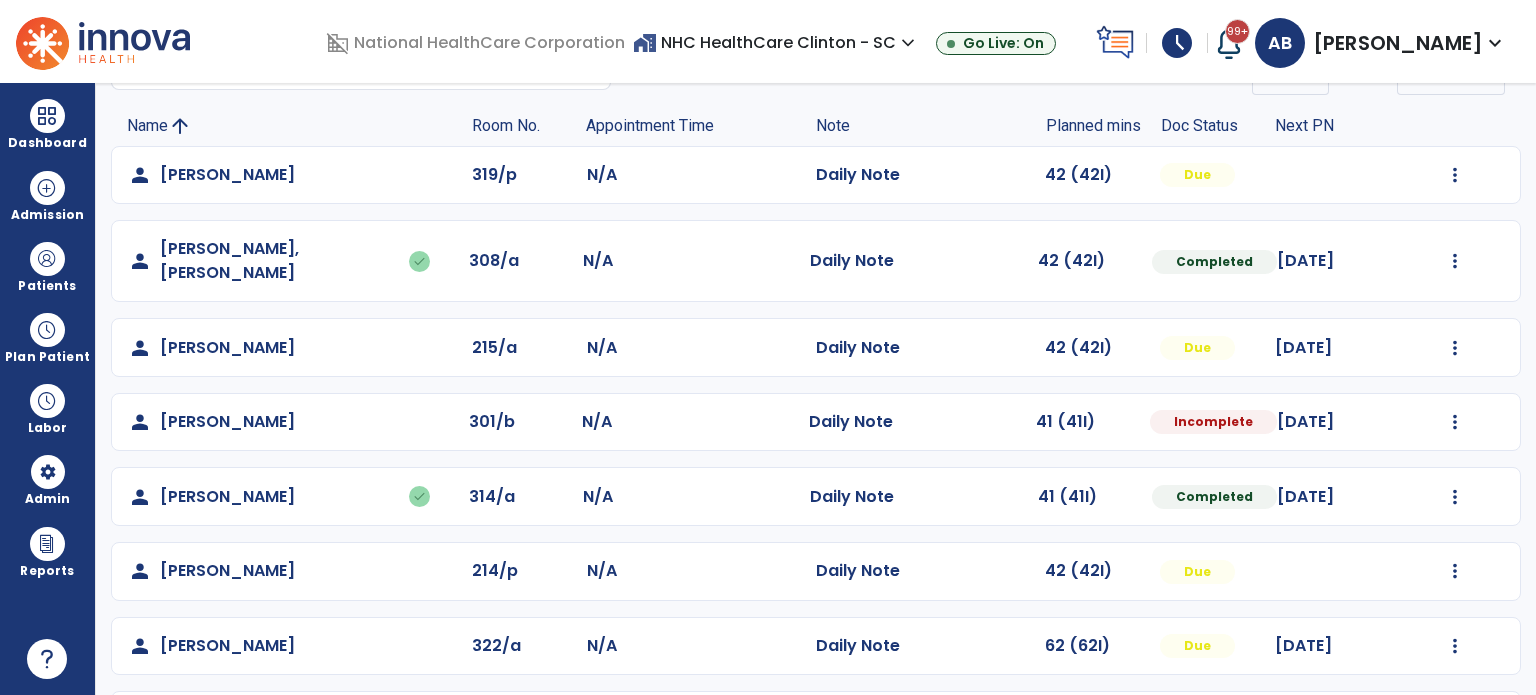 scroll, scrollTop: 112, scrollLeft: 0, axis: vertical 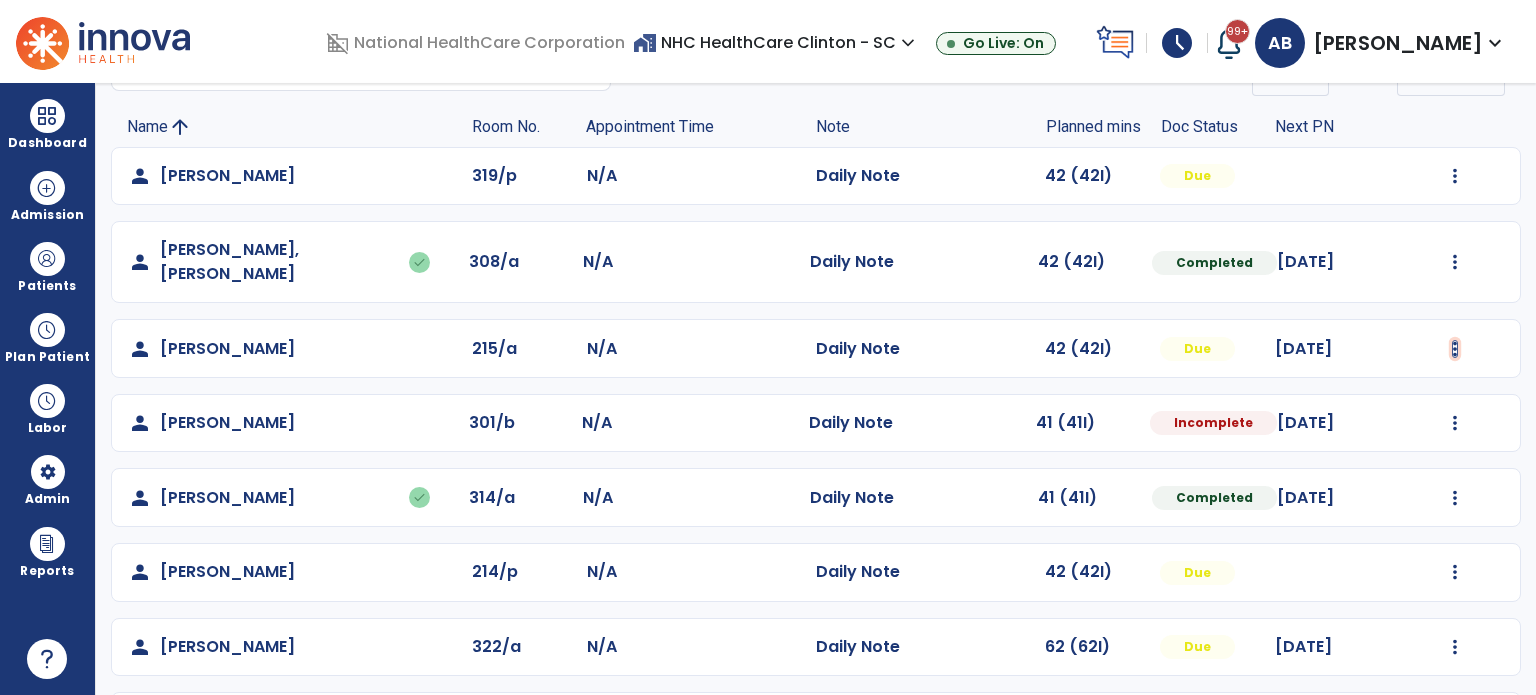 click at bounding box center [1455, 176] 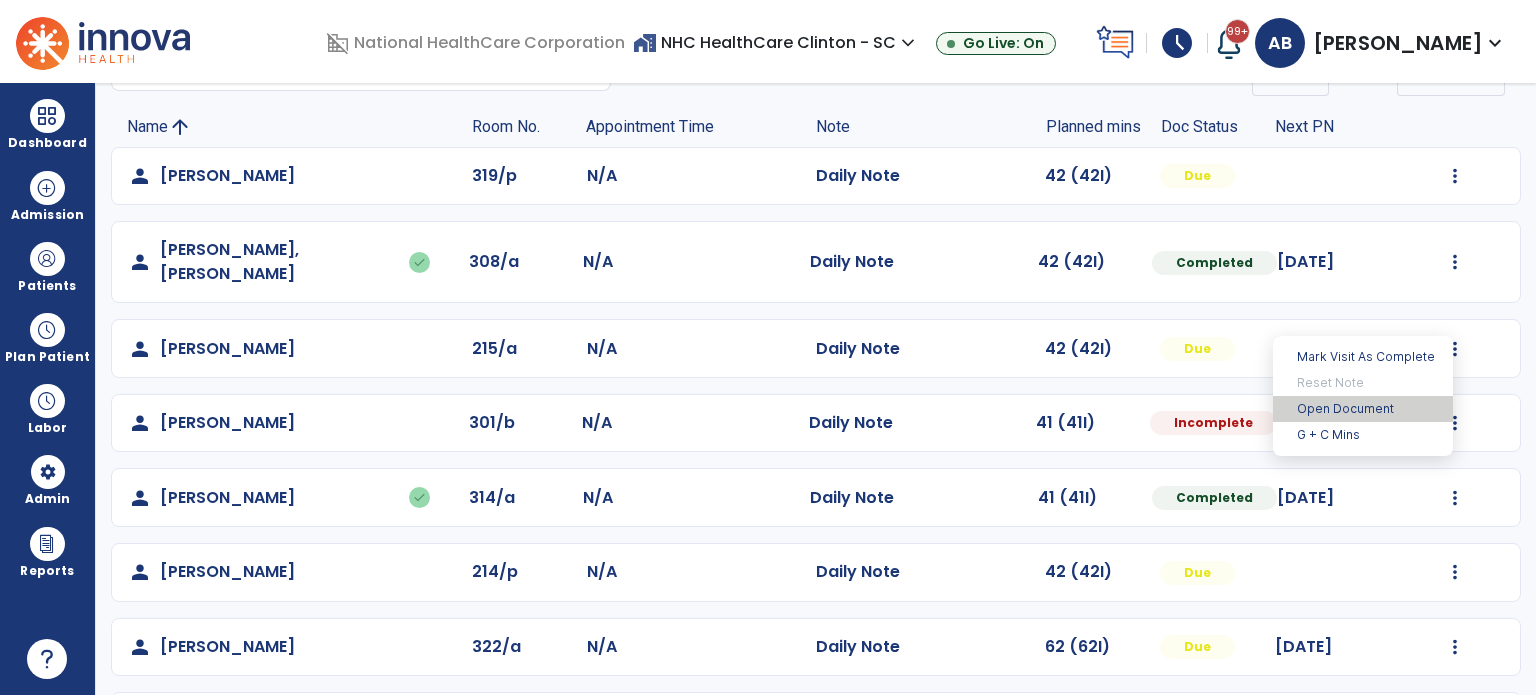 click on "Open Document" at bounding box center [1363, 409] 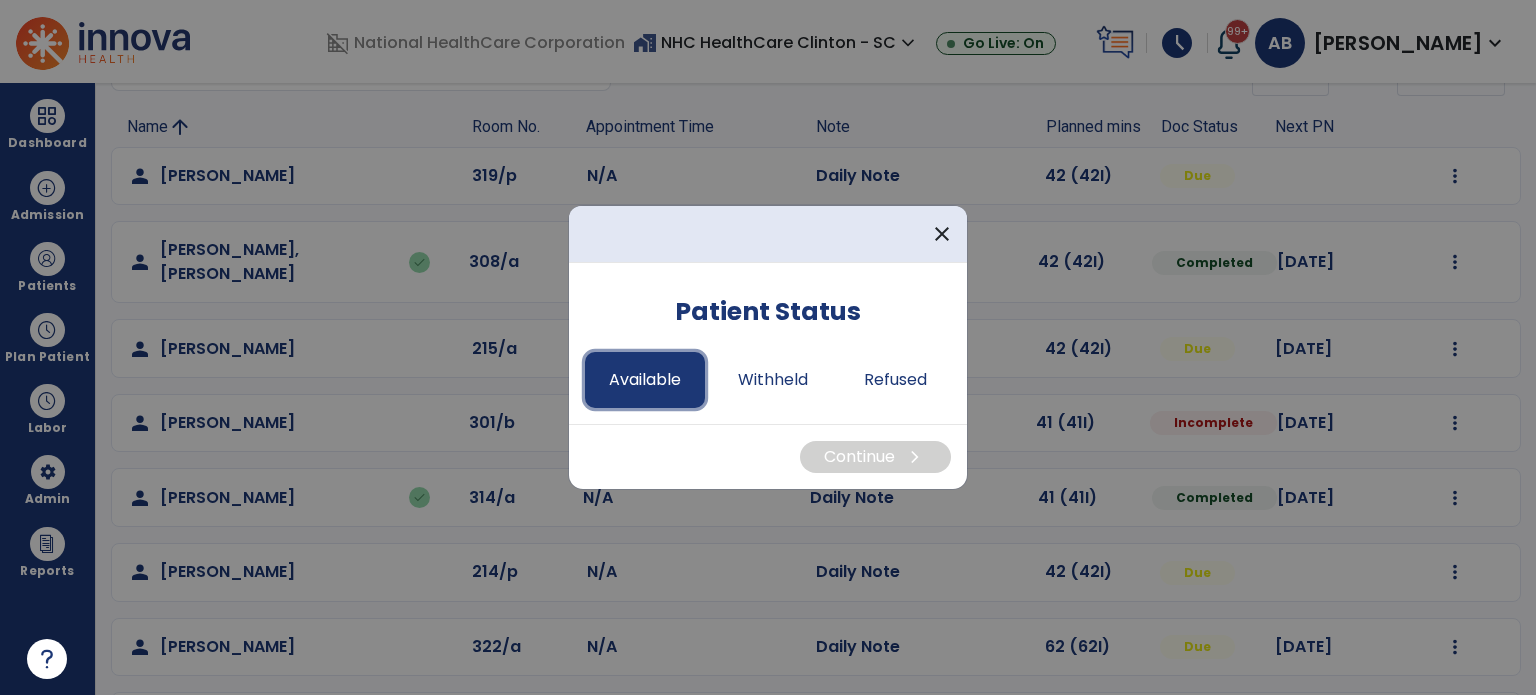 click on "Available" at bounding box center [645, 380] 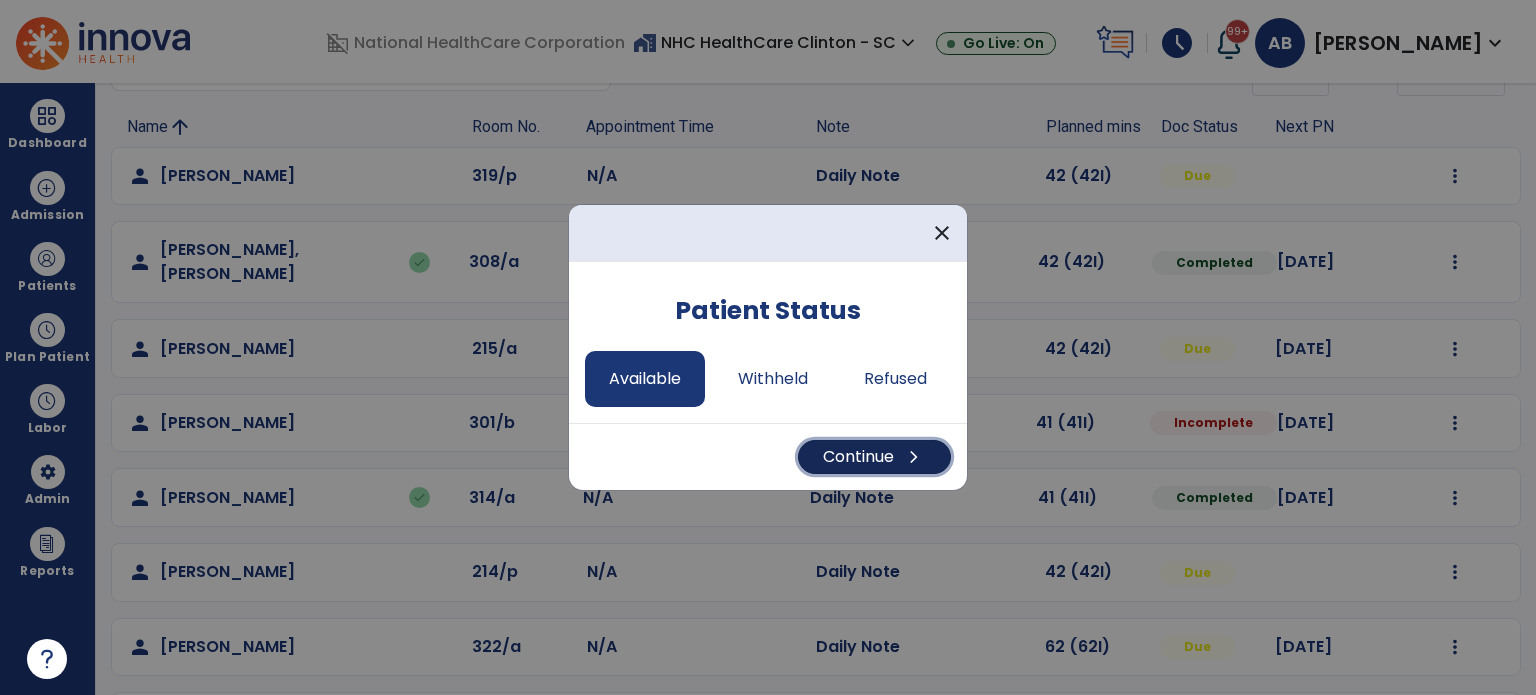 click on "Continue   chevron_right" at bounding box center (874, 457) 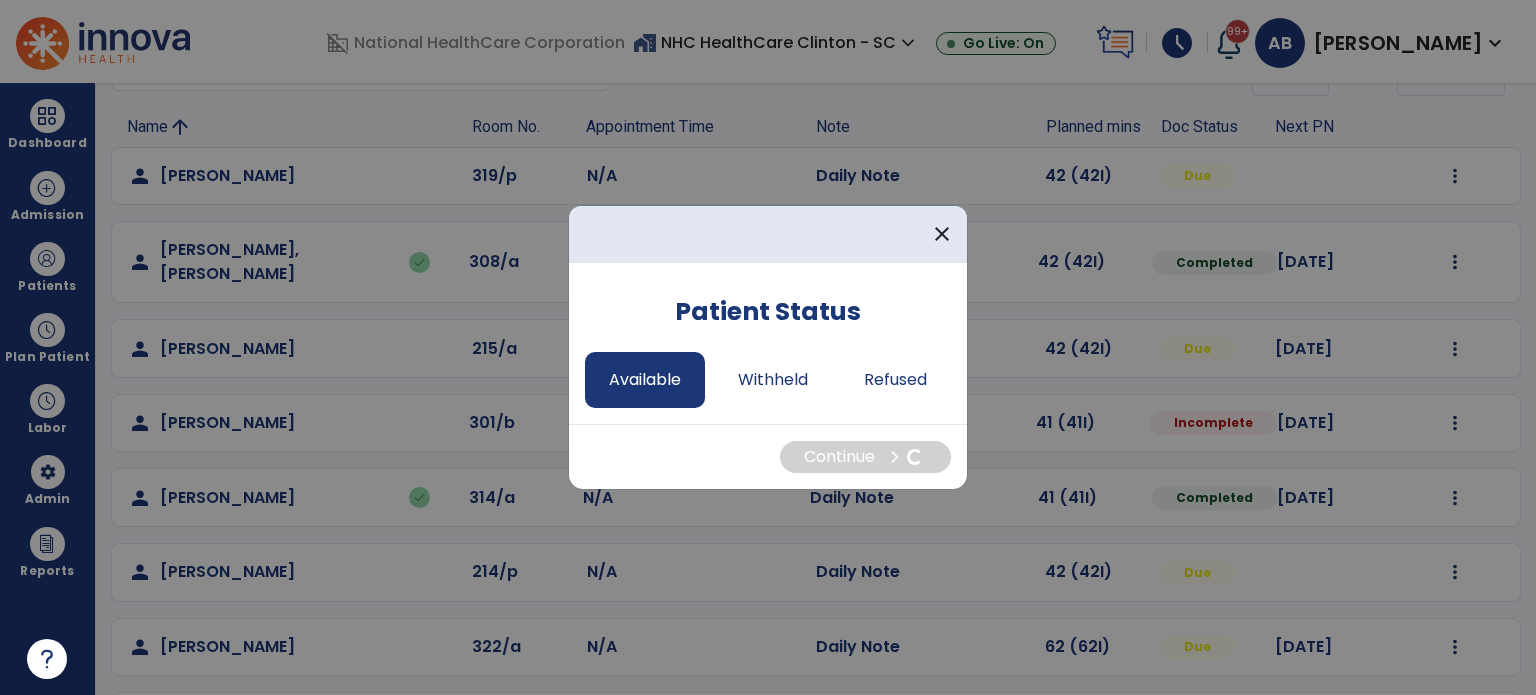 select on "*" 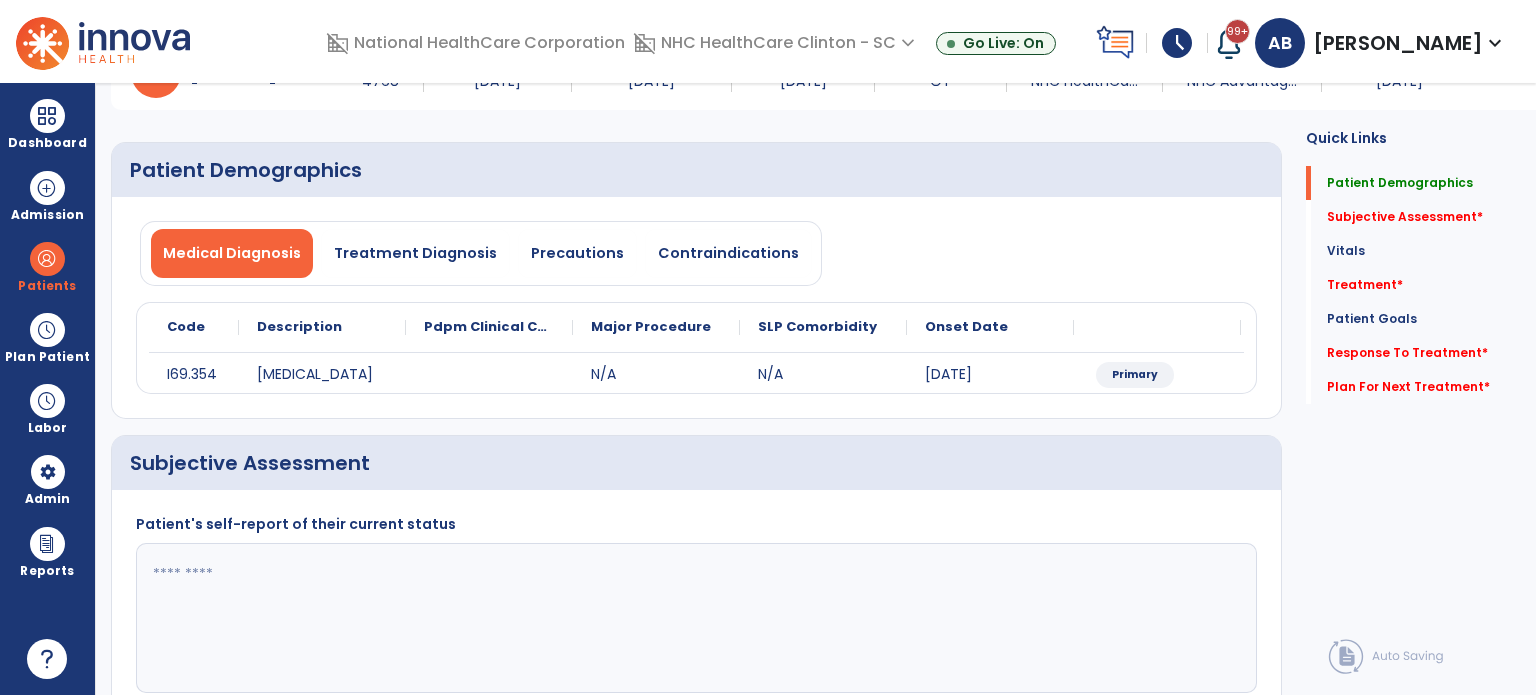 click 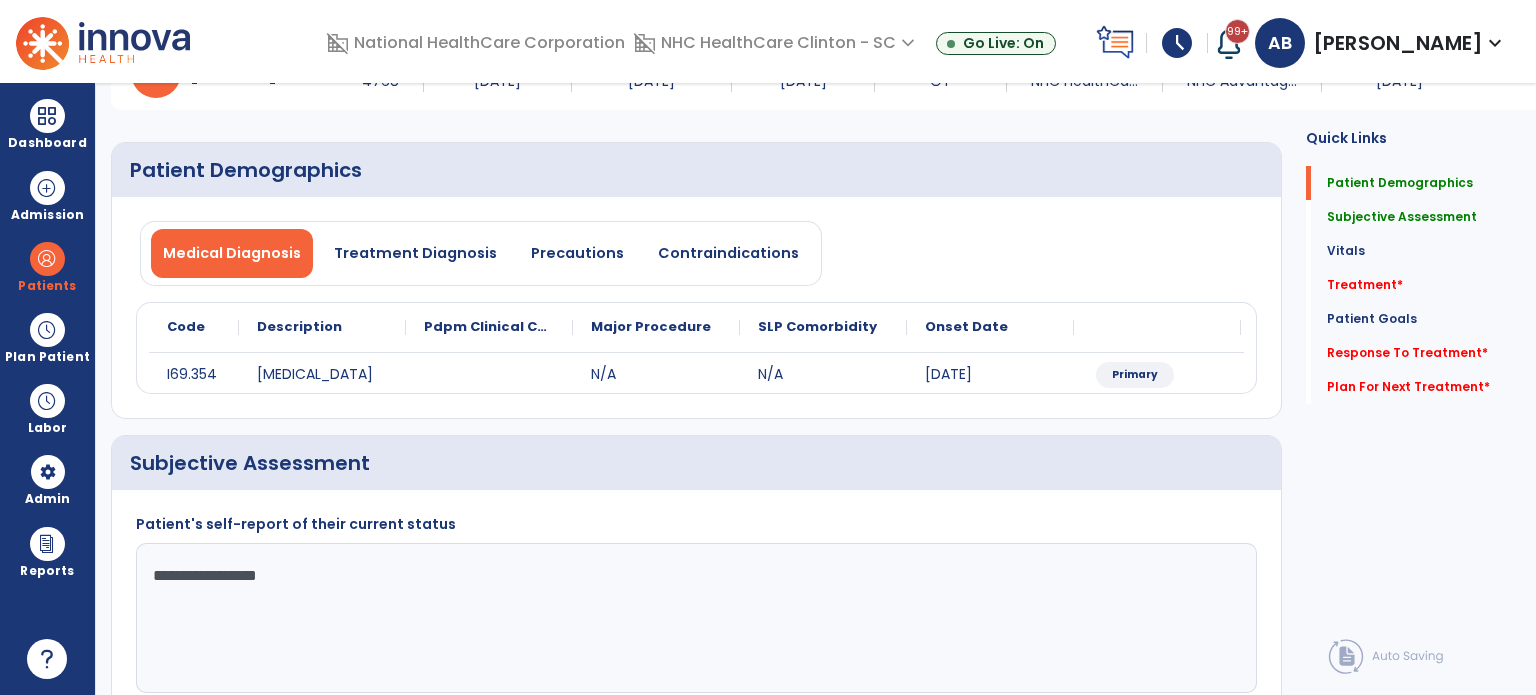 type on "**********" 